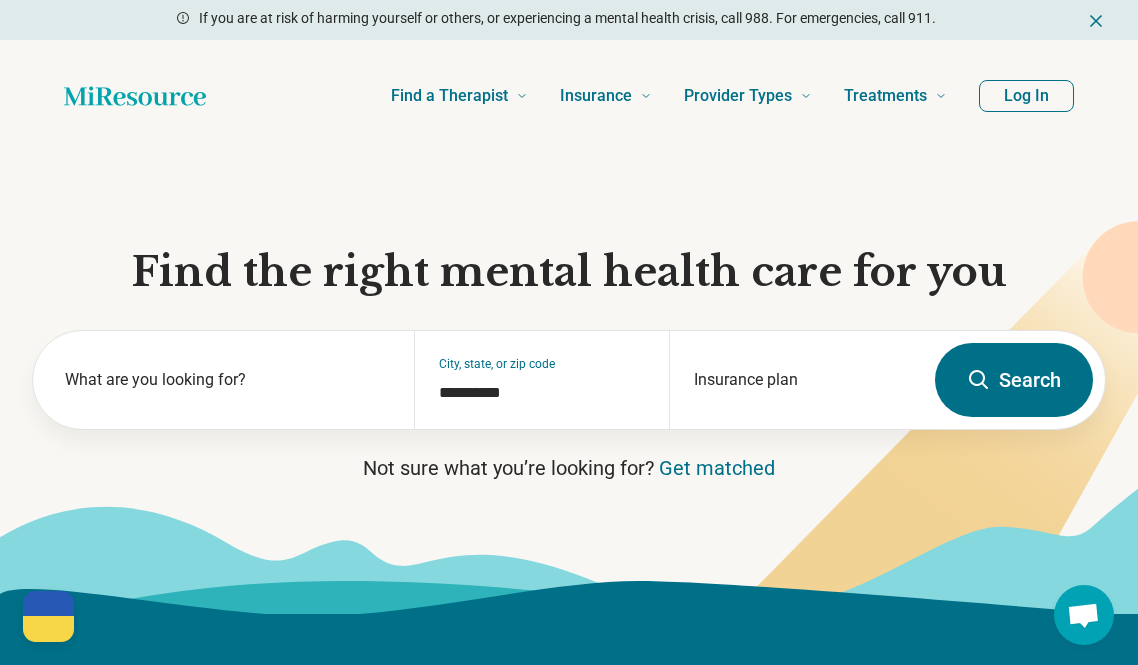scroll, scrollTop: 0, scrollLeft: 0, axis: both 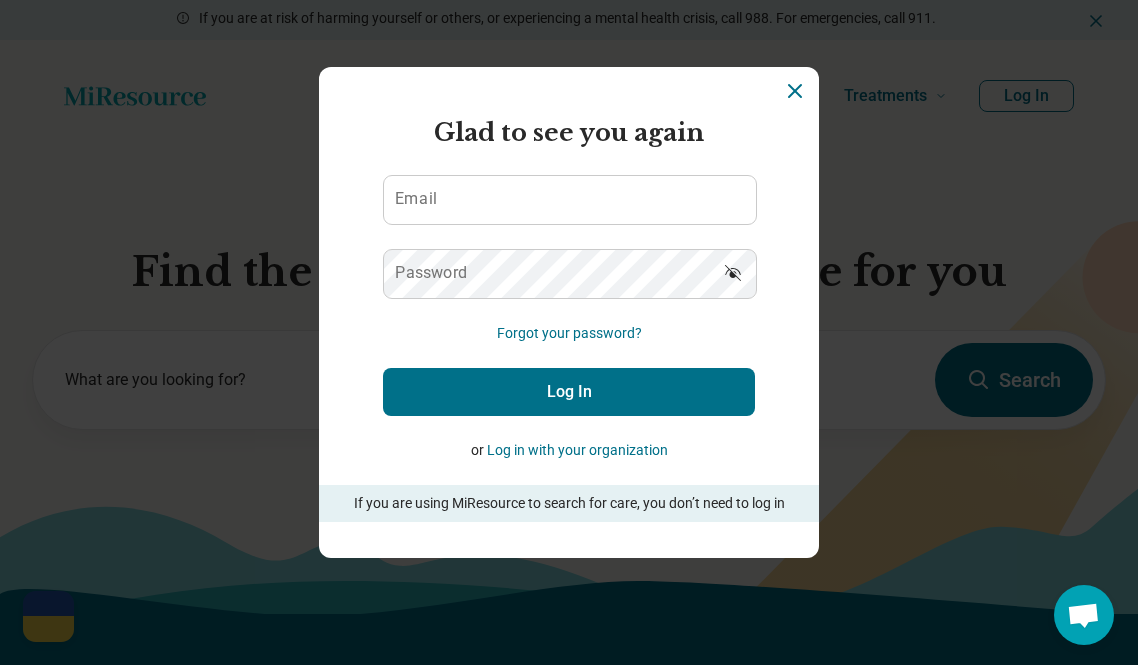 click on "Email" at bounding box center [569, 200] 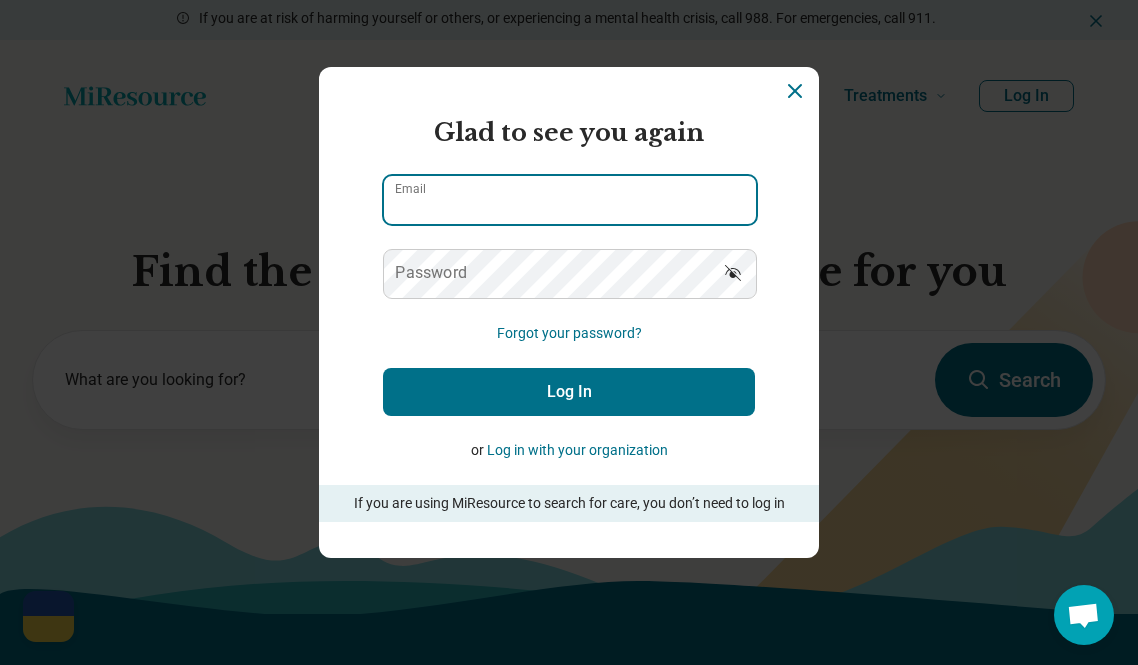 click on "Email" at bounding box center [570, 200] 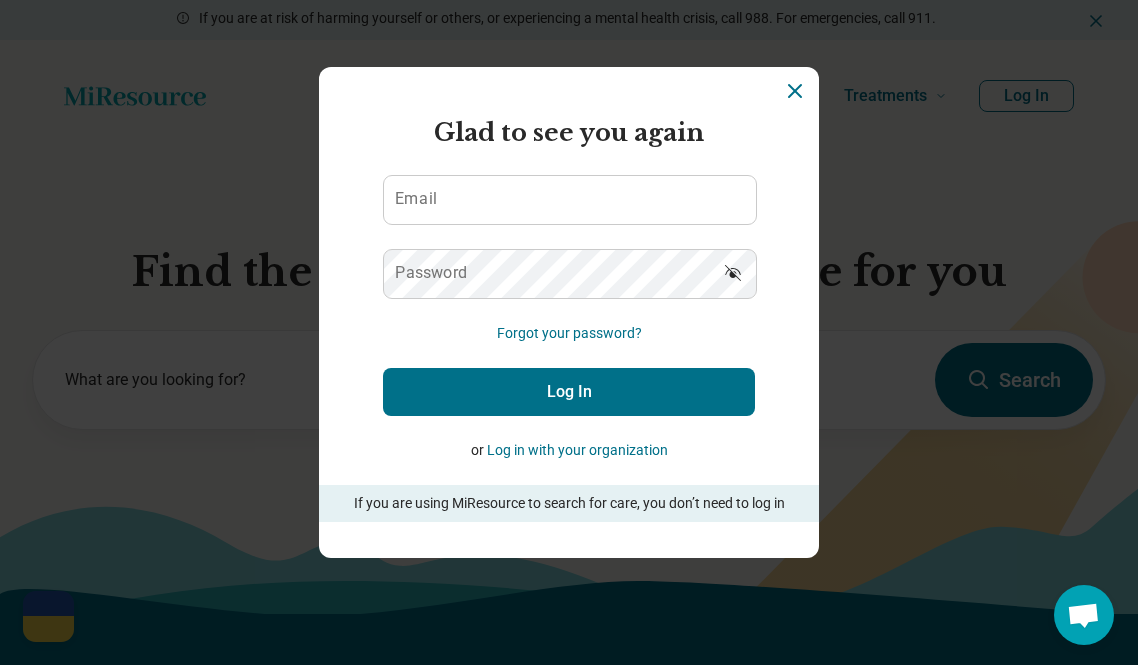 type on "**********" 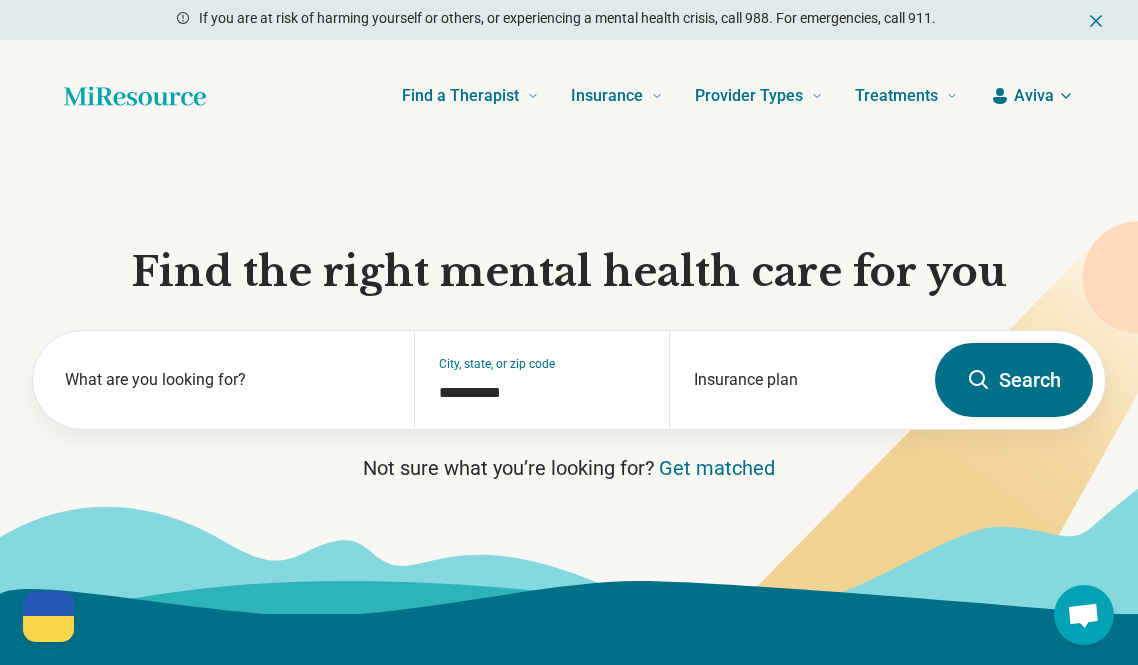 click on "Find a Therapist Mental Health Conditions ADHD Anxiety Anorexia Autism Bipolar Binge Eating Bulimia Depression OCD Panic Phobias Postpartum Depression PTSD Schizophrenia Social Anxiety Behavioral and Coping Challenges Alcohol Anger Issues Antisocial Borderline Personality Drug Use Gambling Hoarding Narcissistic Personality Disorder OCPD Personality Disorders Sex Addiction Skin Picking Trichotillomania Relationships & Life Events Adoption Divorce End of Life Grief & Loss Infertility Infidelity Life Transitions Parenting Pregnancy Loss Relationships Identity and Emotional Wellbeing Abuse Body Image Bullying Childhood Abuse Chronic Pain Domestic Abuse Gender Identity Loneliness Sexual Assault Self Harm Suicidal Ideation Trauma Career & Performance Burnout Career Learning Disorder Personal Growth Self Esteem Sleep Work Life Balance Insurance National Insurers Aetna Anthem Blue Cross Blue Shield Cigna Humana Optum UnitedHealthCare Government & Public Programs GEHA Medicaid Medicare TriCare Emblem Health Net Molina" at bounding box center (569, 96) 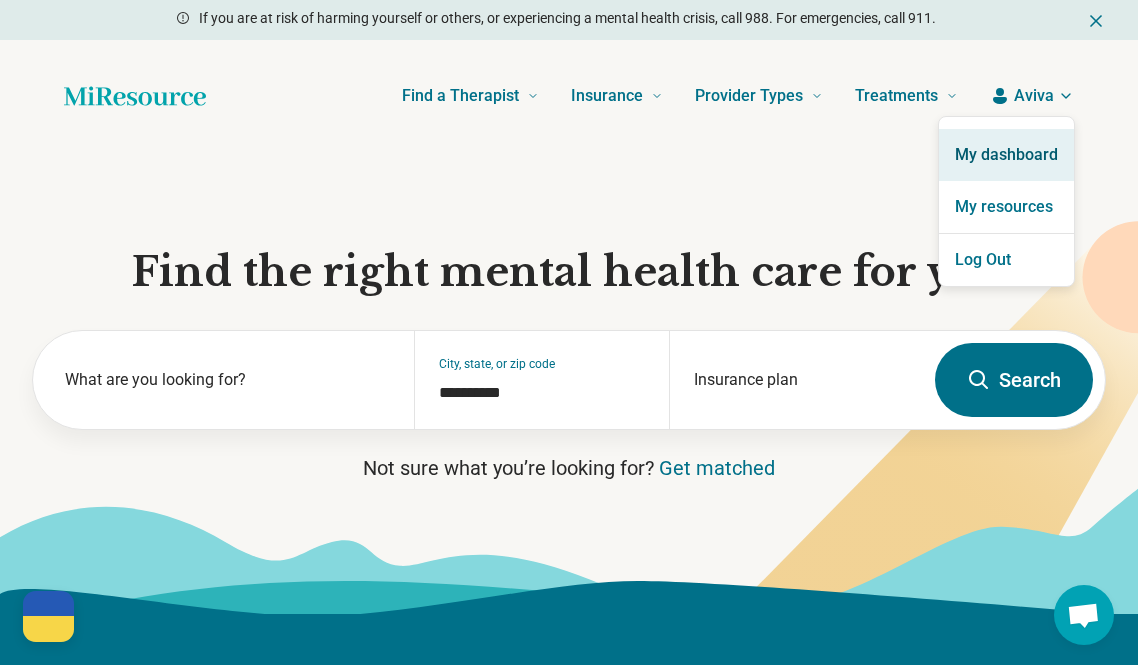 click on "My dashboard" at bounding box center [1006, 155] 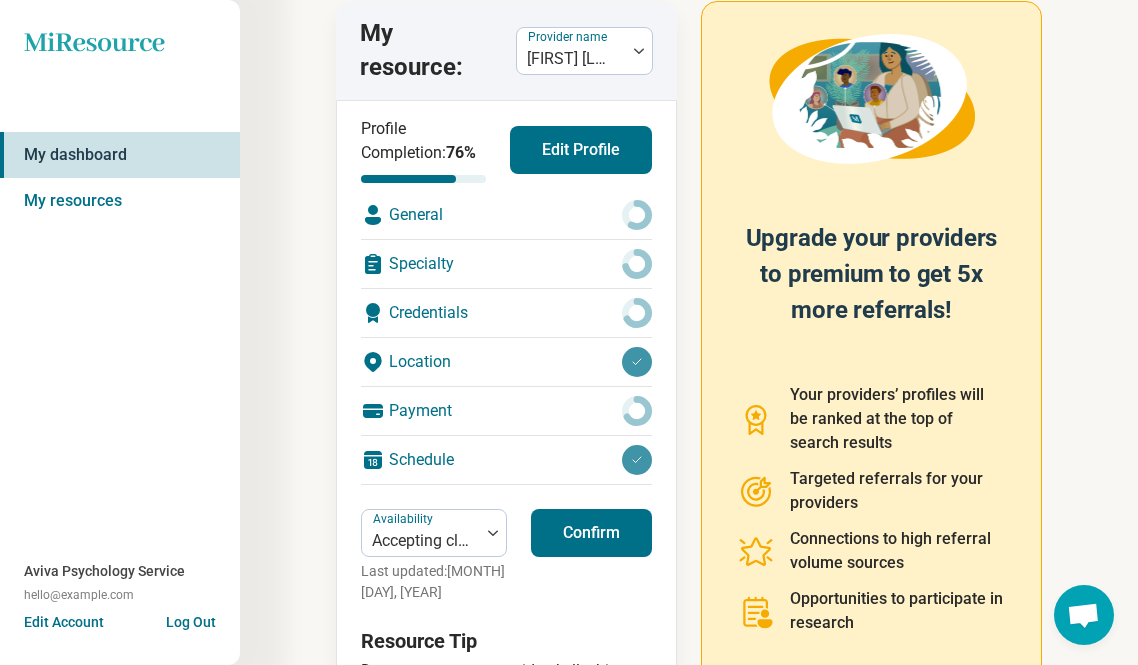 click on "Confirm" at bounding box center [591, 533] 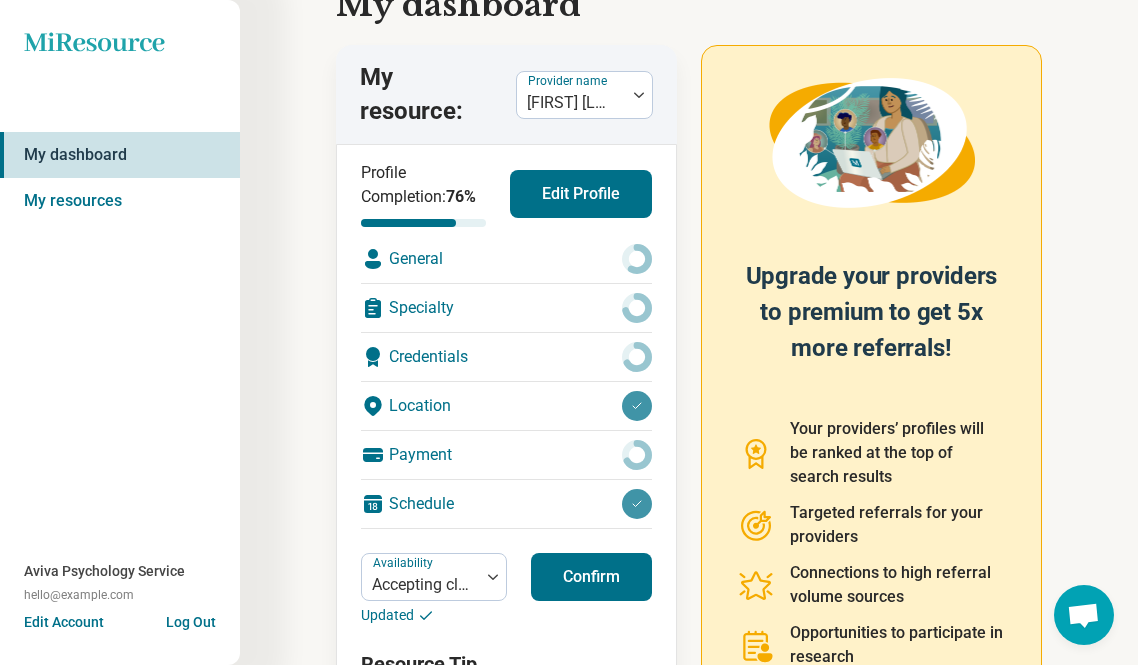 scroll, scrollTop: 84, scrollLeft: 0, axis: vertical 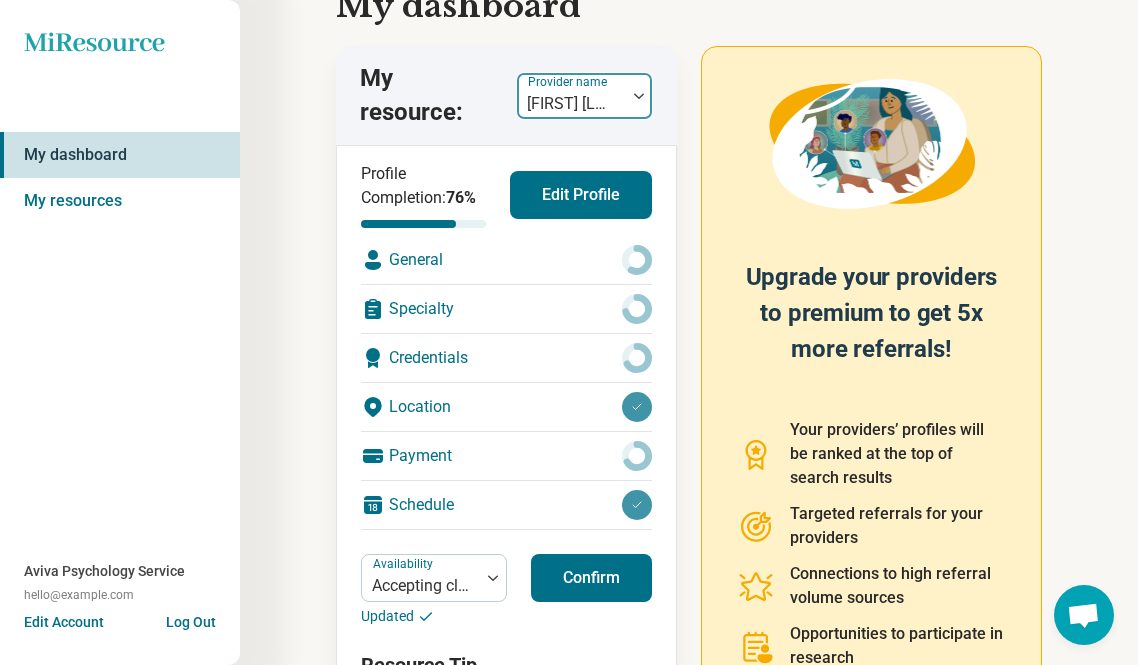 click at bounding box center (571, 104) 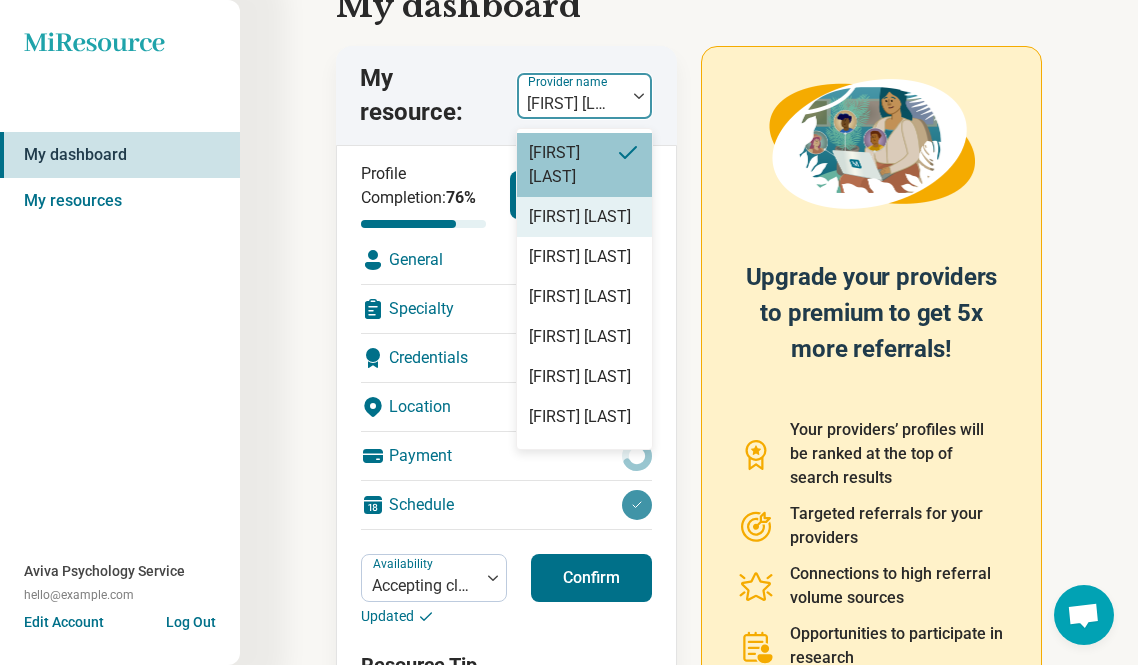 click on "[FIRST] [LAST]" at bounding box center (580, 217) 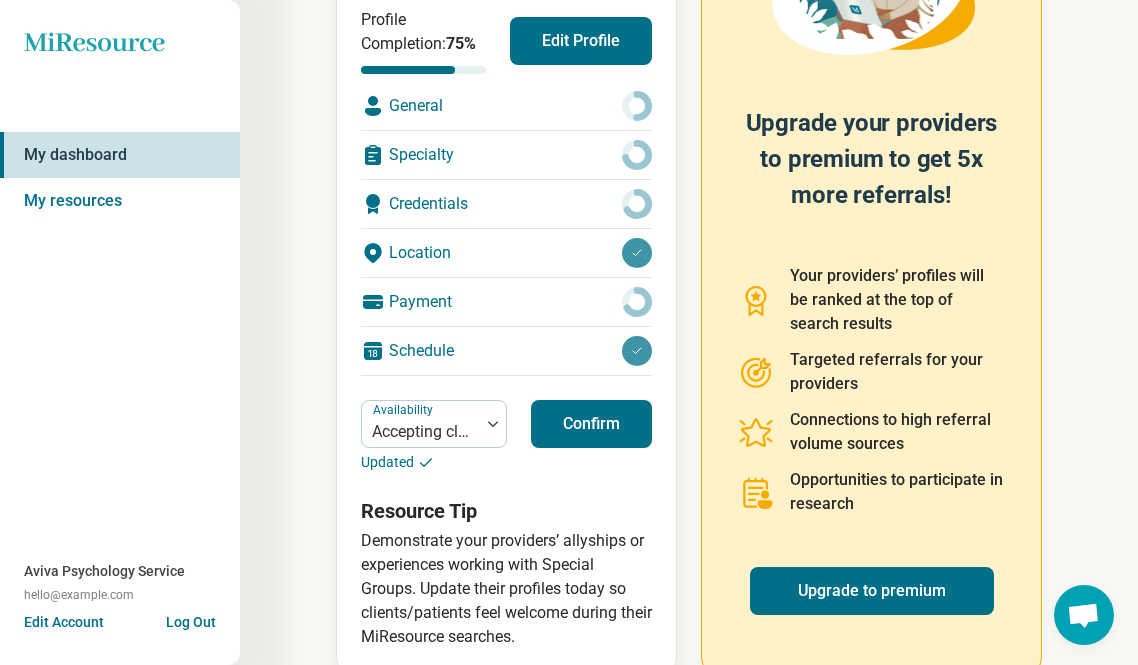 scroll, scrollTop: 274, scrollLeft: 0, axis: vertical 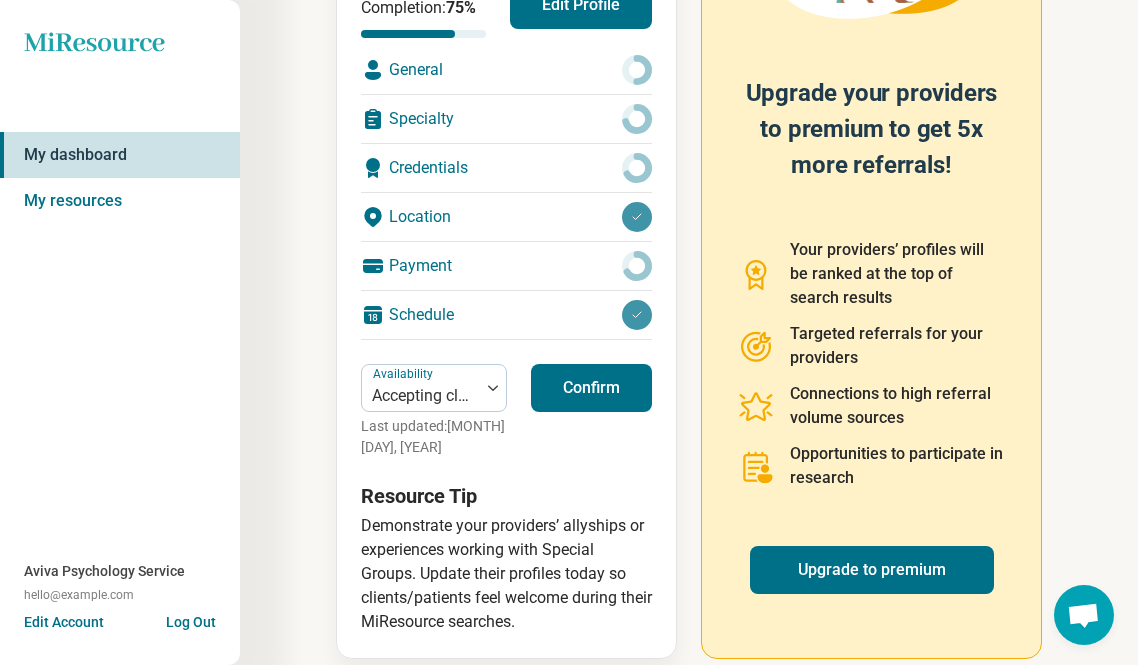 click on "Confirm" at bounding box center [591, 388] 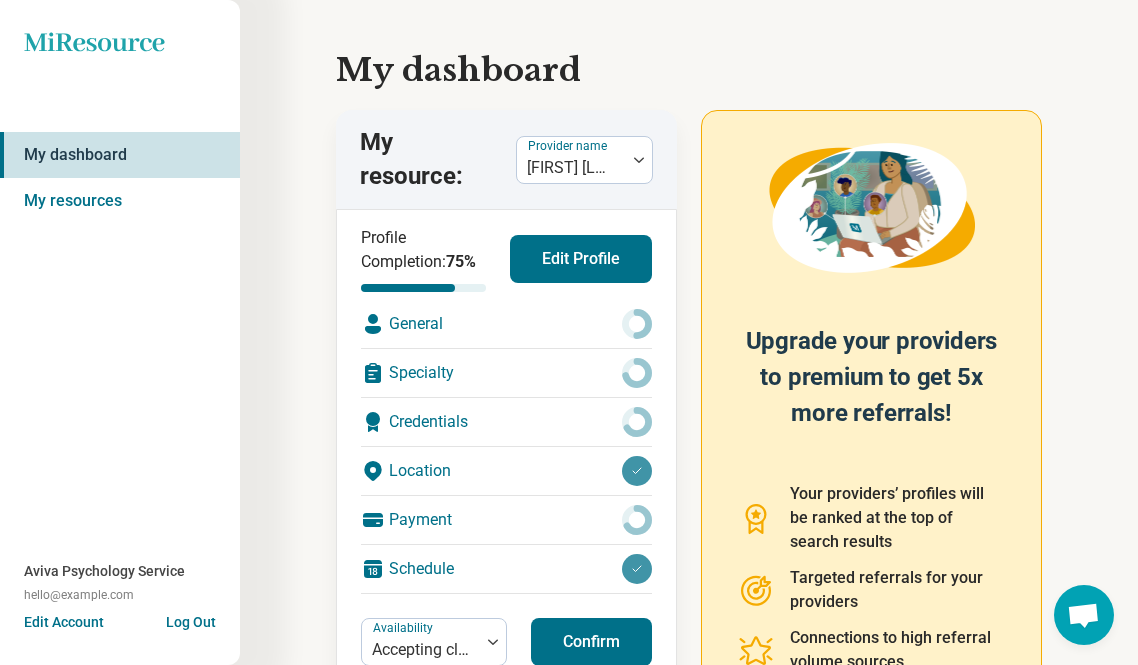 scroll, scrollTop: 6, scrollLeft: 0, axis: vertical 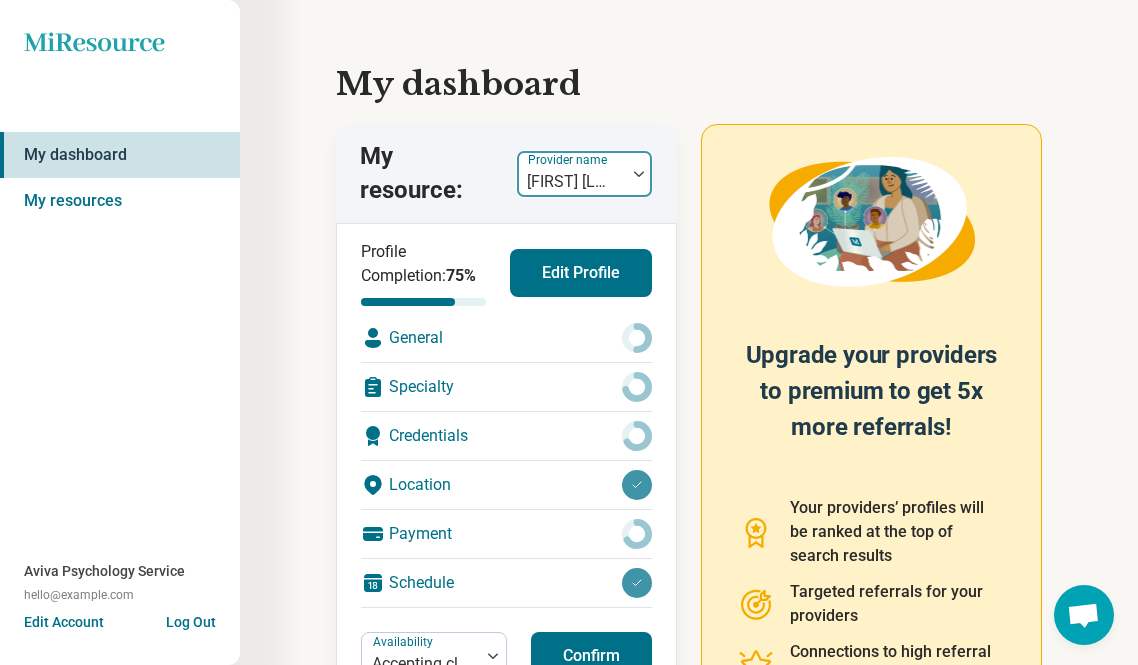 click at bounding box center [571, 182] 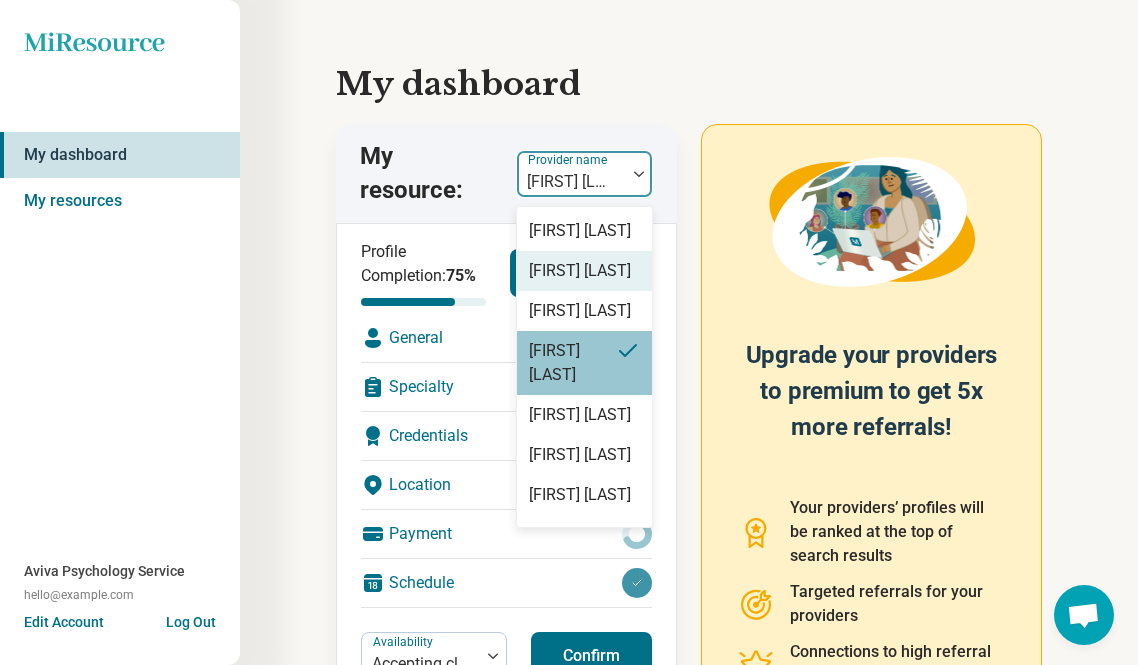 click on "[FIRST] [LAST]" at bounding box center [580, 271] 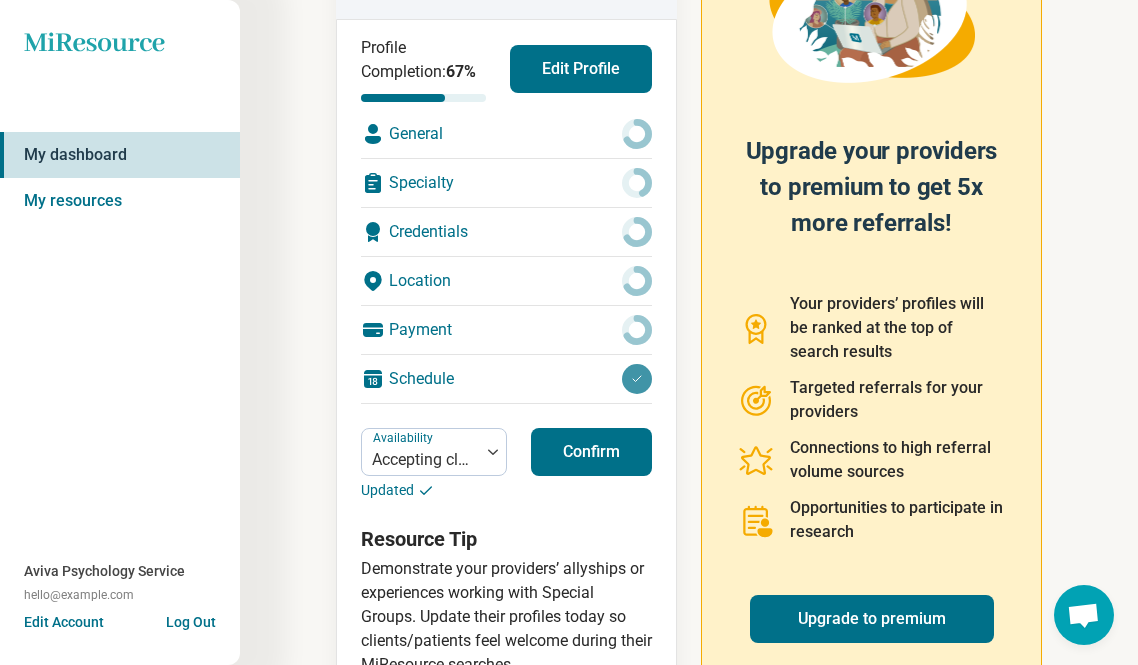 scroll, scrollTop: 209, scrollLeft: 0, axis: vertical 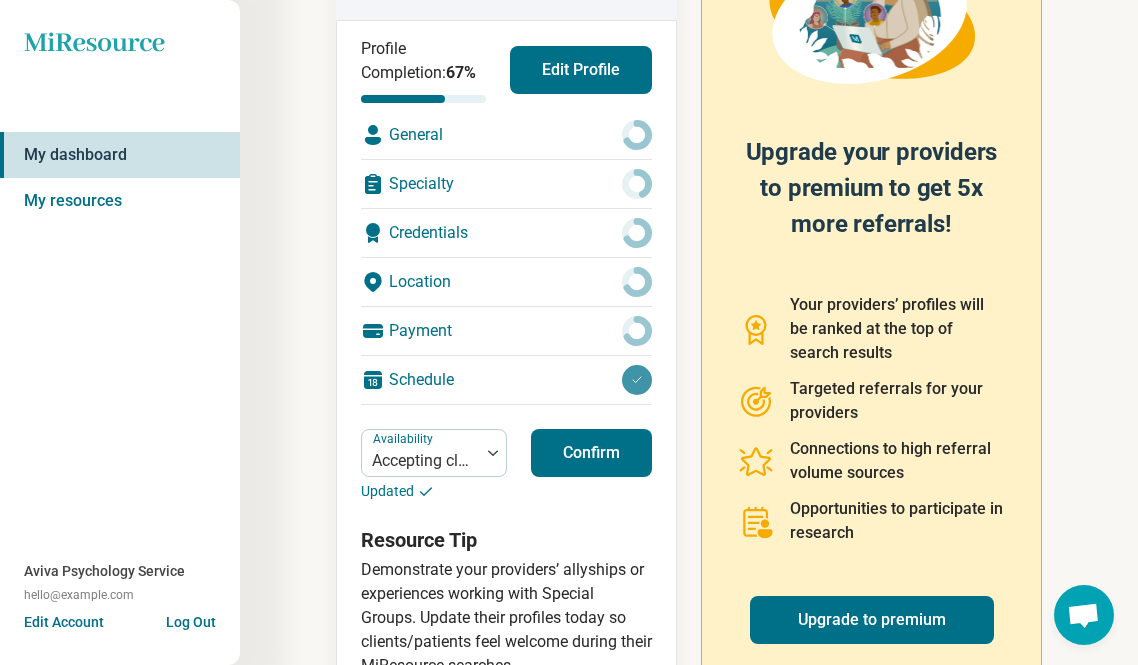 click on "Confirm" at bounding box center [591, 453] 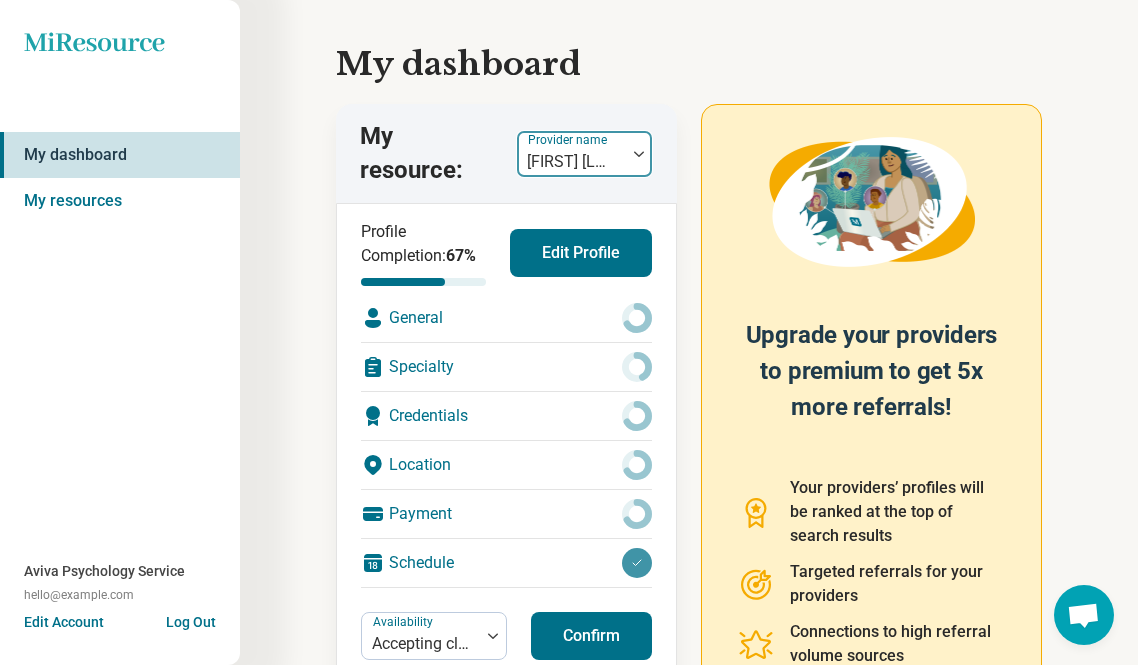 click at bounding box center (571, 162) 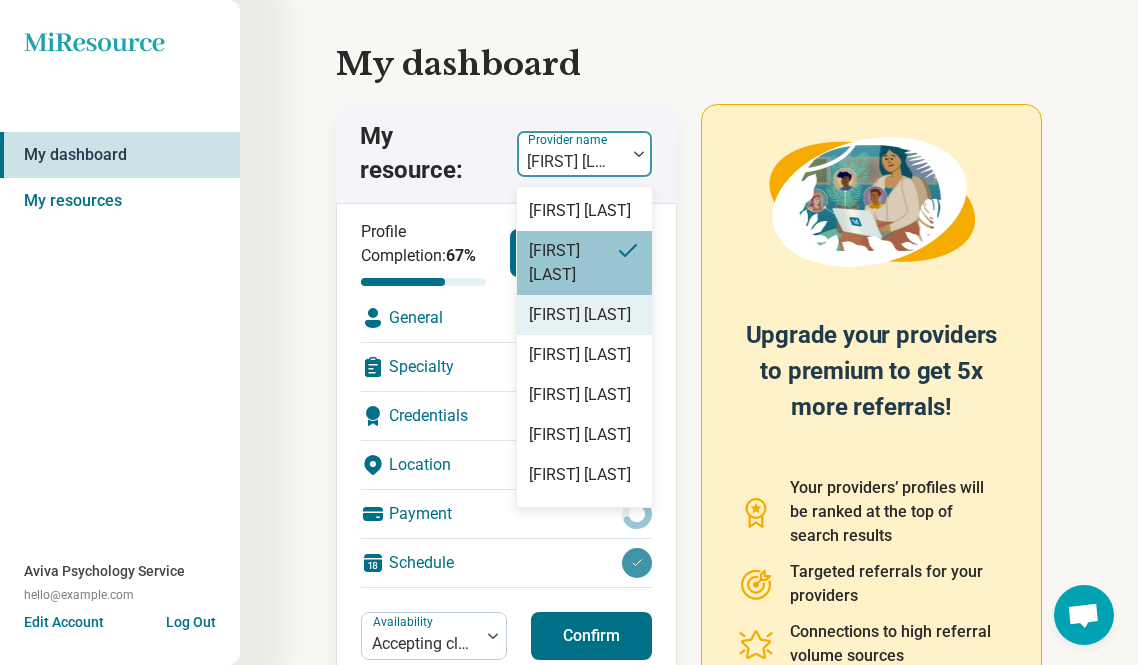 click on "[FIRST] [LAST]" at bounding box center [584, 315] 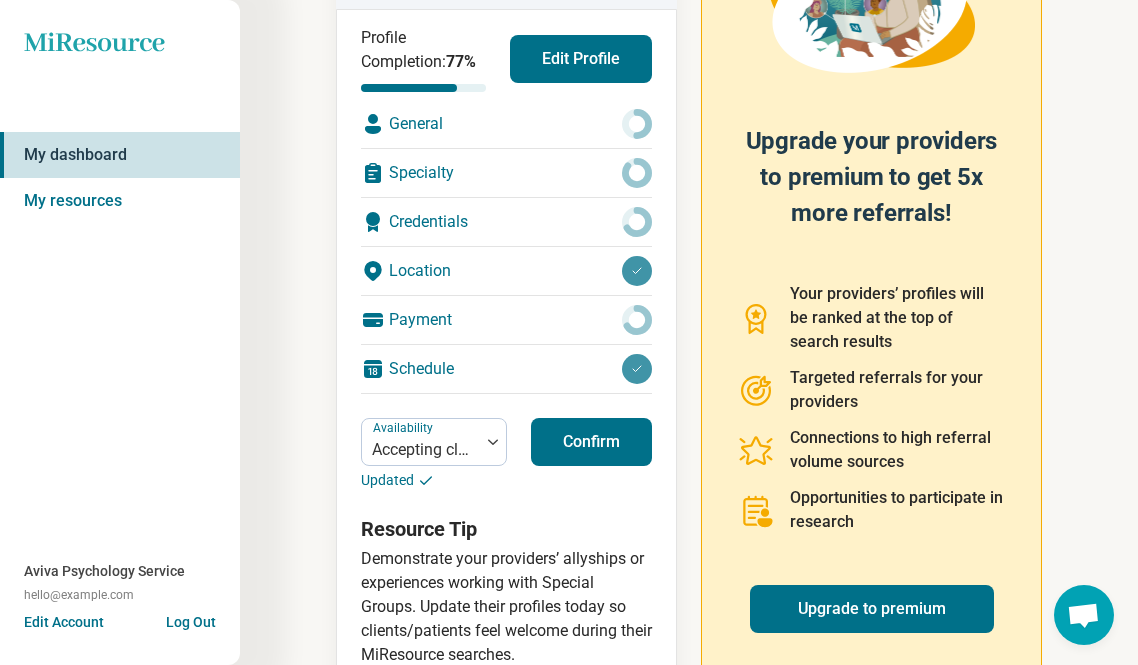 scroll, scrollTop: 279, scrollLeft: 0, axis: vertical 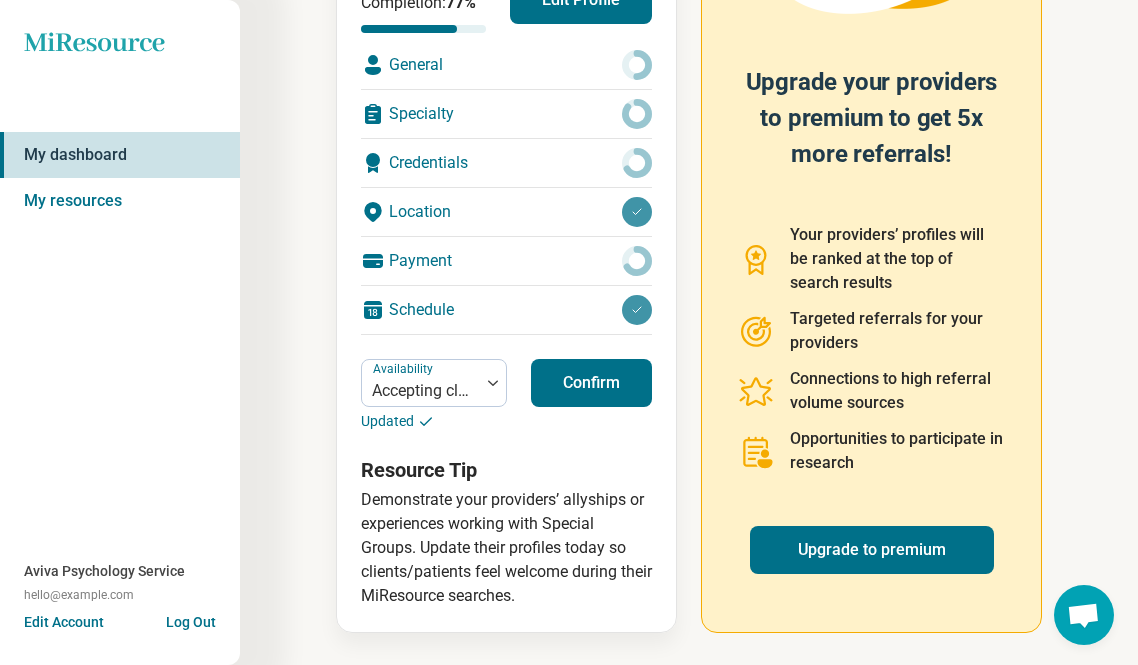 click on "Availability Accepting clients Updated Confirm" at bounding box center [506, 395] 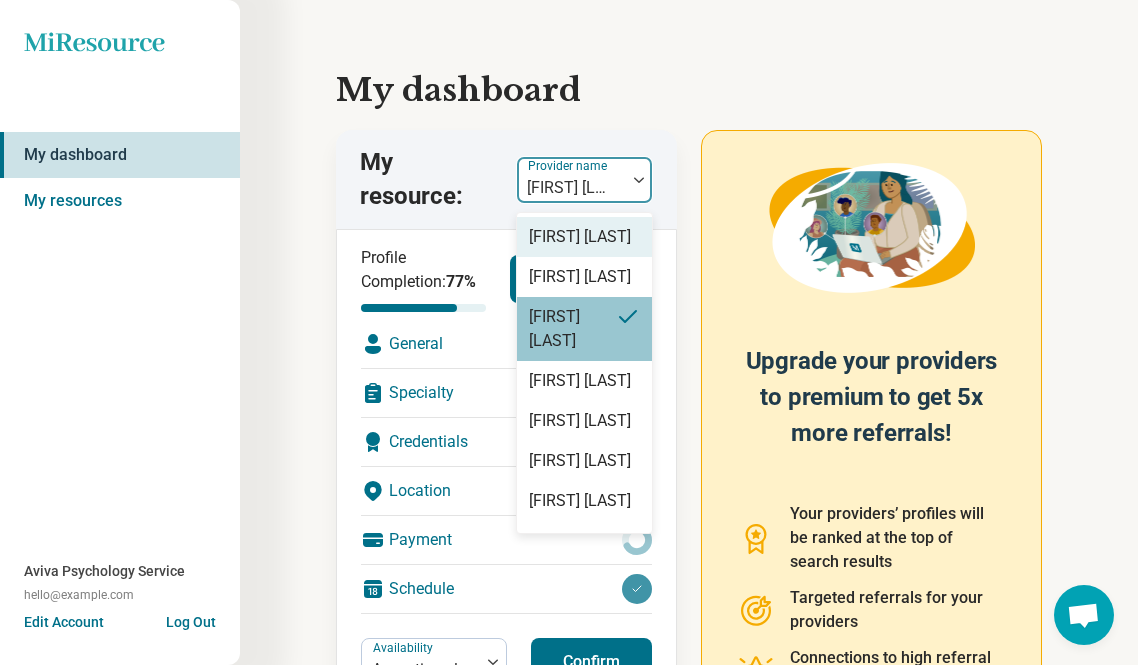 click on "Provider name [FIRST] [LAST]" at bounding box center (584, 180) 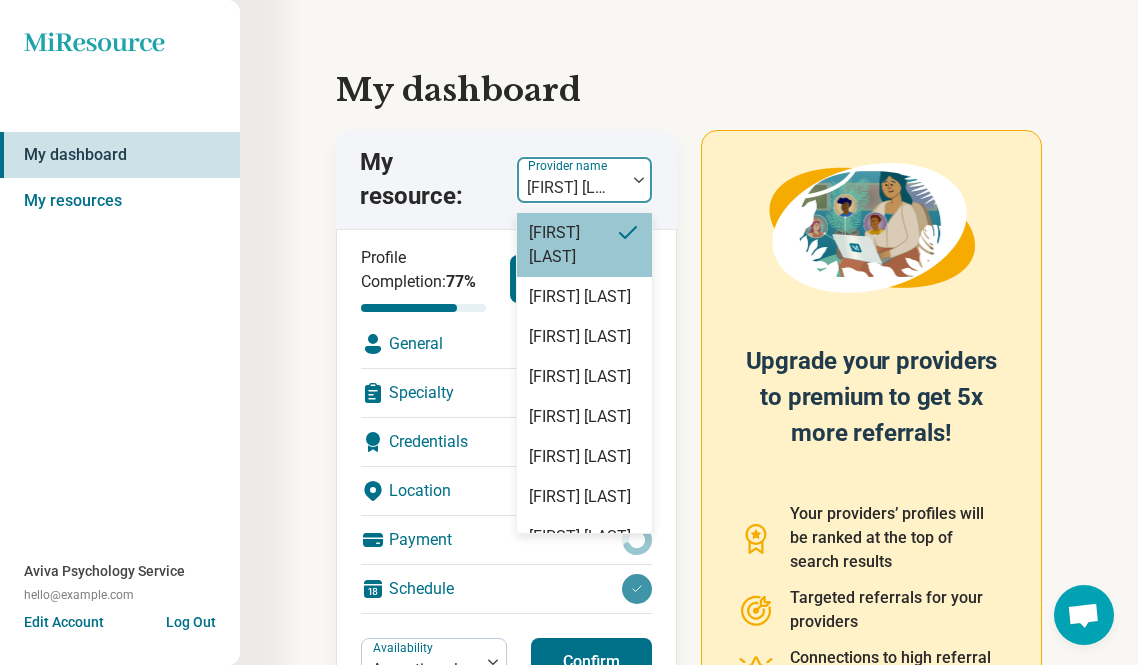 scroll, scrollTop: 88, scrollLeft: 0, axis: vertical 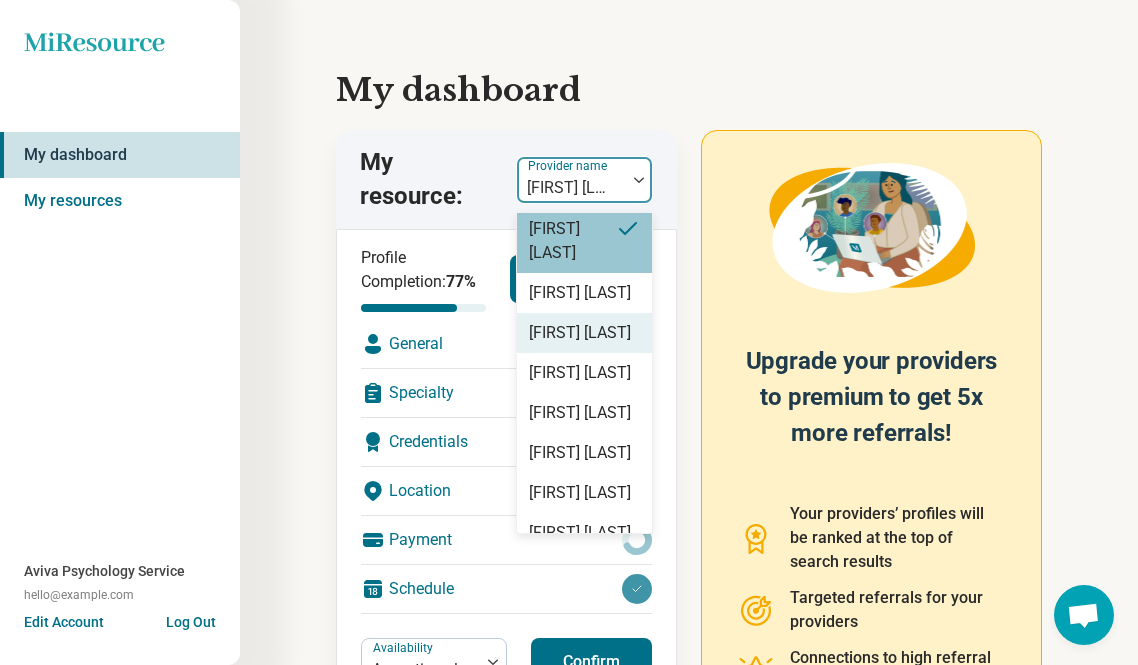 click on "[FIRST] [LAST]" at bounding box center (580, 333) 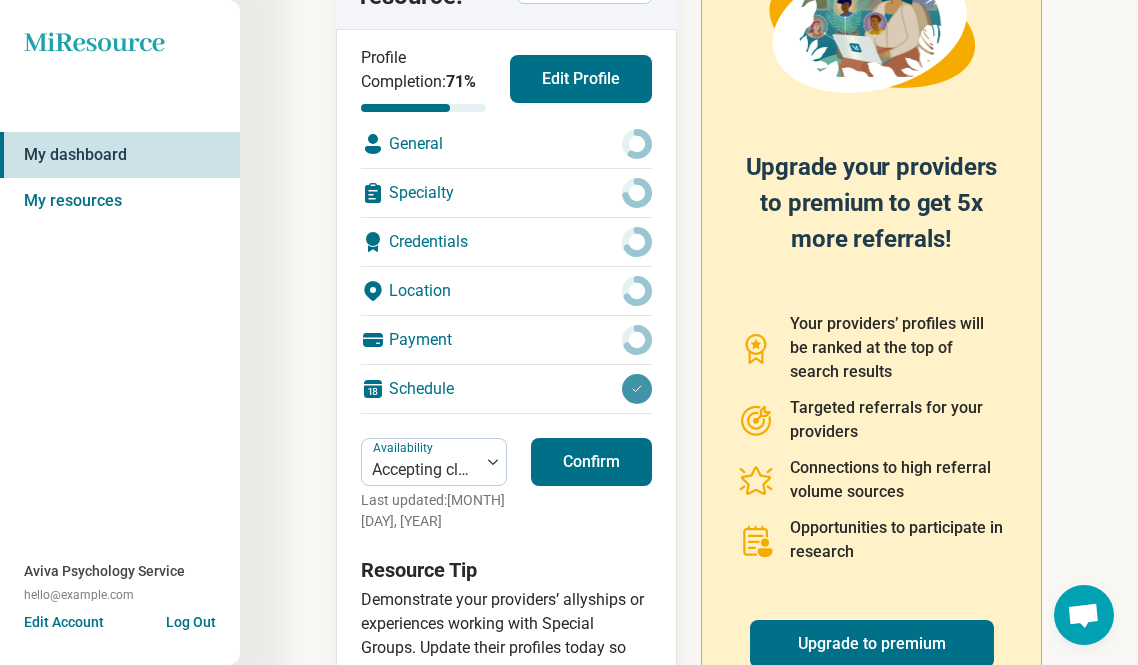 click on "Availability Accepting clients Last updated:  [MONTH] [DAY], [YEAR] Confirm" at bounding box center (506, 485) 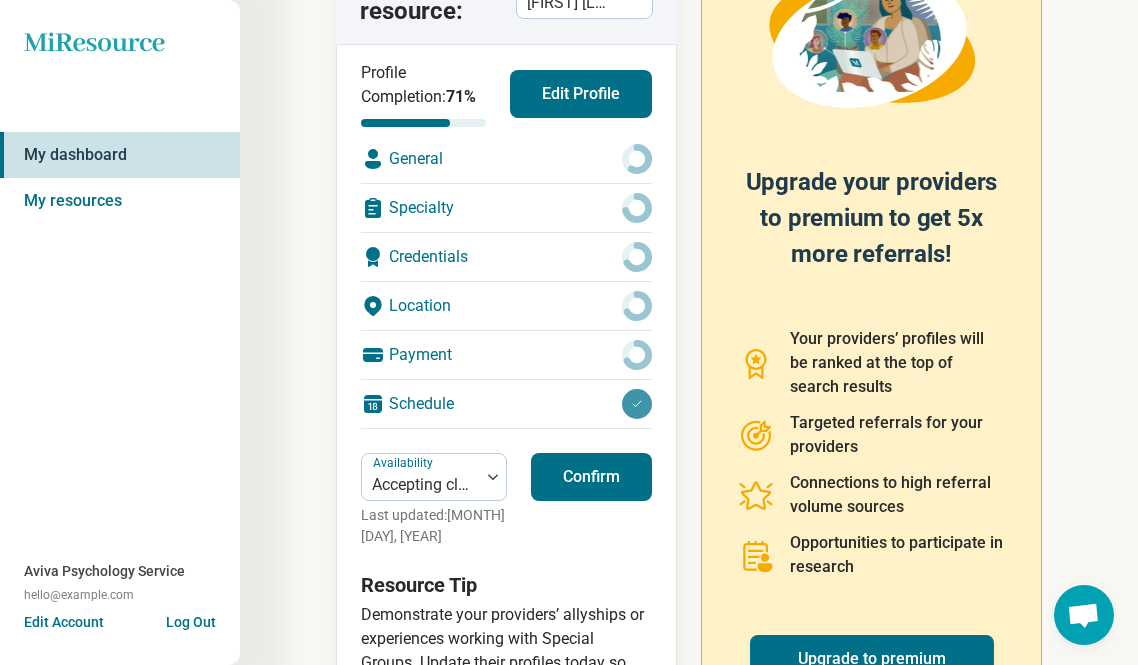 scroll, scrollTop: 186, scrollLeft: 0, axis: vertical 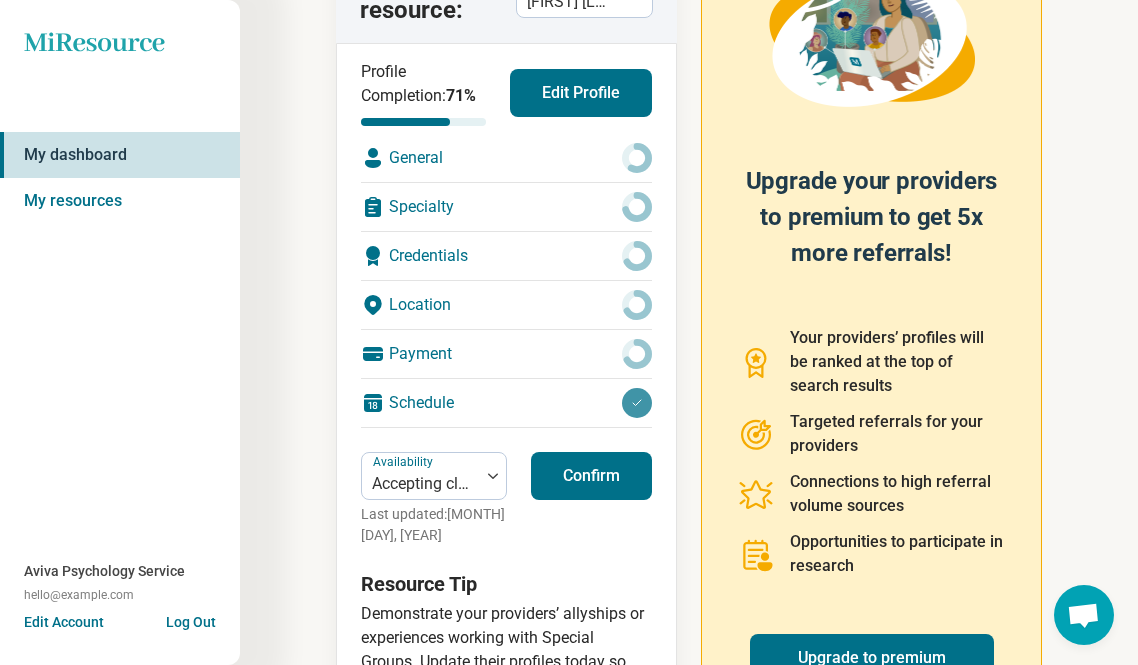 click on "Confirm" at bounding box center [591, 476] 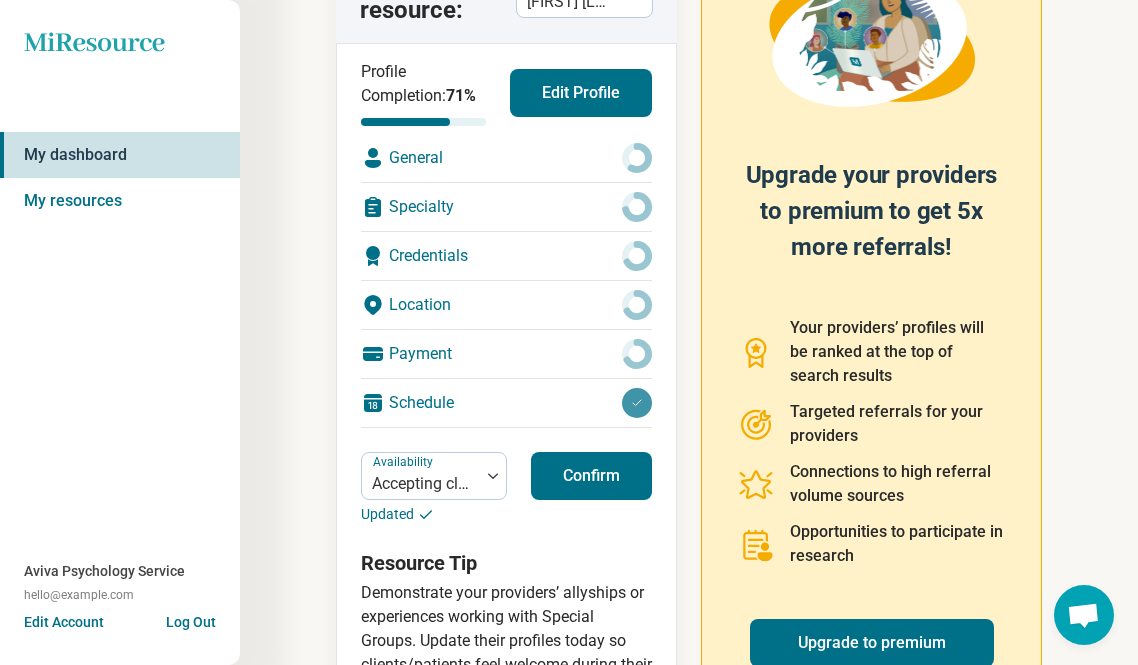 scroll, scrollTop: 0, scrollLeft: 0, axis: both 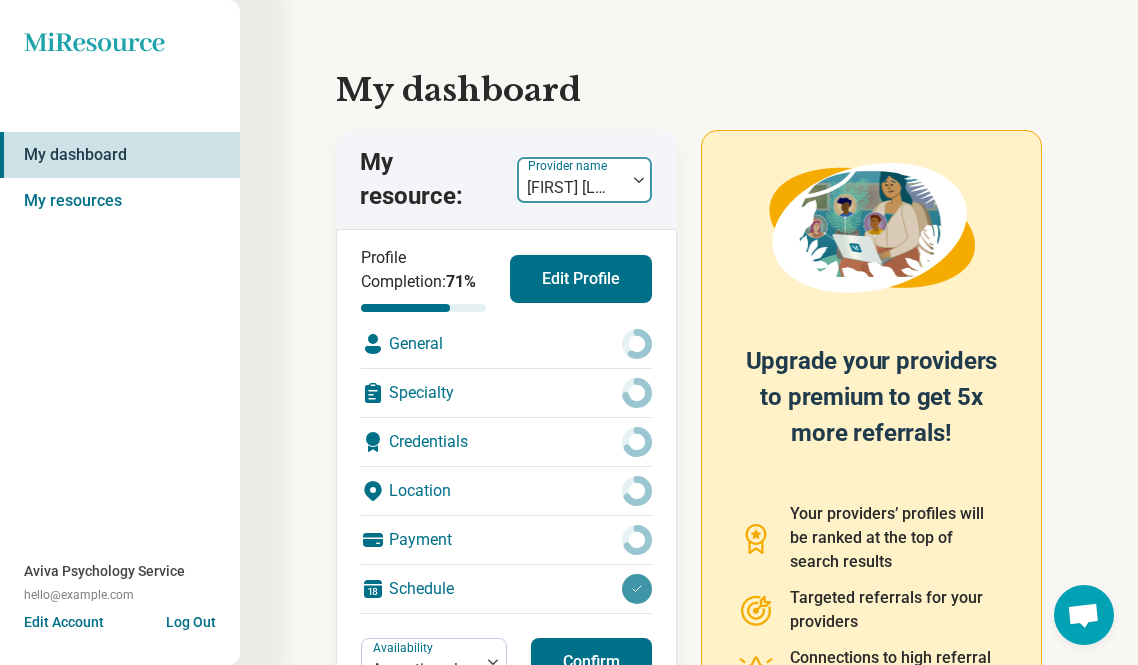 click at bounding box center (571, 188) 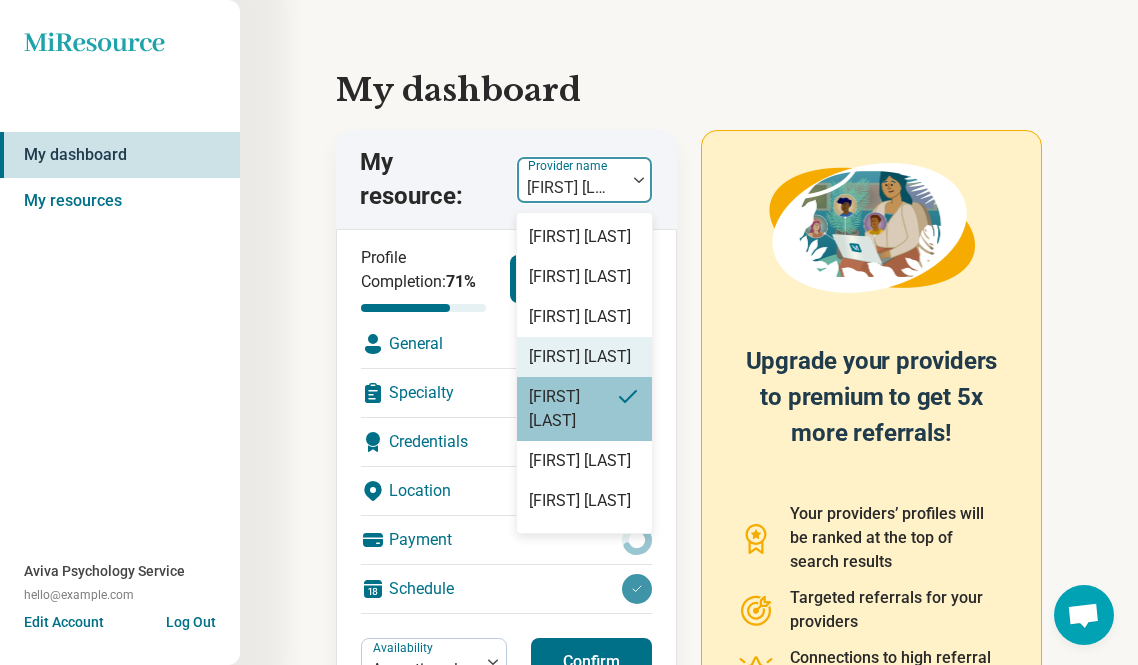 click on "[FIRST] [LAST]" at bounding box center (580, 357) 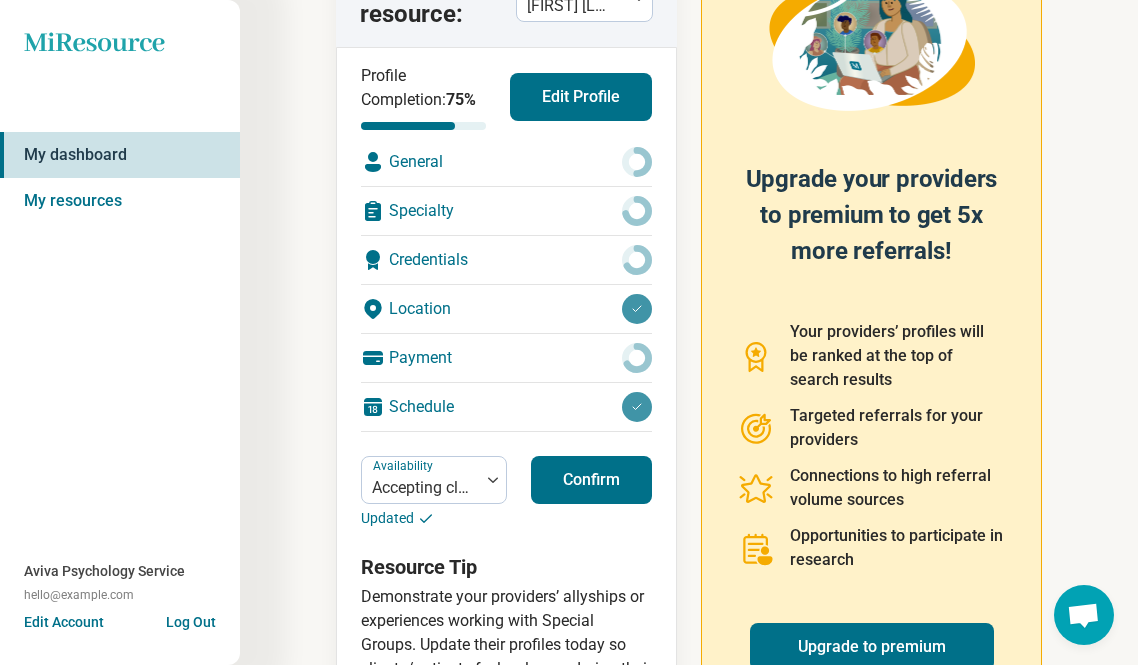 scroll, scrollTop: 118, scrollLeft: 0, axis: vertical 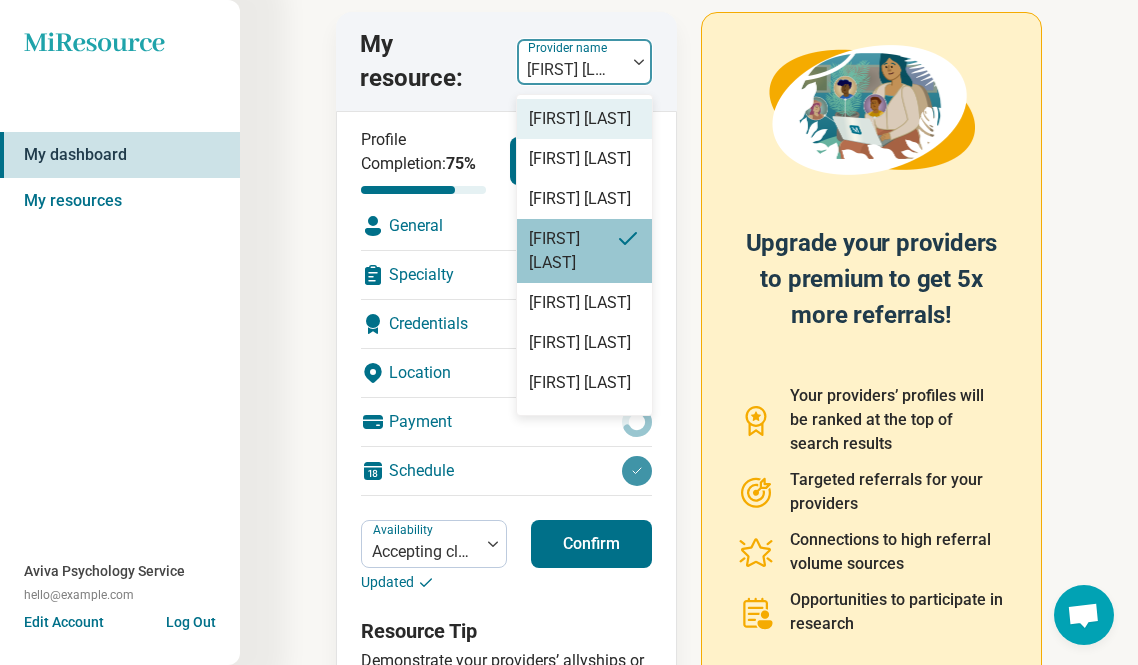 click at bounding box center (571, 70) 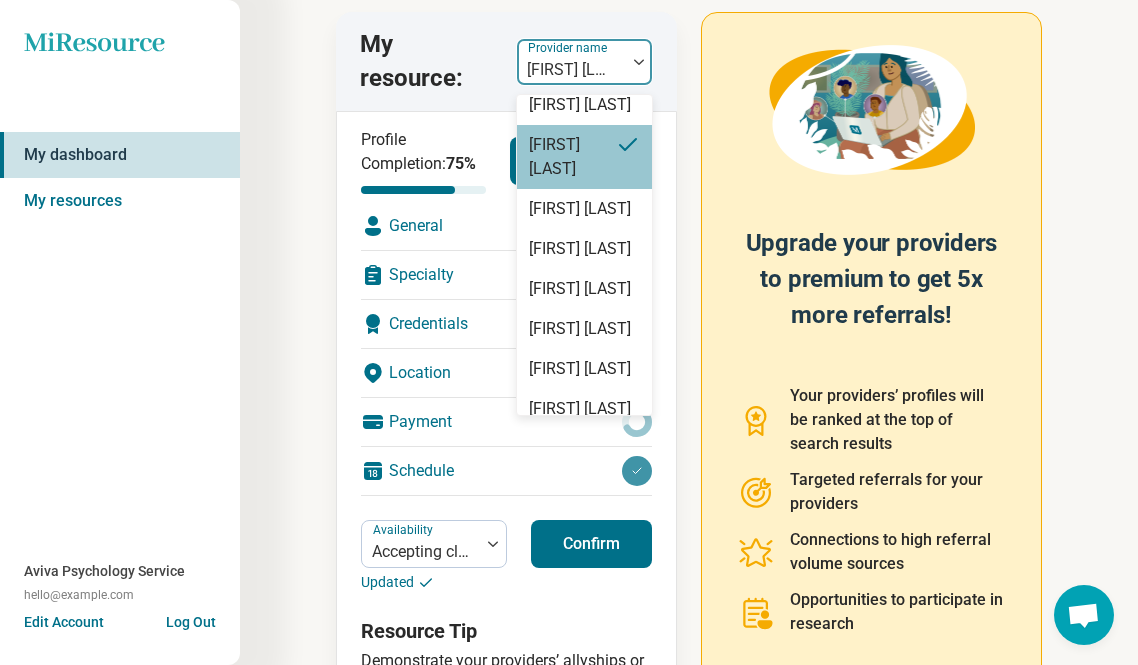 scroll, scrollTop: 112, scrollLeft: 0, axis: vertical 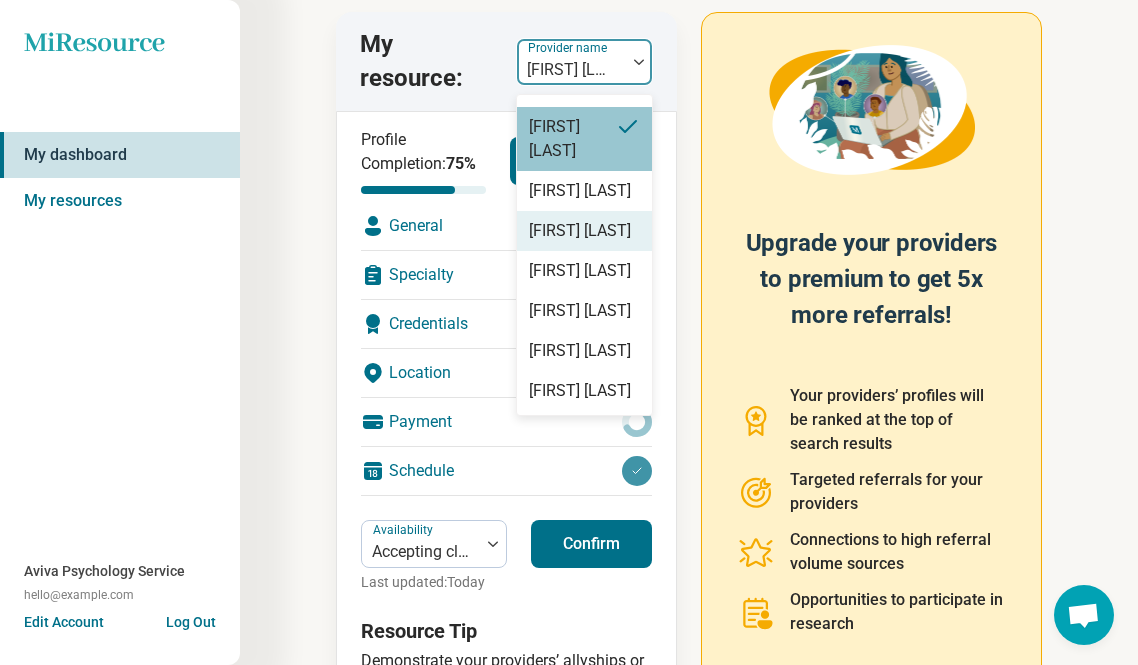 click on "[FIRST] [LAST]" at bounding box center [580, 231] 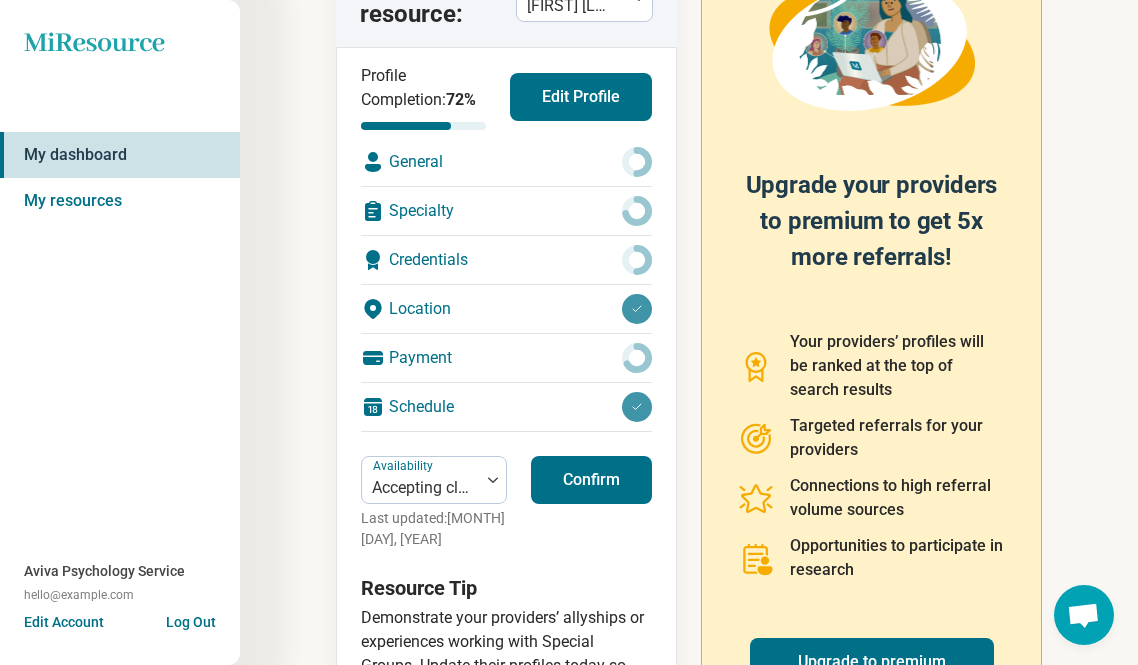 scroll, scrollTop: 185, scrollLeft: 0, axis: vertical 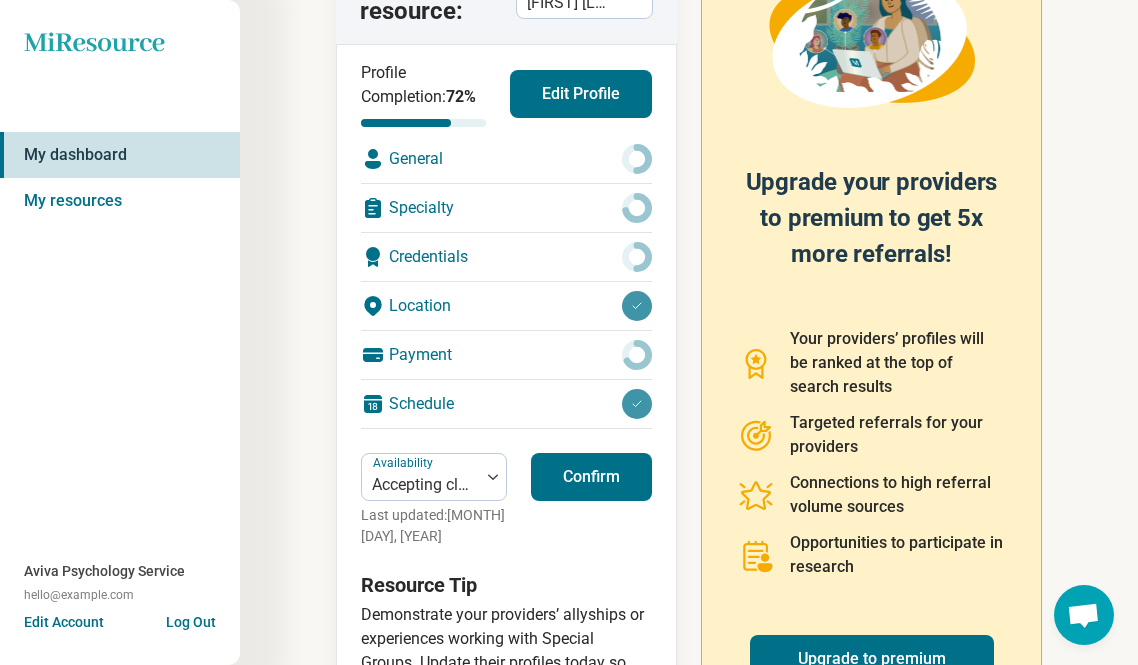 click on "Confirm" at bounding box center [591, 477] 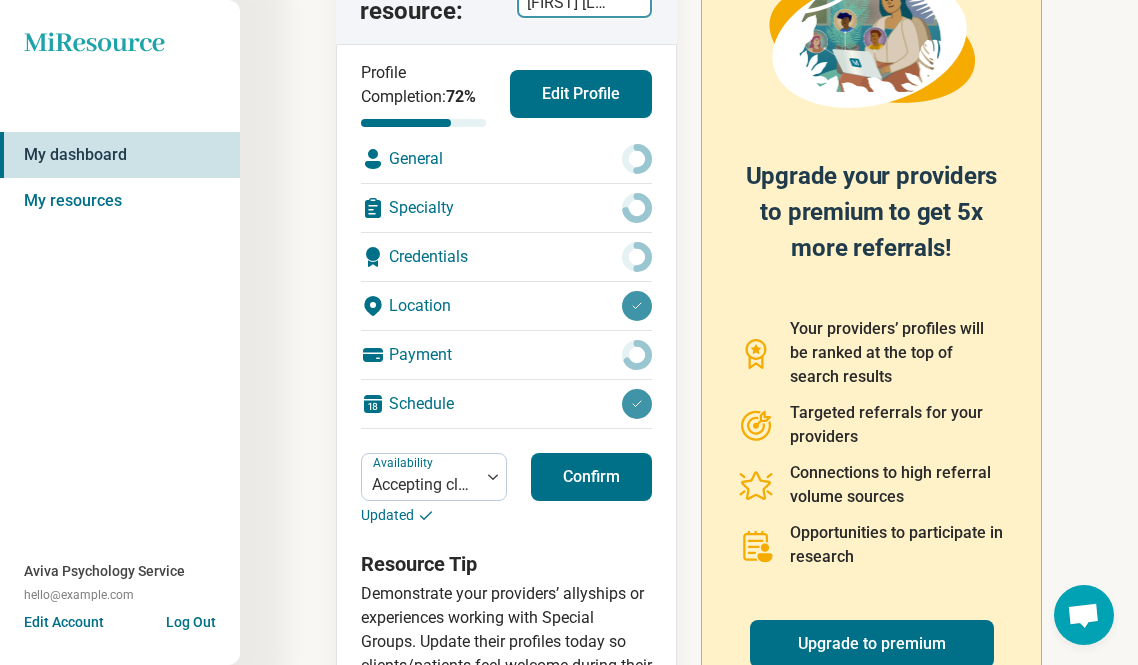 click at bounding box center [571, 3] 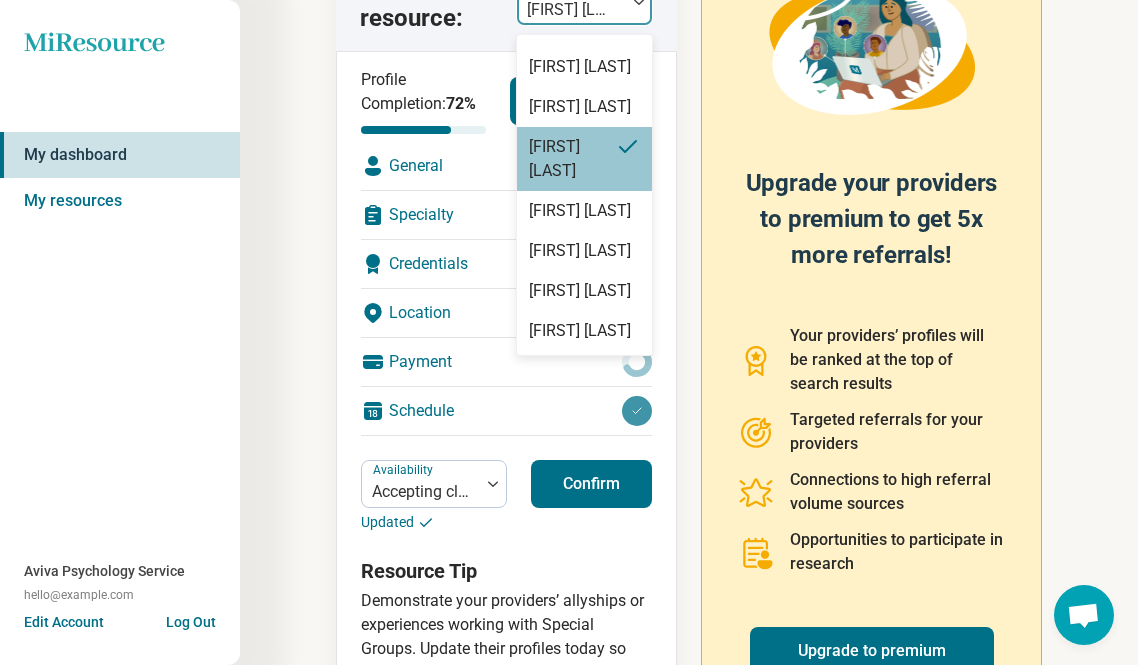 scroll, scrollTop: 148, scrollLeft: 0, axis: vertical 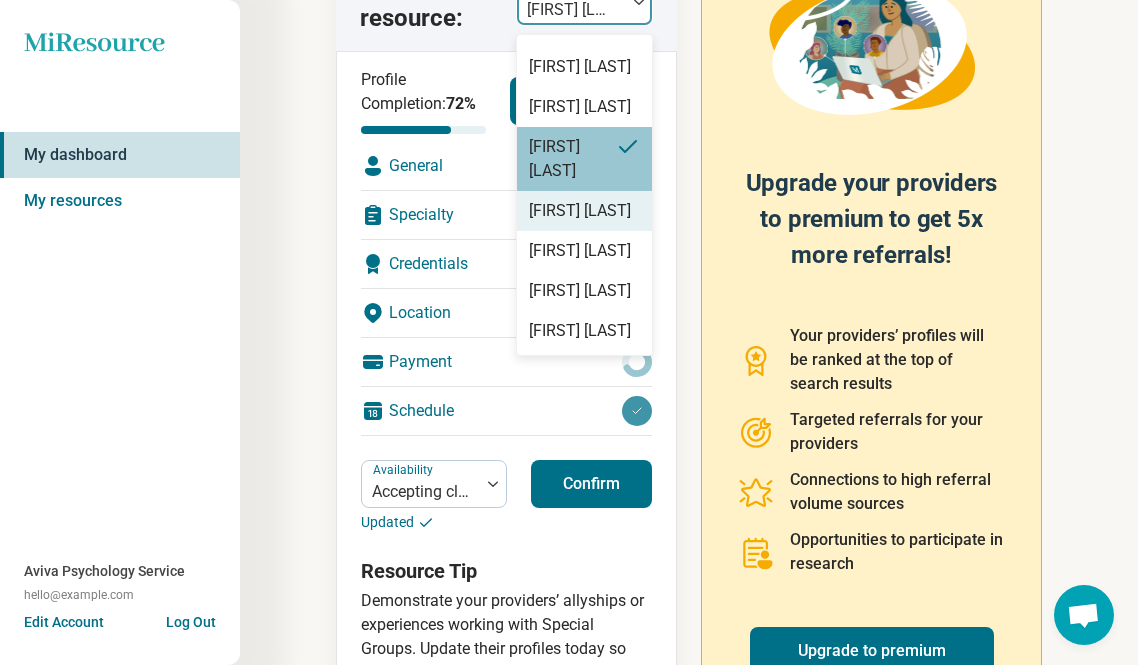 click on "[FIRST] [LAST]" at bounding box center (580, 211) 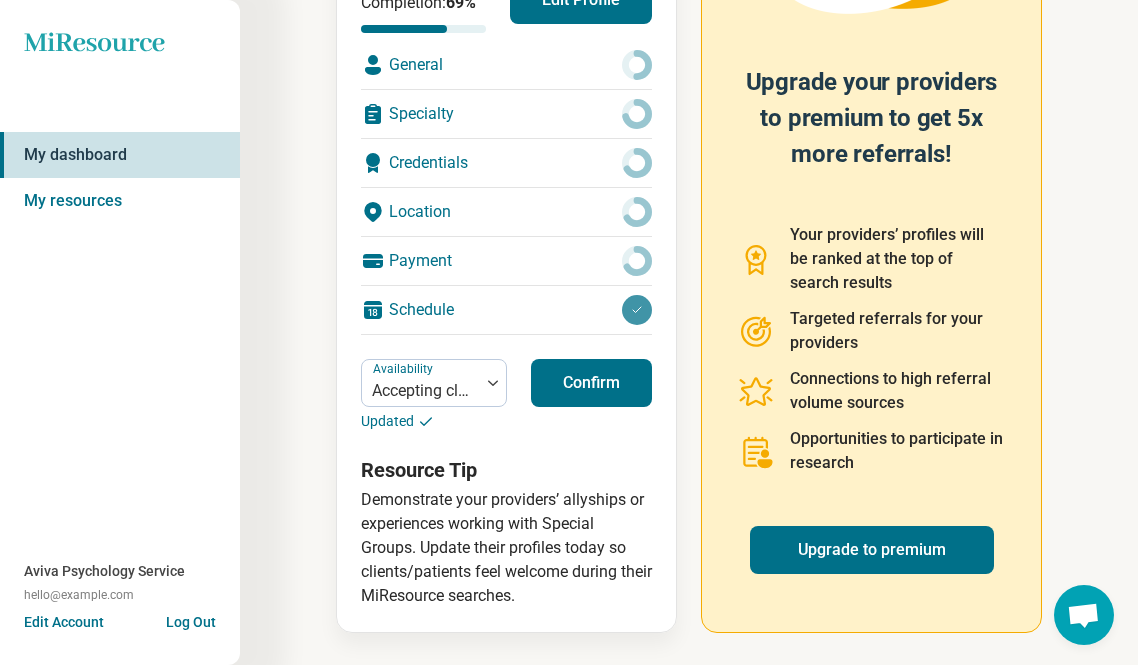 click on "Confirm" at bounding box center (591, 383) 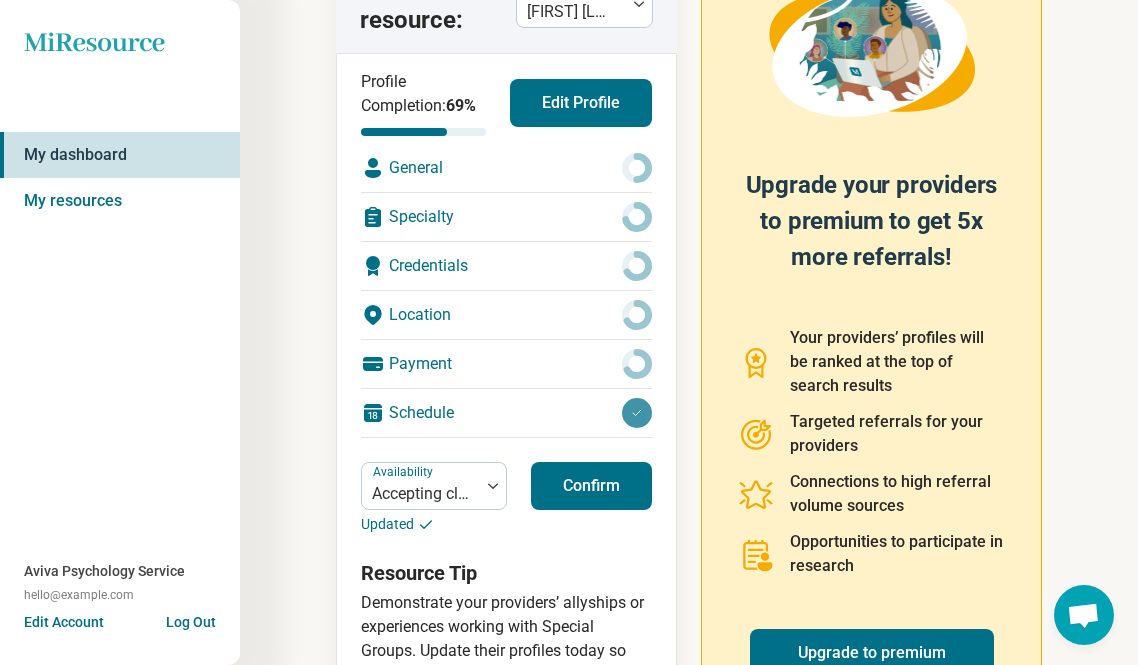 scroll, scrollTop: 161, scrollLeft: 0, axis: vertical 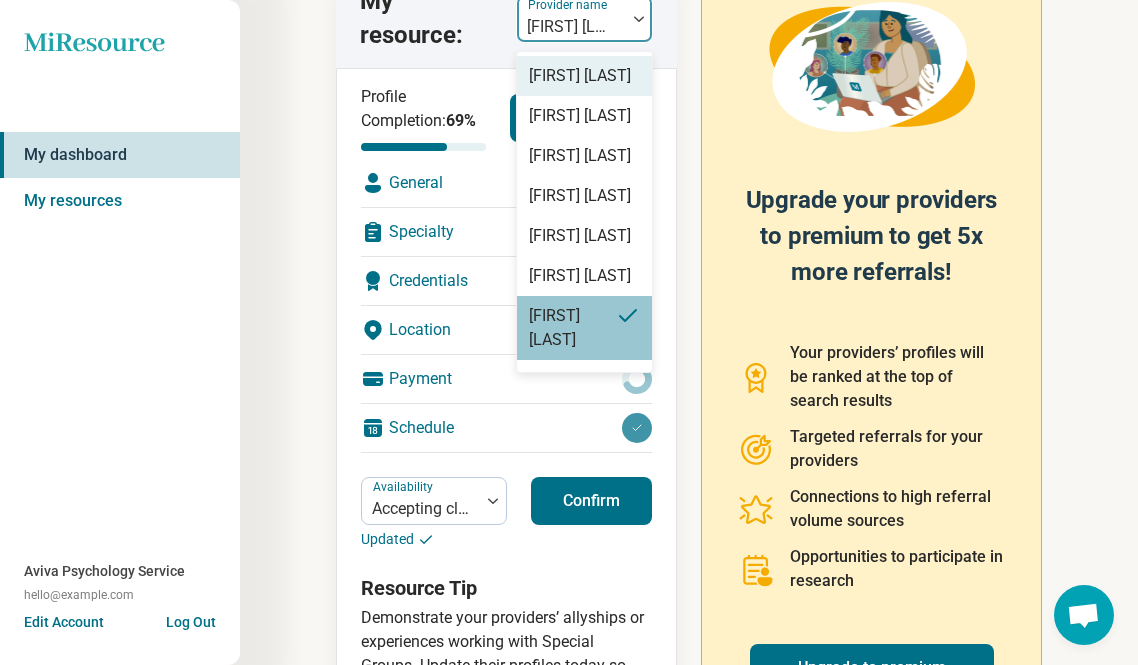 click at bounding box center [571, 27] 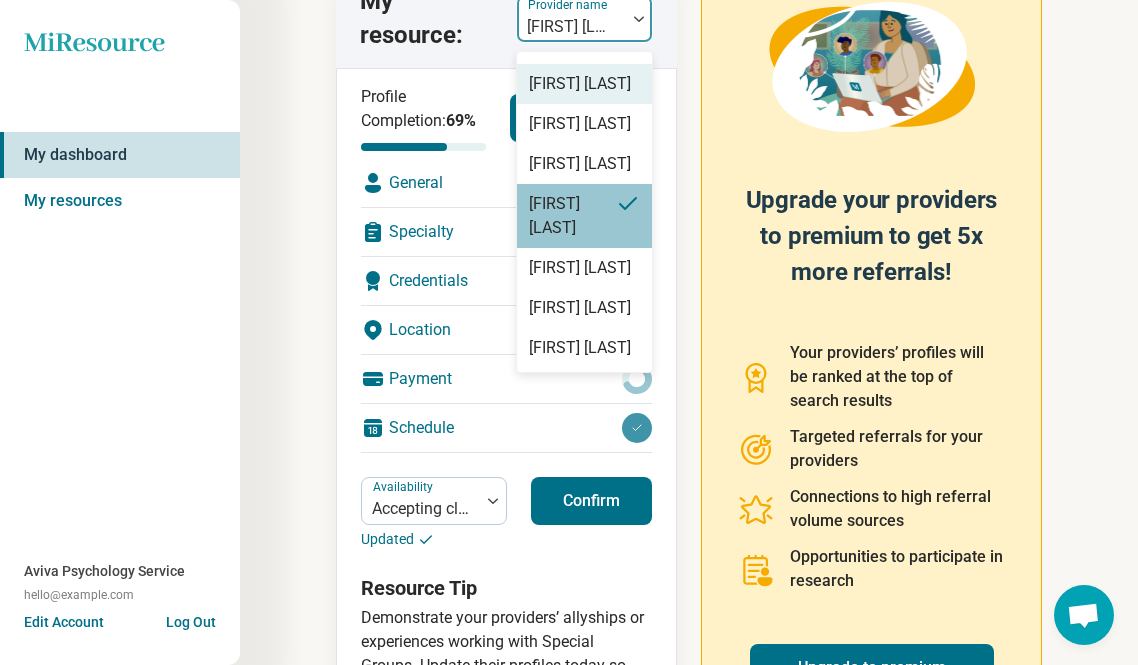 scroll, scrollTop: 174, scrollLeft: 0, axis: vertical 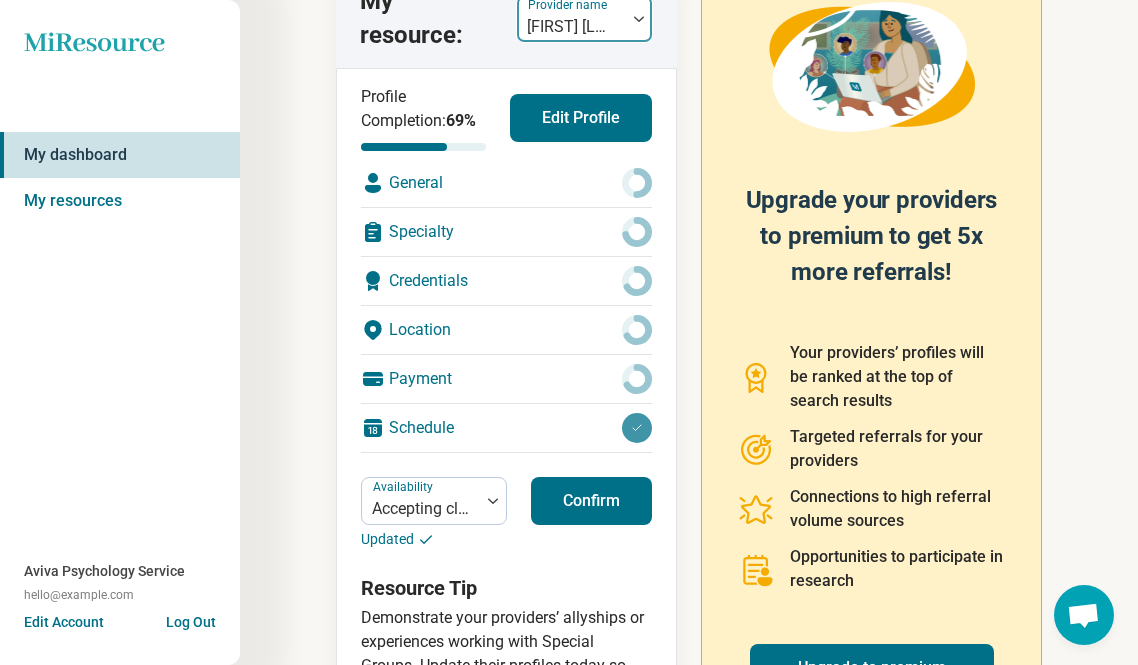 click at bounding box center [571, 27] 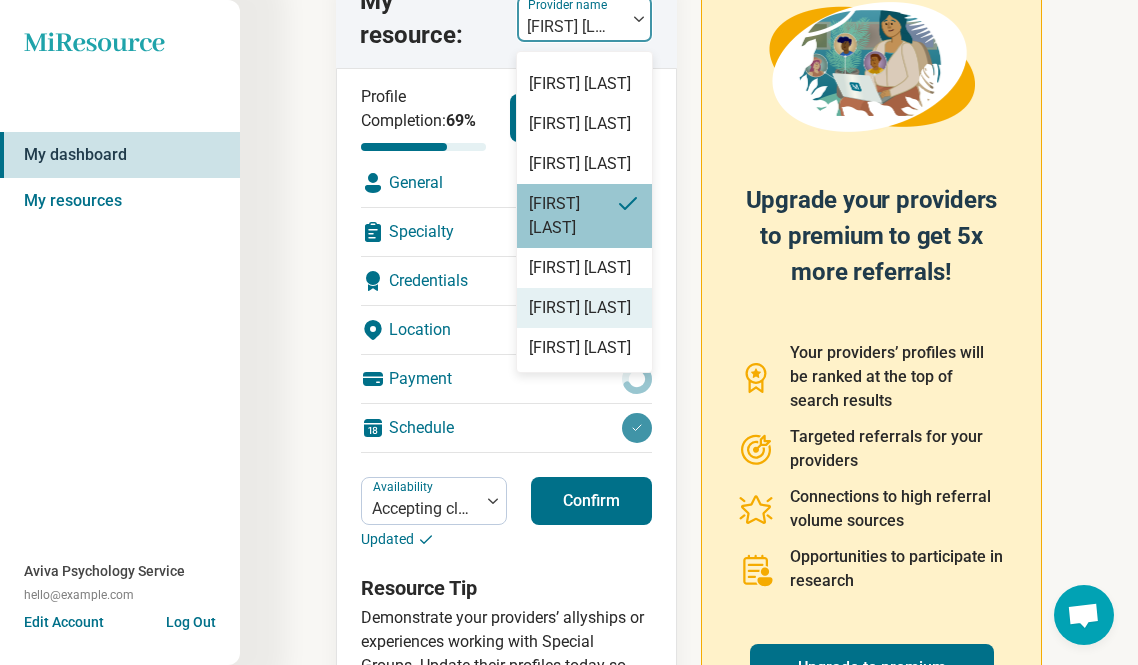 scroll, scrollTop: 208, scrollLeft: 0, axis: vertical 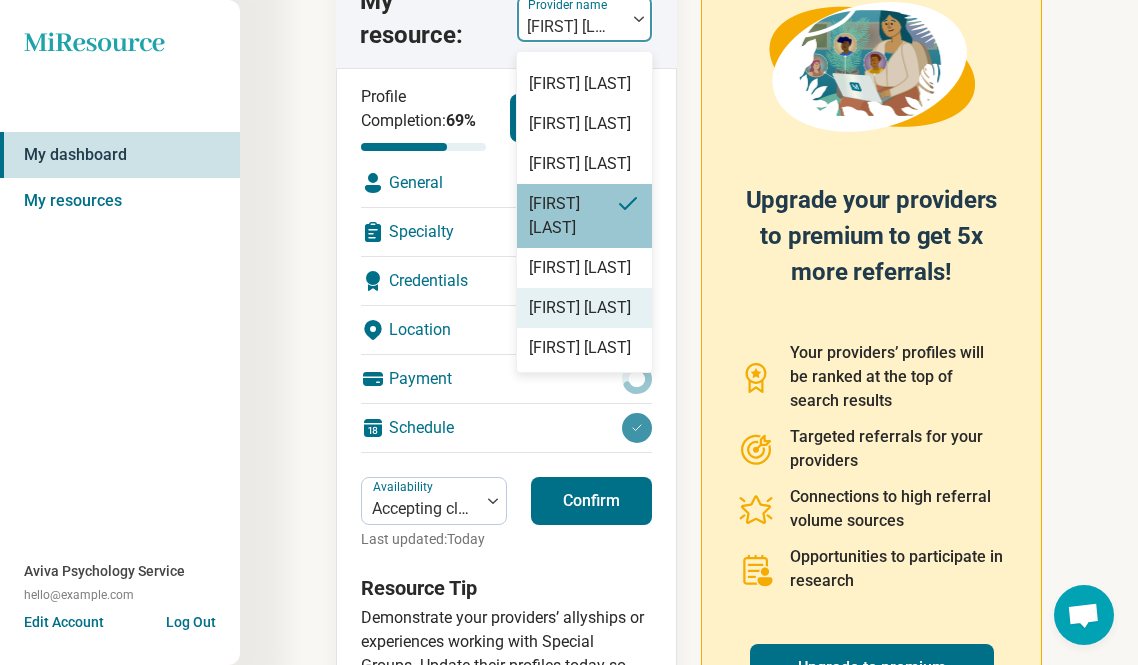 click on "[FIRST] [LAST]" at bounding box center (580, 308) 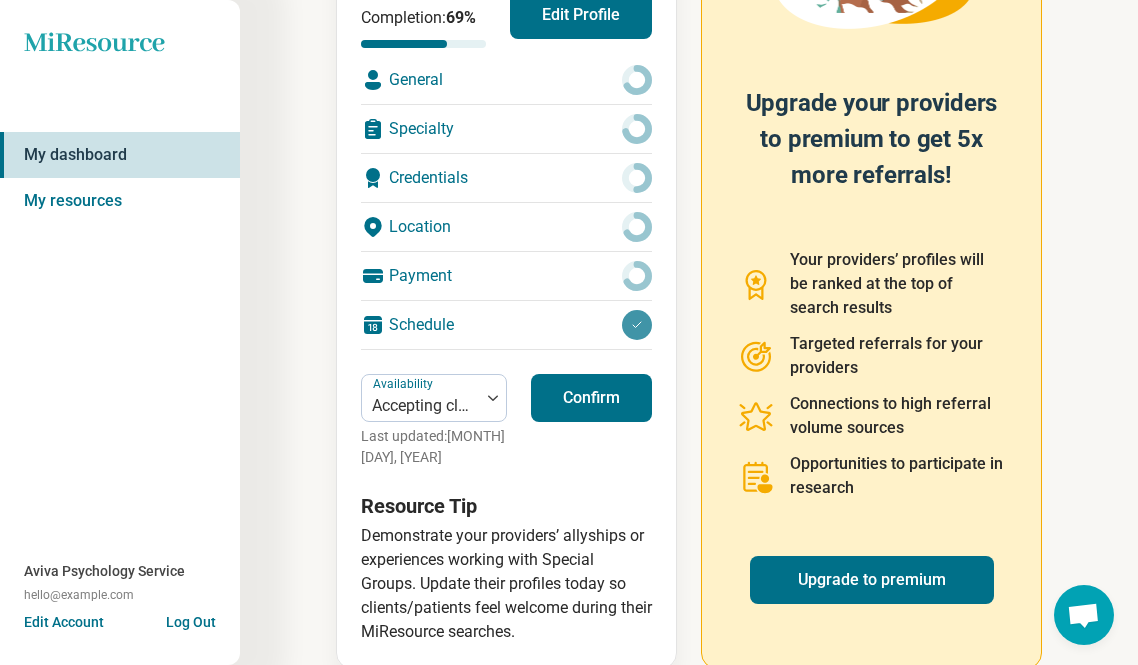 click on "Confirm" at bounding box center (591, 398) 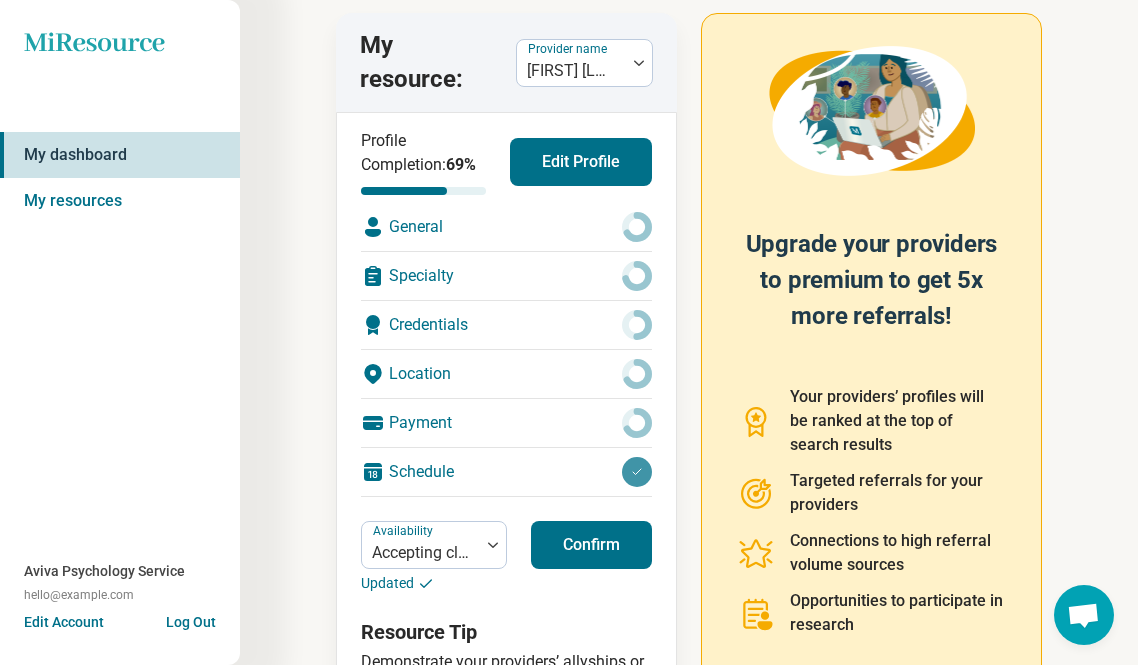 scroll, scrollTop: 93, scrollLeft: 0, axis: vertical 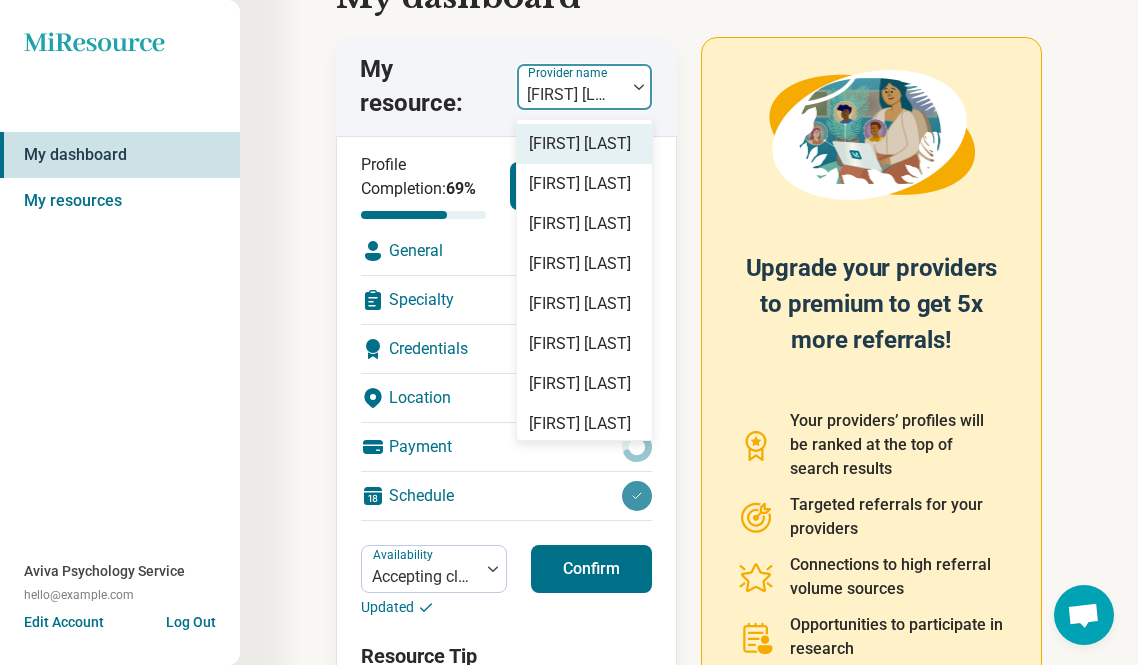 click at bounding box center (571, 95) 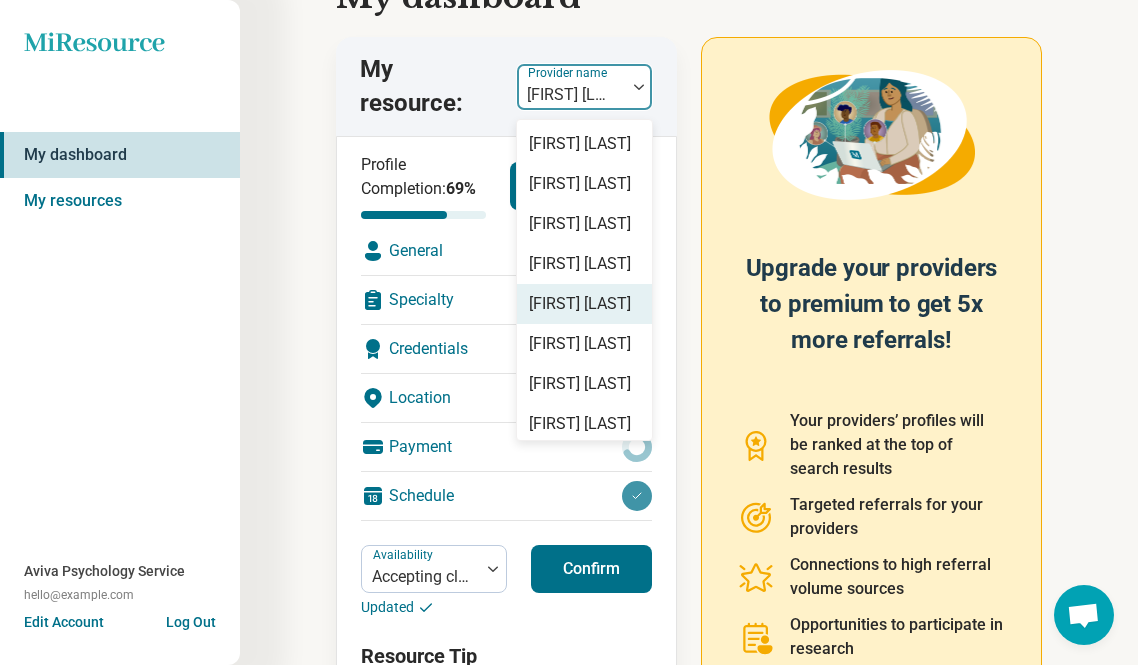 scroll, scrollTop: 208, scrollLeft: 0, axis: vertical 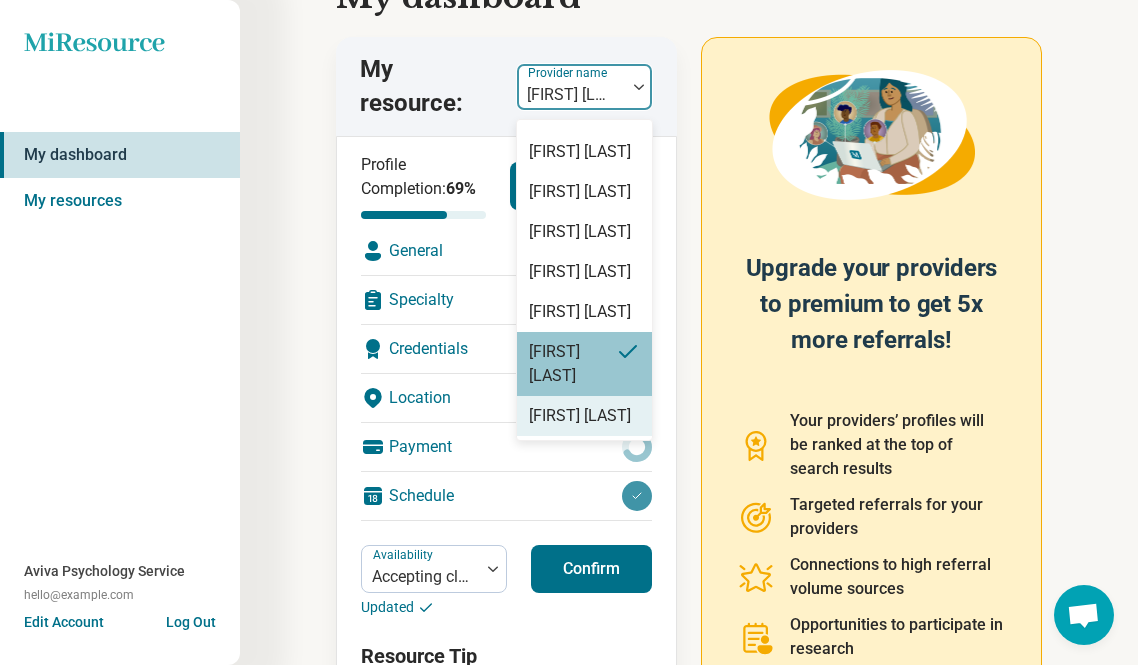 click on "[FIRST] [LAST]" at bounding box center [580, 416] 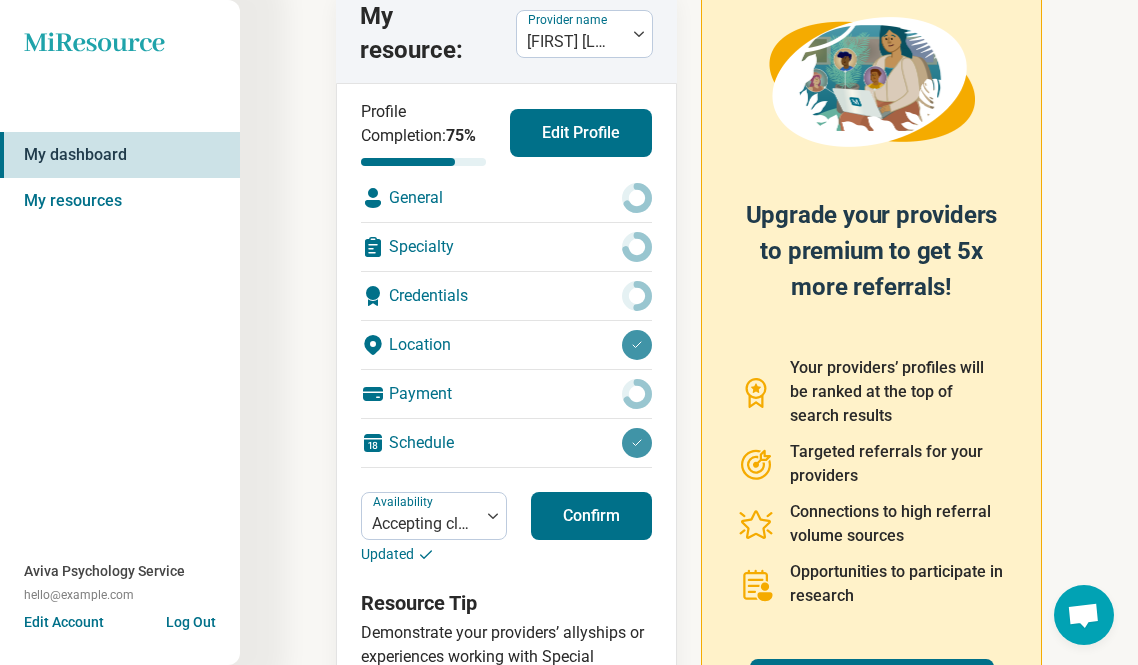 scroll, scrollTop: 152, scrollLeft: 0, axis: vertical 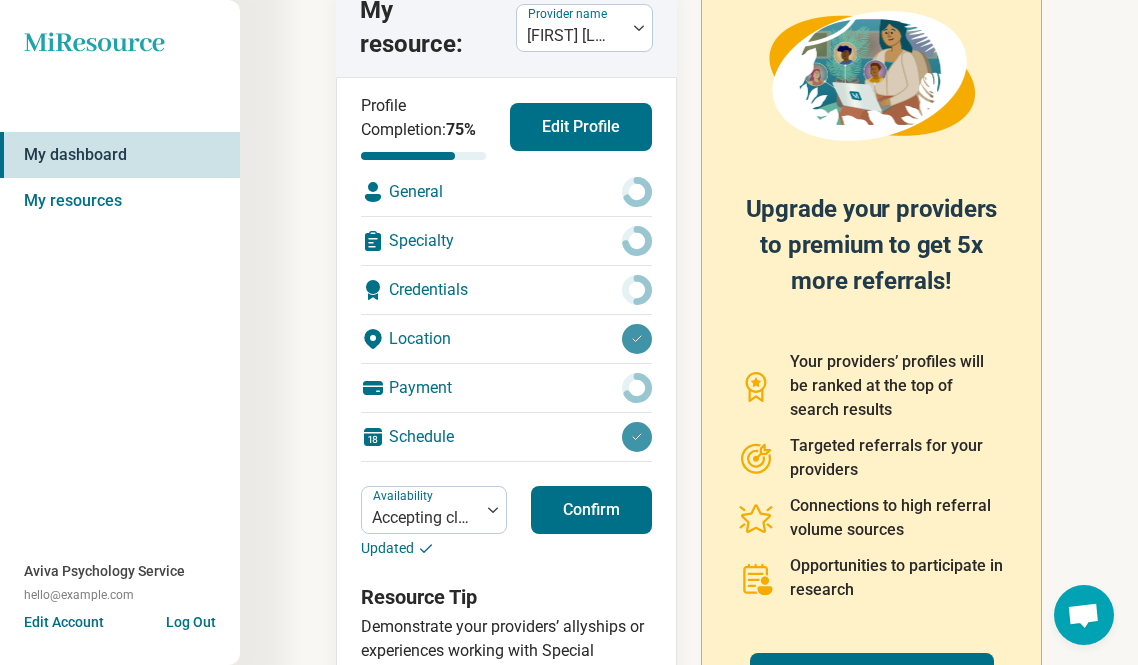 click on "Availability Accepting clients Updated Confirm" at bounding box center [506, 522] 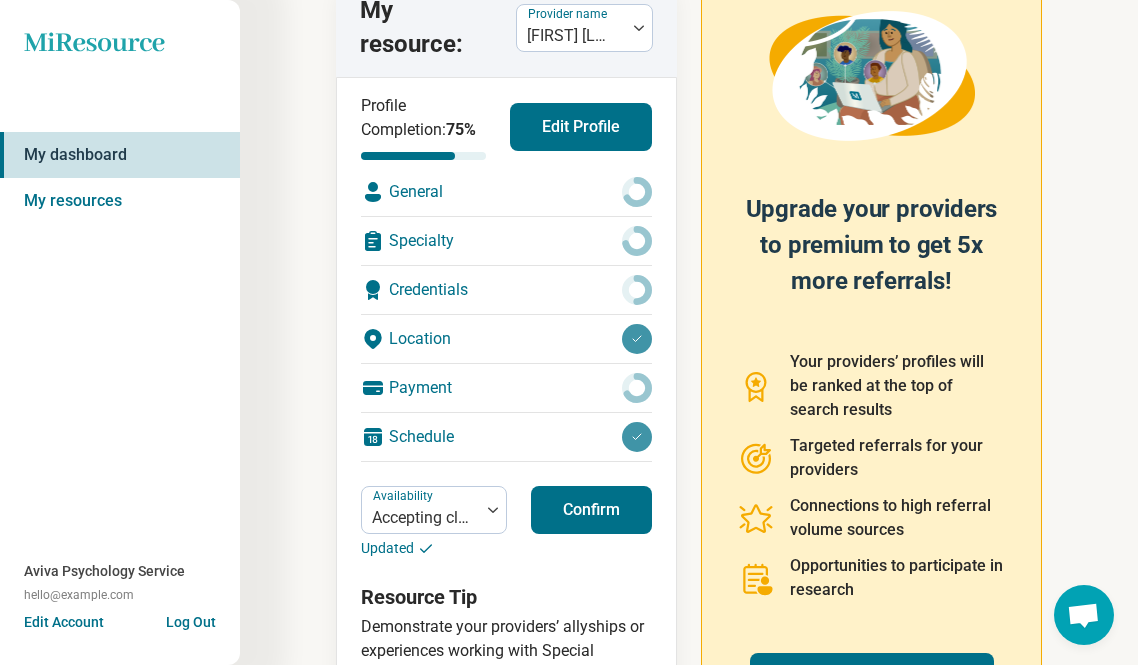 scroll, scrollTop: 0, scrollLeft: 0, axis: both 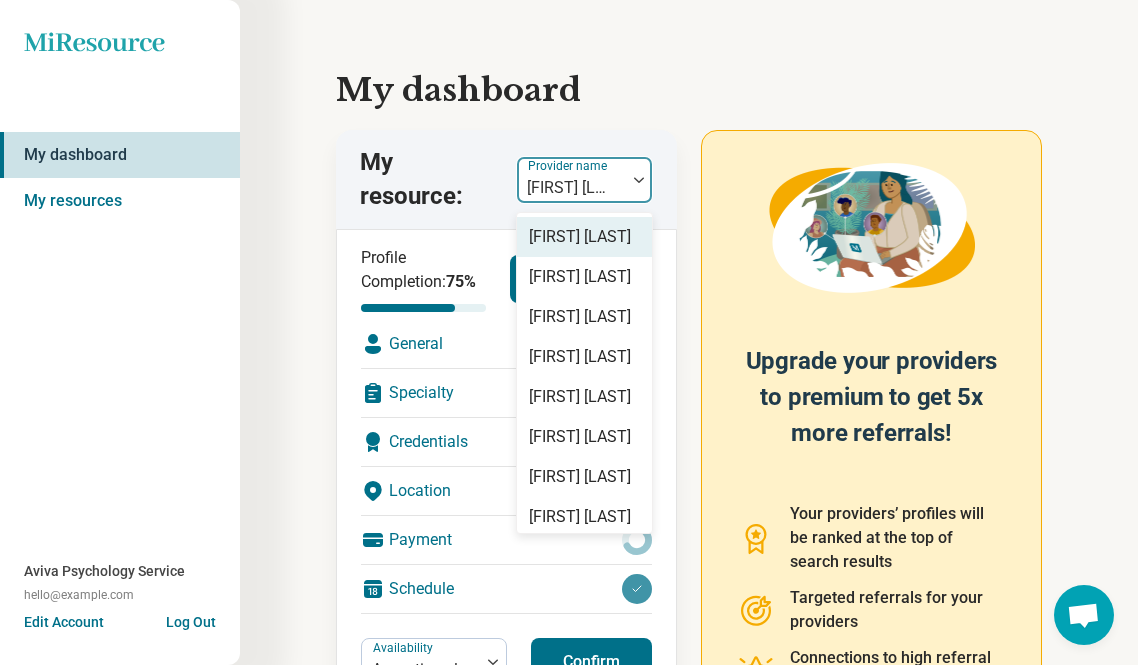 click at bounding box center [571, 188] 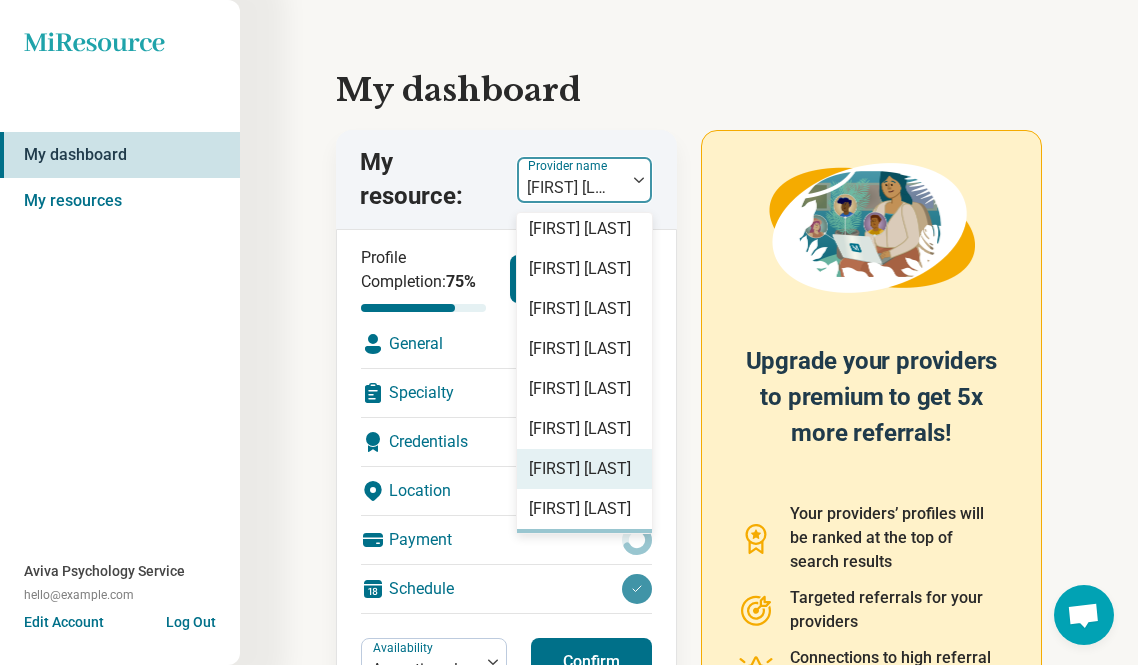scroll, scrollTop: 0, scrollLeft: 0, axis: both 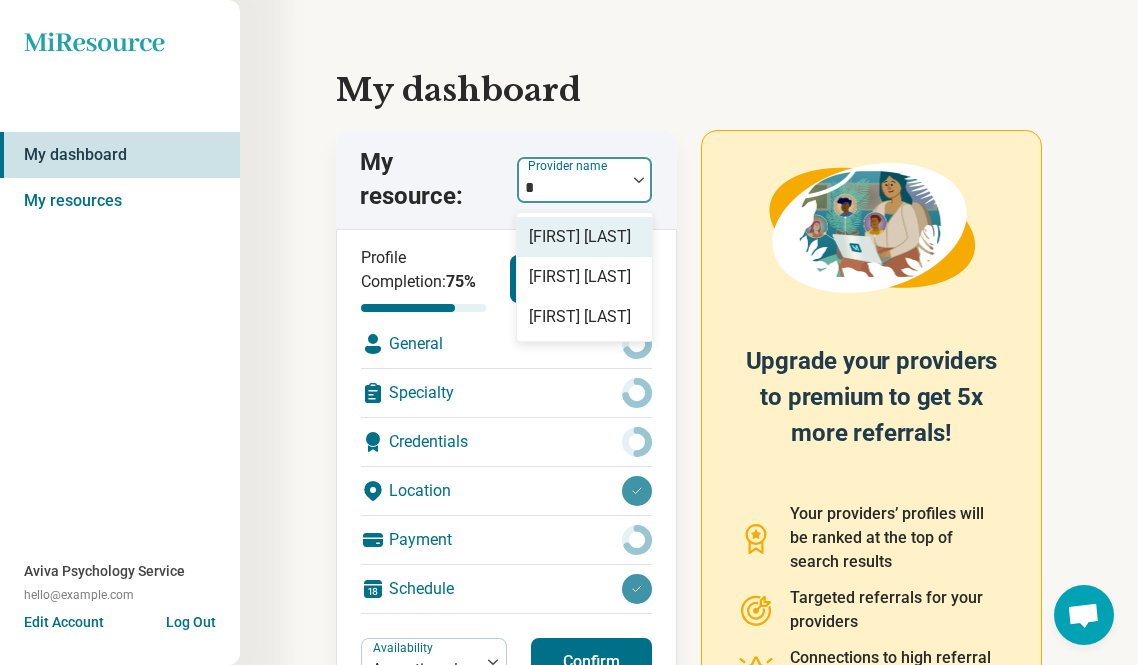 type on "*" 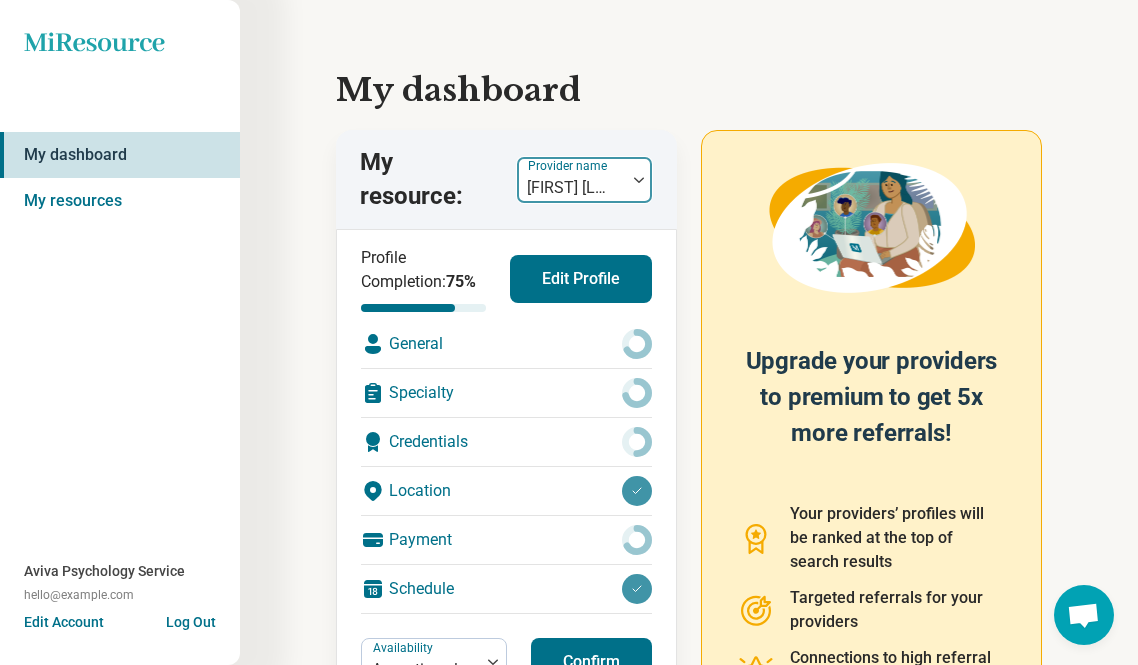 click at bounding box center [571, 188] 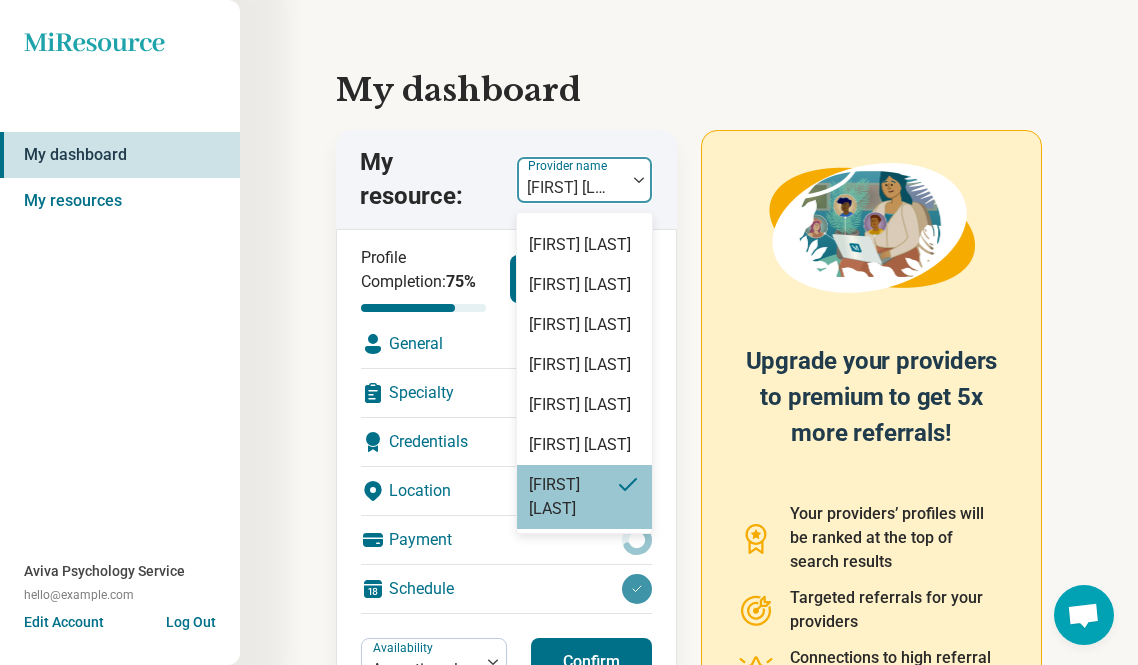 scroll, scrollTop: 184, scrollLeft: 0, axis: vertical 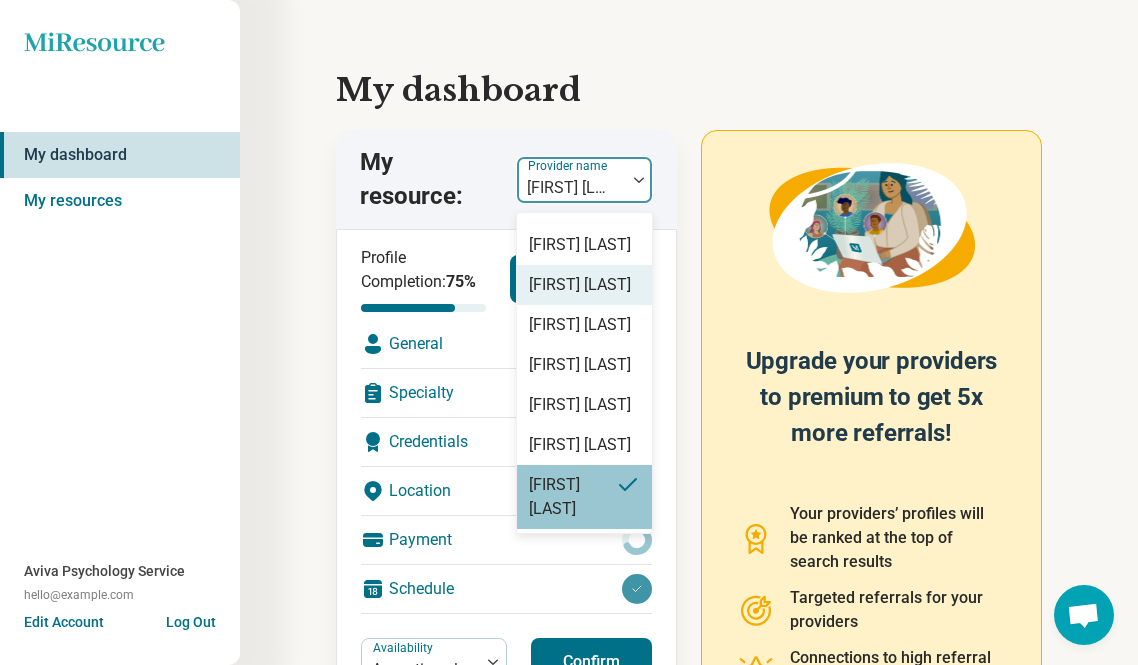 click on "My dashboard" at bounding box center [689, 90] 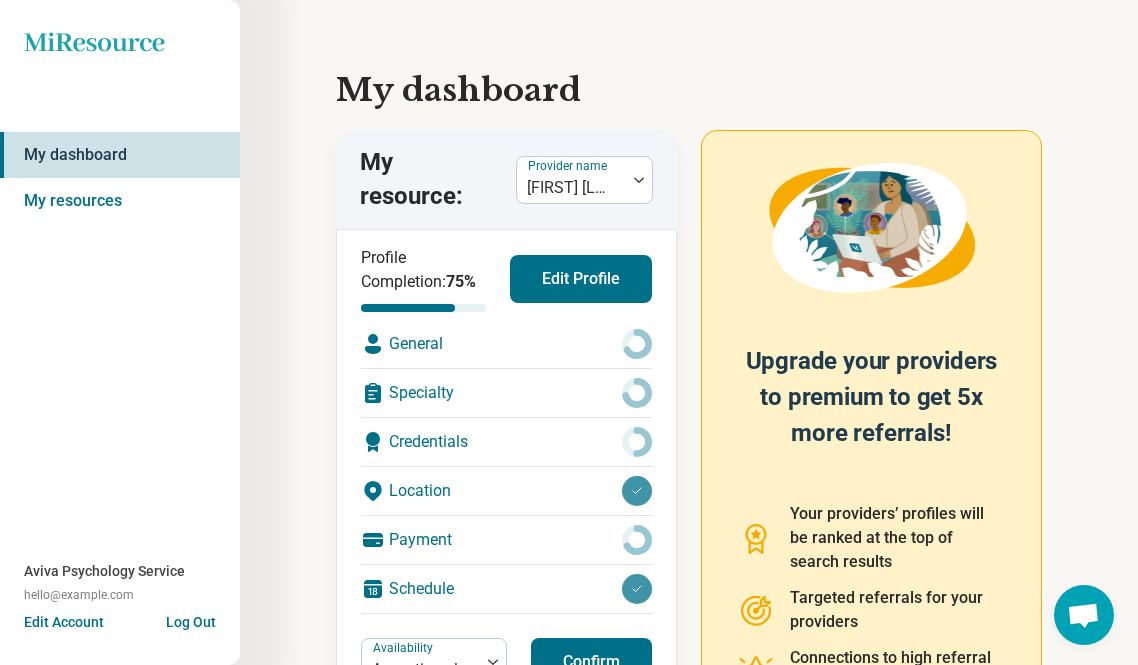 scroll, scrollTop: 279, scrollLeft: 0, axis: vertical 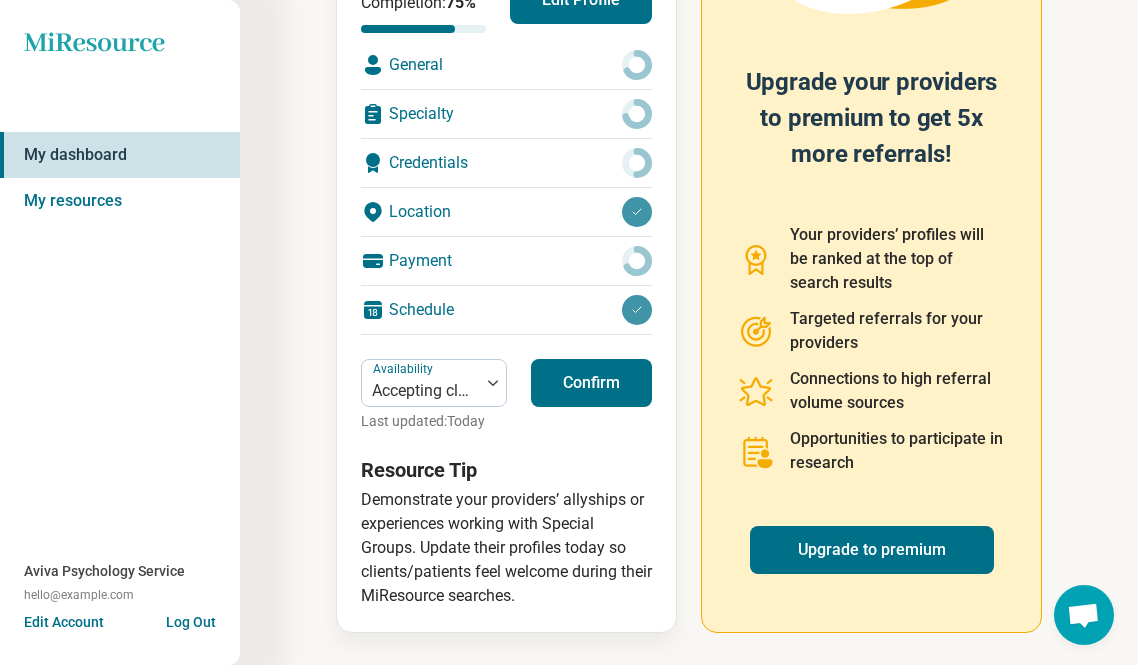 click on "Edit Account" at bounding box center (64, 622) 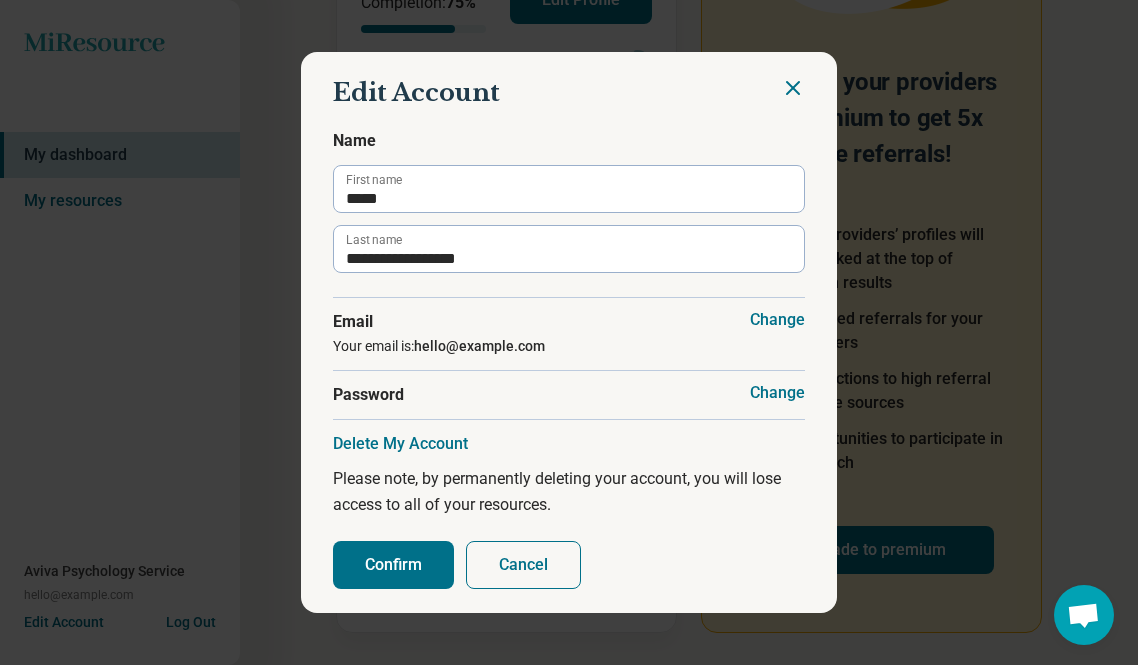 click on "Cancel" at bounding box center (523, 565) 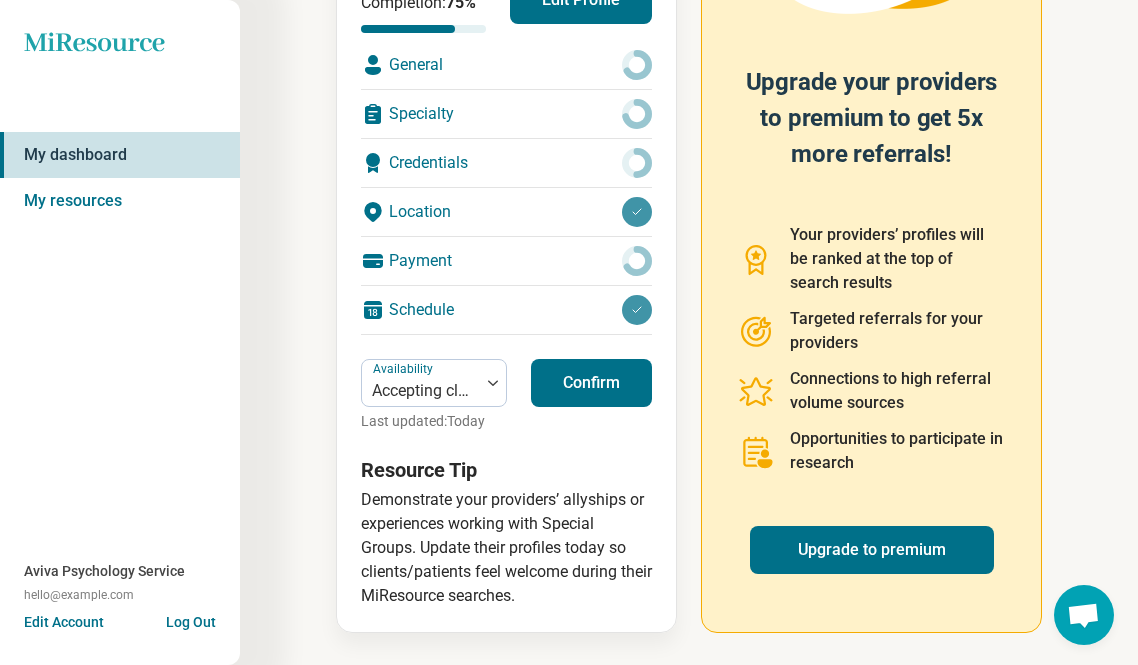 scroll, scrollTop: 0, scrollLeft: 0, axis: both 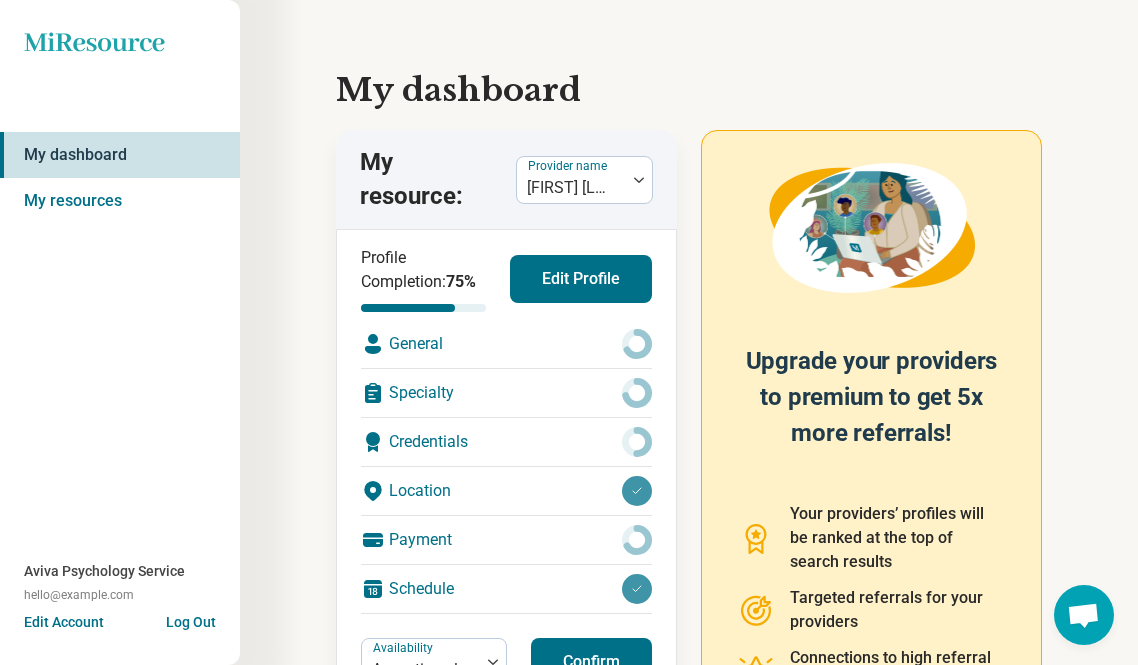 click on "Miresource logo" 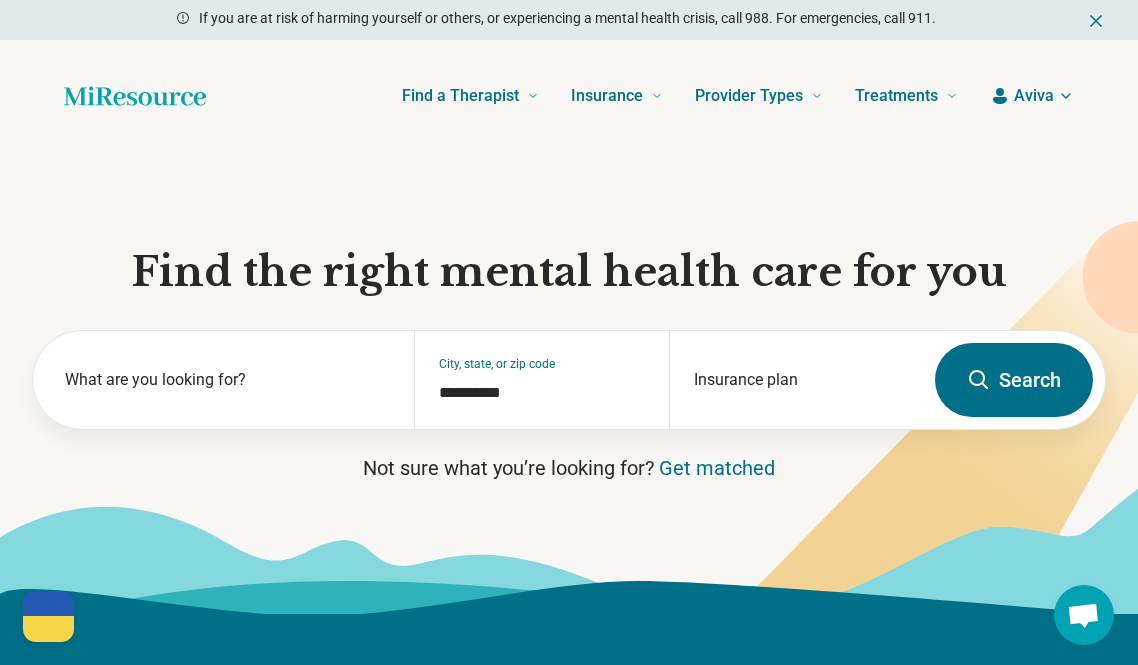 click on "Aviva" at bounding box center [1034, 96] 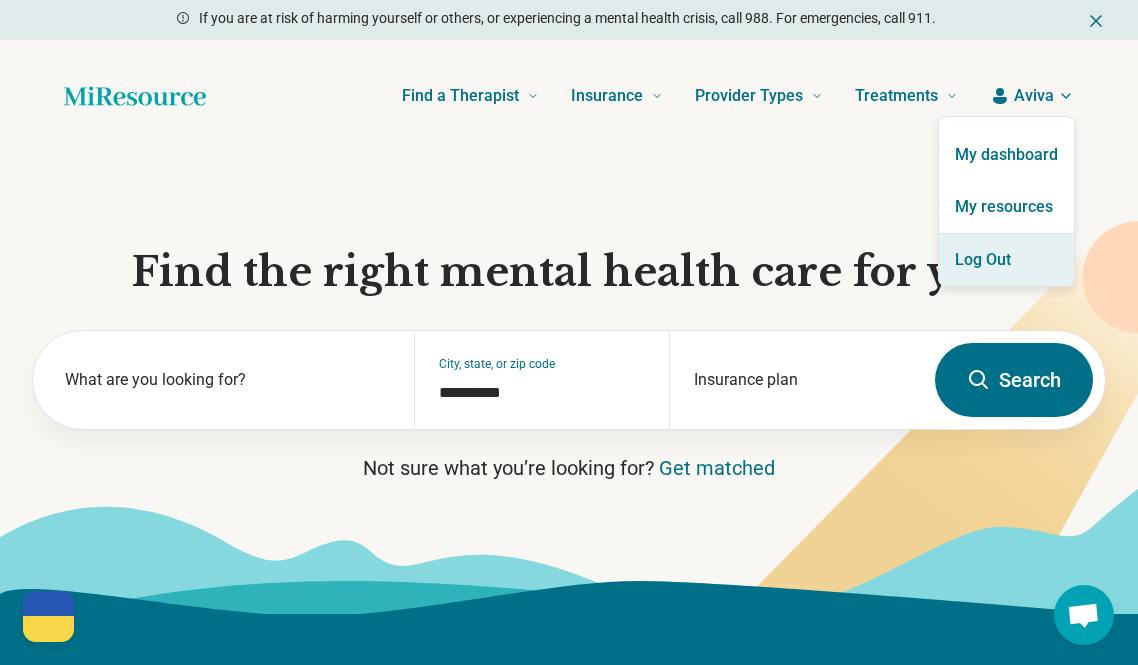 click on "Log Out" at bounding box center (1006, 260) 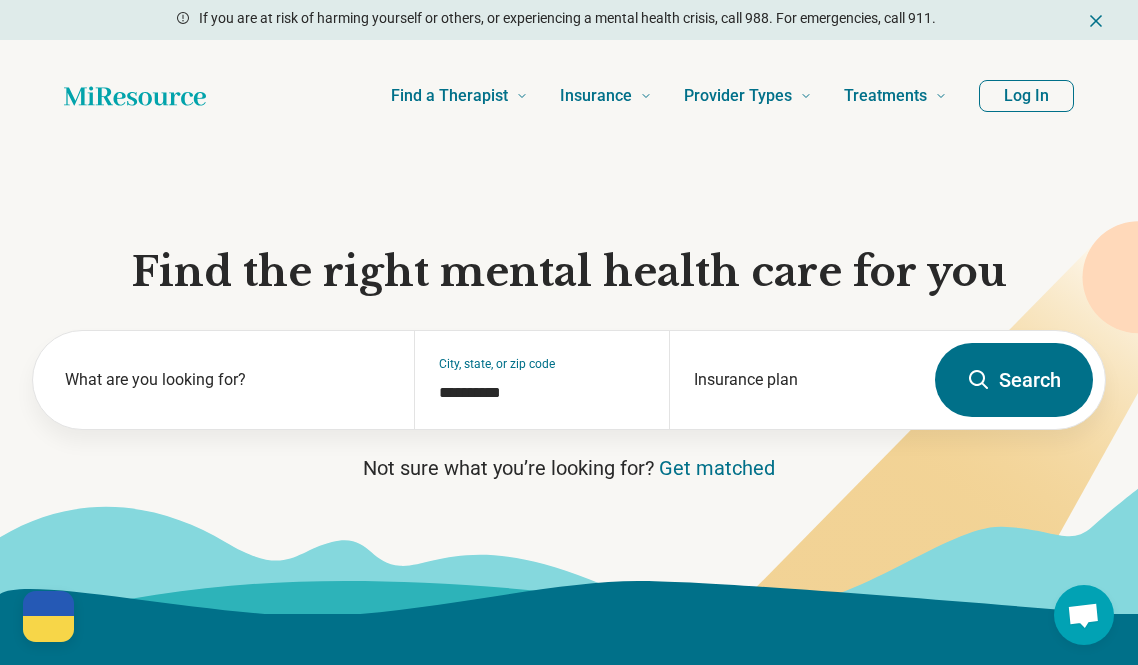 click on "Log In" at bounding box center [1026, 96] 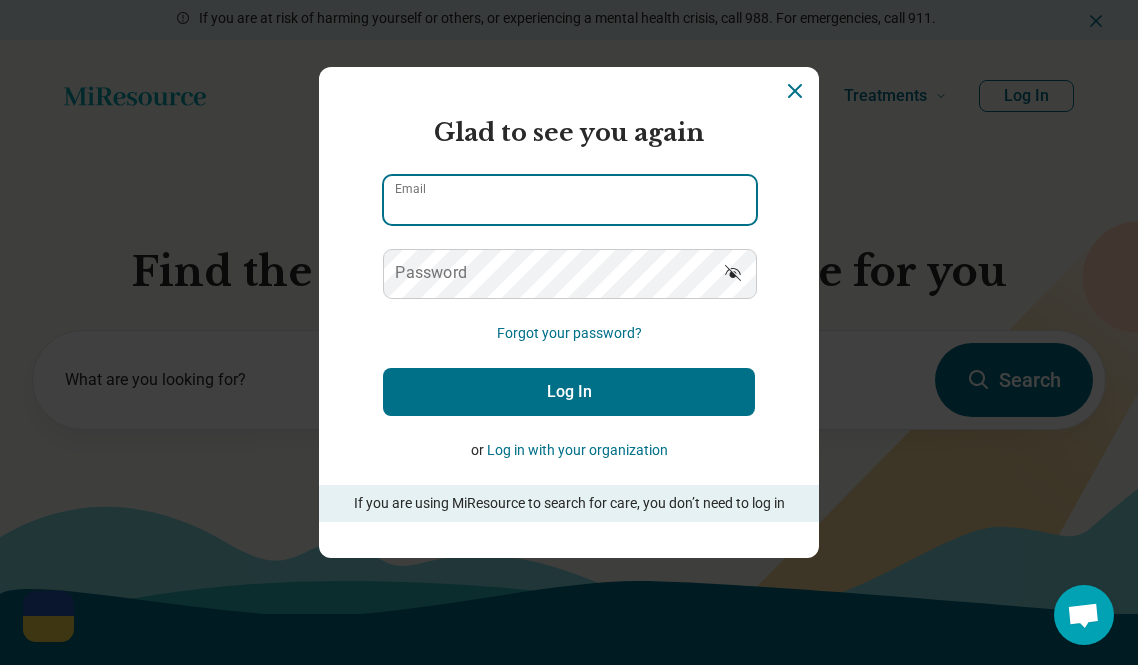 click on "Email" at bounding box center (570, 200) 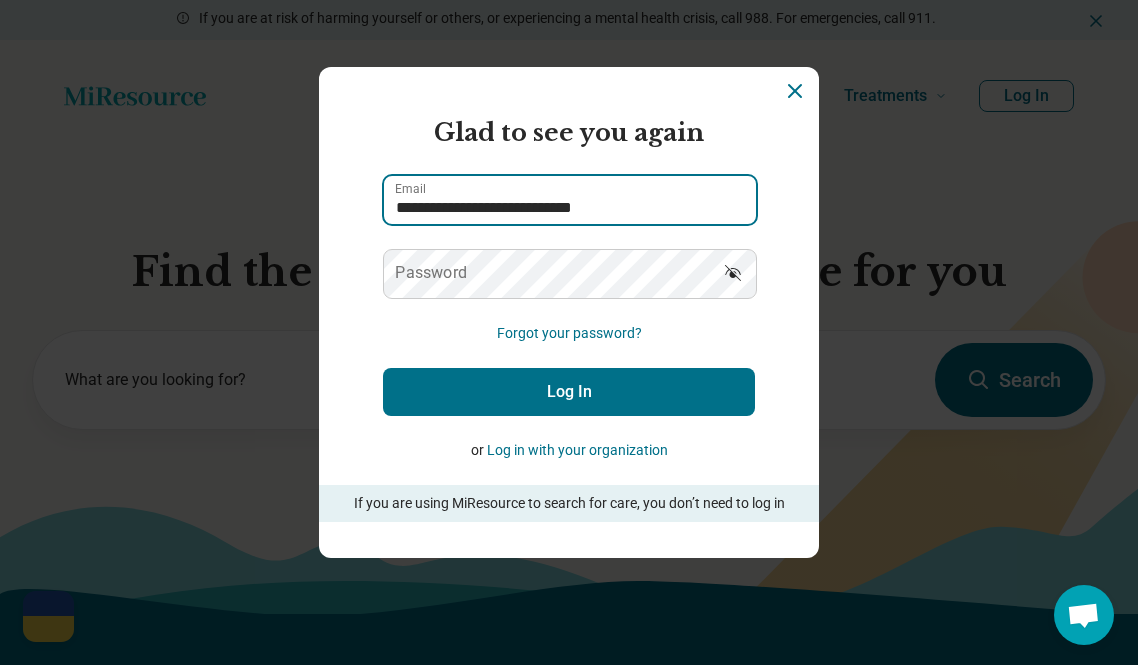 type on "**********" 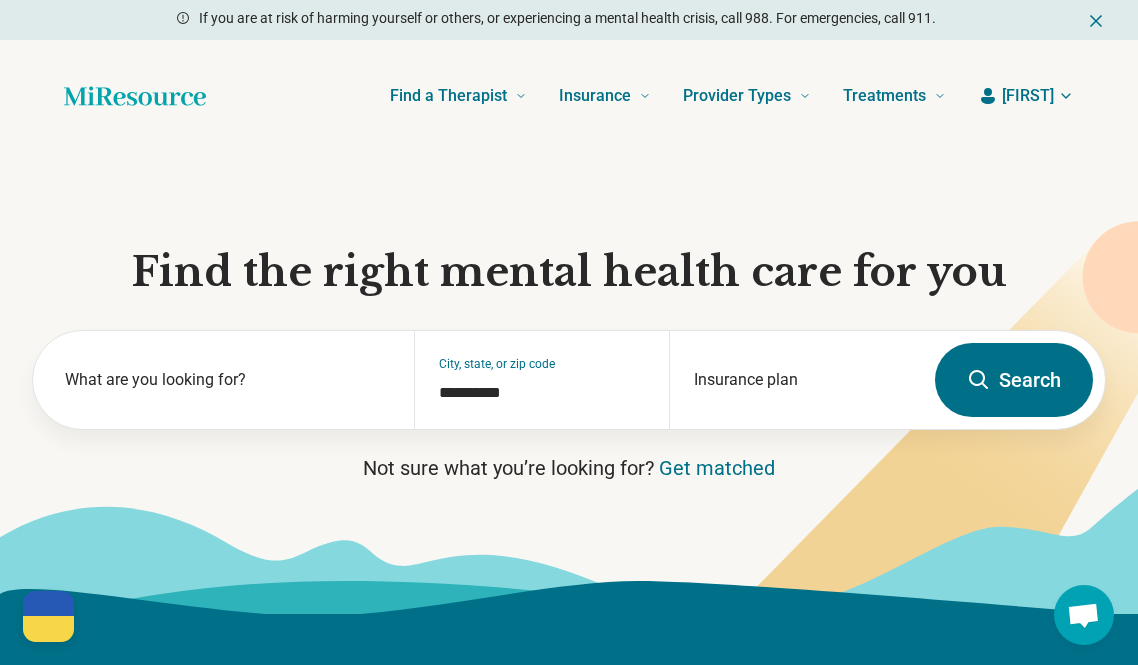 click on "Find a Therapist Mental Health Conditions ADHD Anxiety Anorexia Autism Bipolar Binge Eating Bulimia Depression OCD Panic Phobias Postpartum Depression PTSD Schizophrenia Social Anxiety Behavioral and Coping Challenges Alcohol Anger Issues Antisocial Borderline Personality Drug Use Gambling Hoarding Narcissistic Personality Disorder OCPD Personality Disorders Sex Addiction Skin Picking Trichotillomania Relationships & Life Events Adoption Divorce End of Life Grief & Loss Infertility Infidelity Life Transitions Parenting Pregnancy Loss Relationships Identity and Emotional Wellbeing Abuse Body Image Bullying Childhood Abuse Chronic Pain Domestic Abuse Gender Identity Loneliness Sexual Assault Self Harm Suicidal Ideation Trauma Career & Performance Burnout Career Learning Disorder Personal Growth Self Esteem Sleep Work Life Balance Insurance National Insurers Aetna Anthem Blue Cross Blue Shield Cigna Humana Optum UnitedHealthCare Government & Public Programs GEHA Medicaid Medicare TriCare Emblem Health Net Molina" at bounding box center [569, 96] 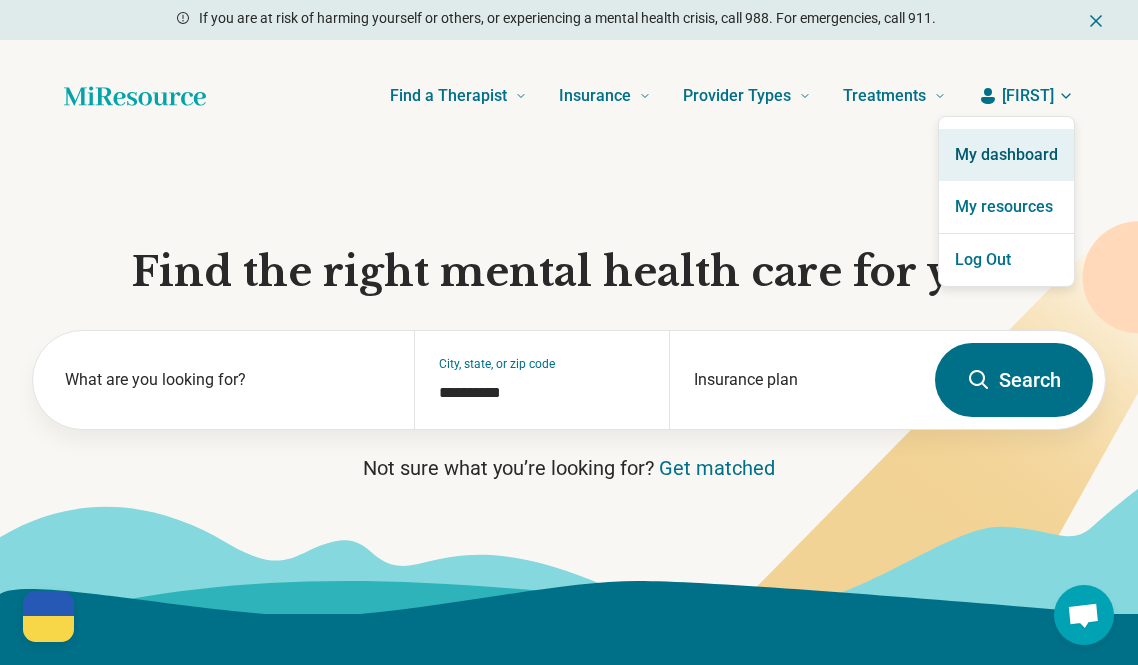 click on "My dashboard" at bounding box center (1006, 155) 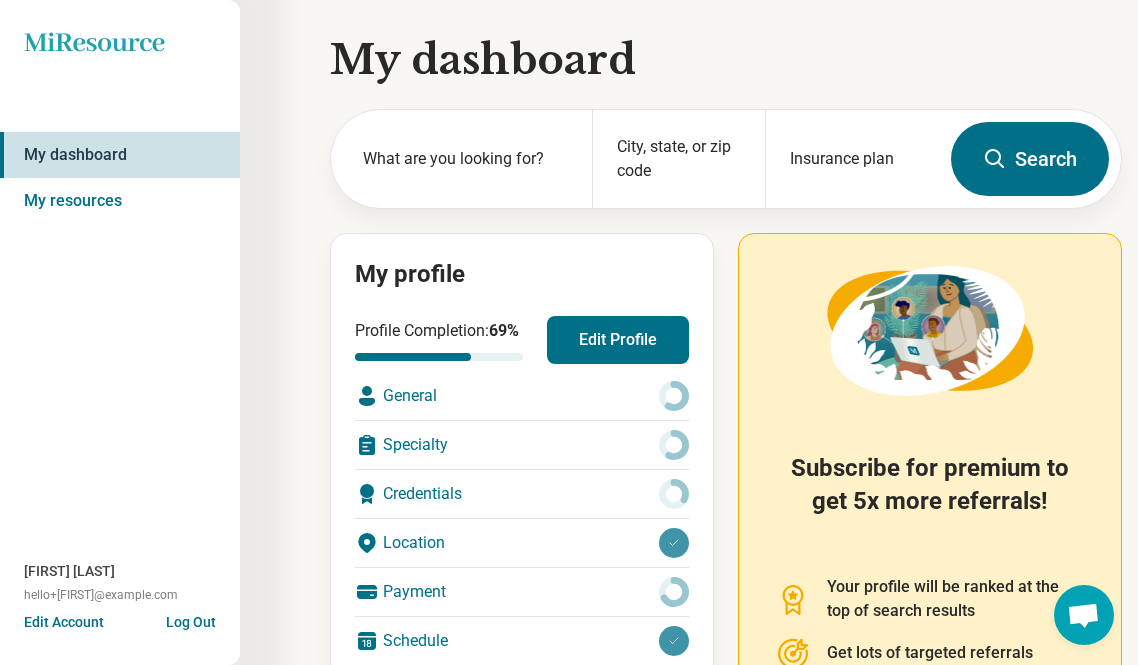 scroll, scrollTop: 320, scrollLeft: 0, axis: vertical 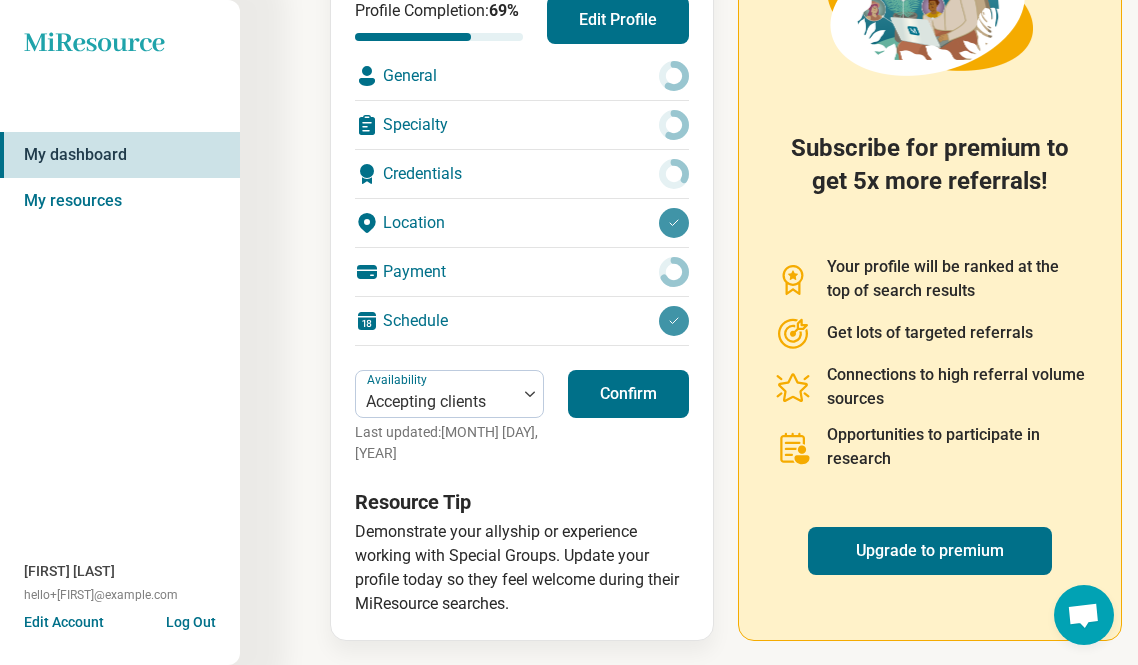 click on "Confirm" at bounding box center [628, 394] 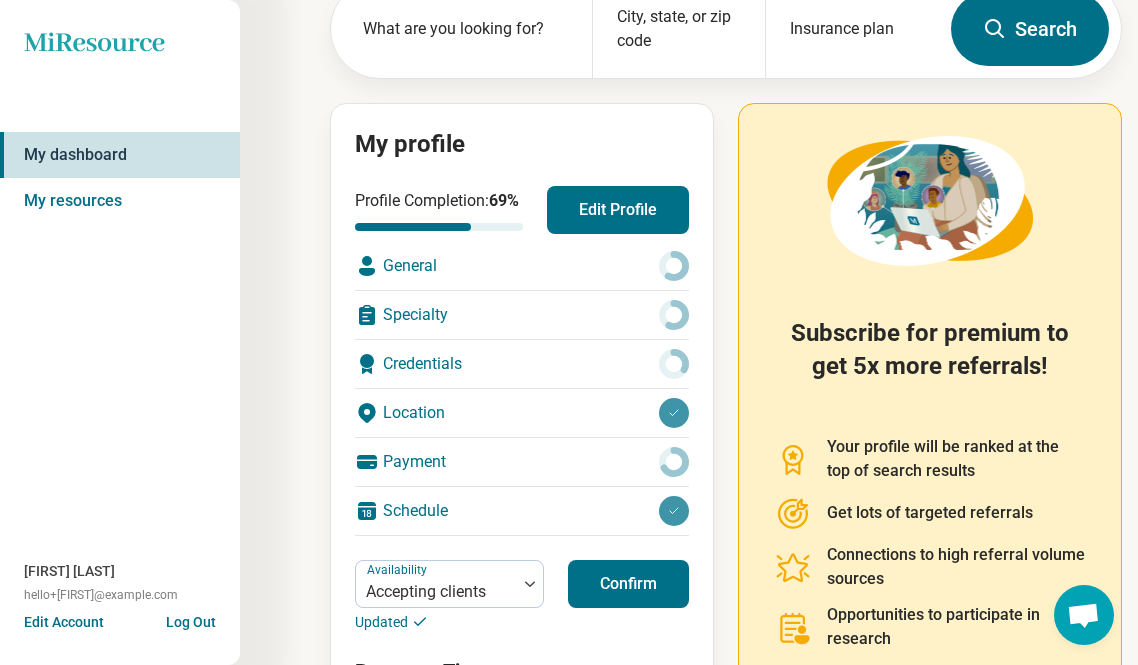 scroll, scrollTop: 137, scrollLeft: 0, axis: vertical 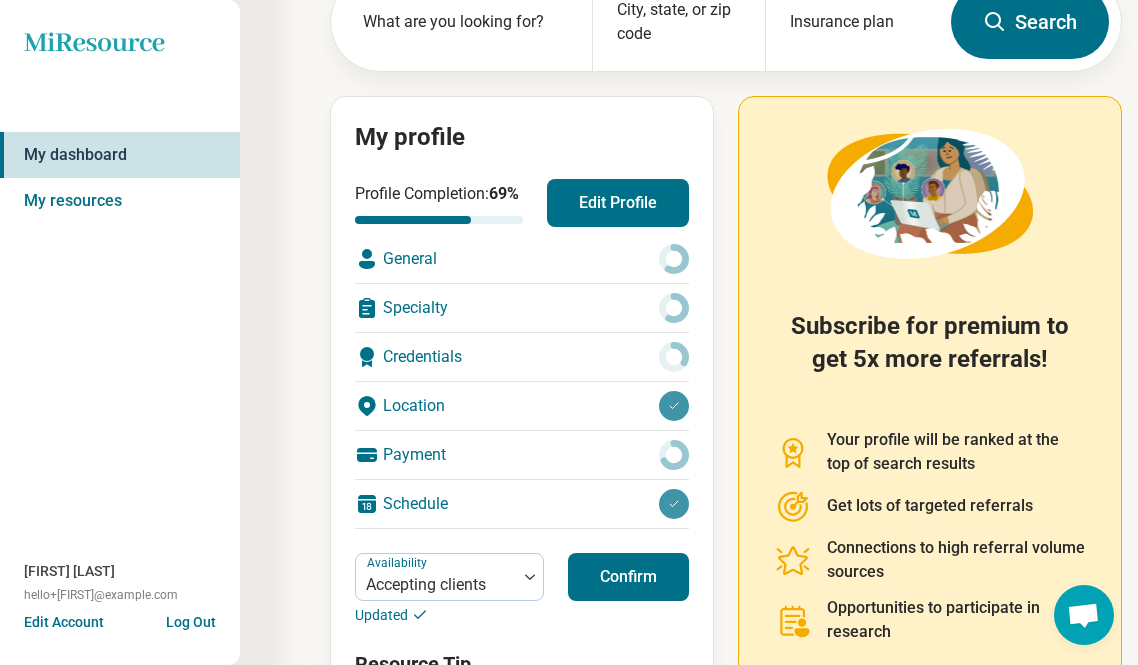 click on "Edit Profile" at bounding box center [618, 203] 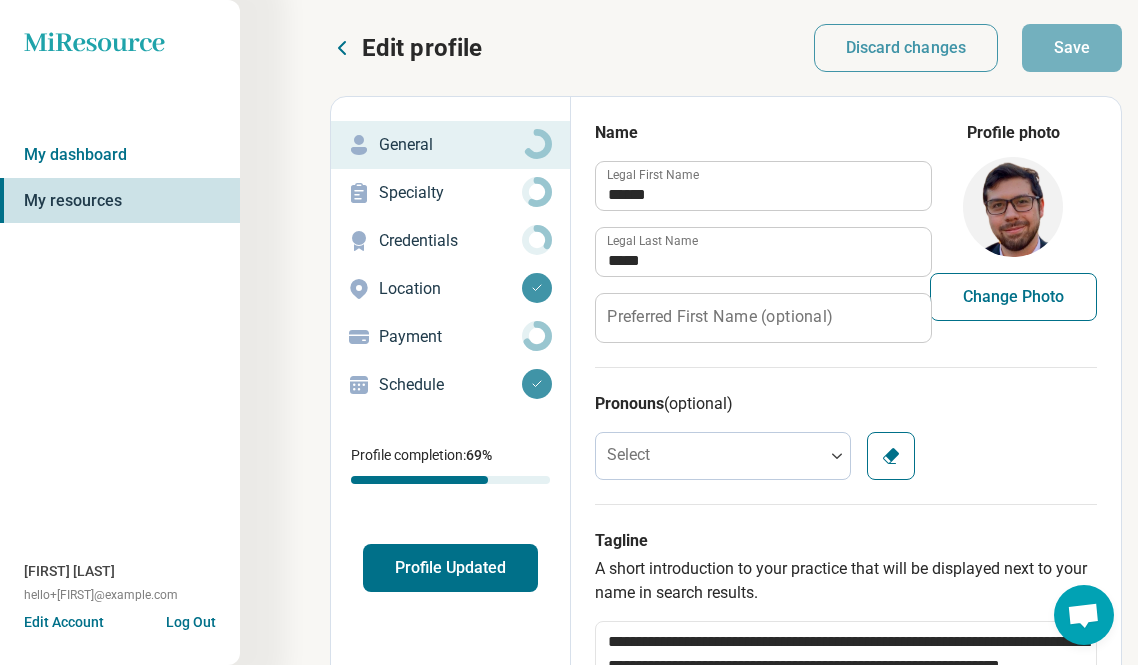click on "Credentials" at bounding box center [450, 241] 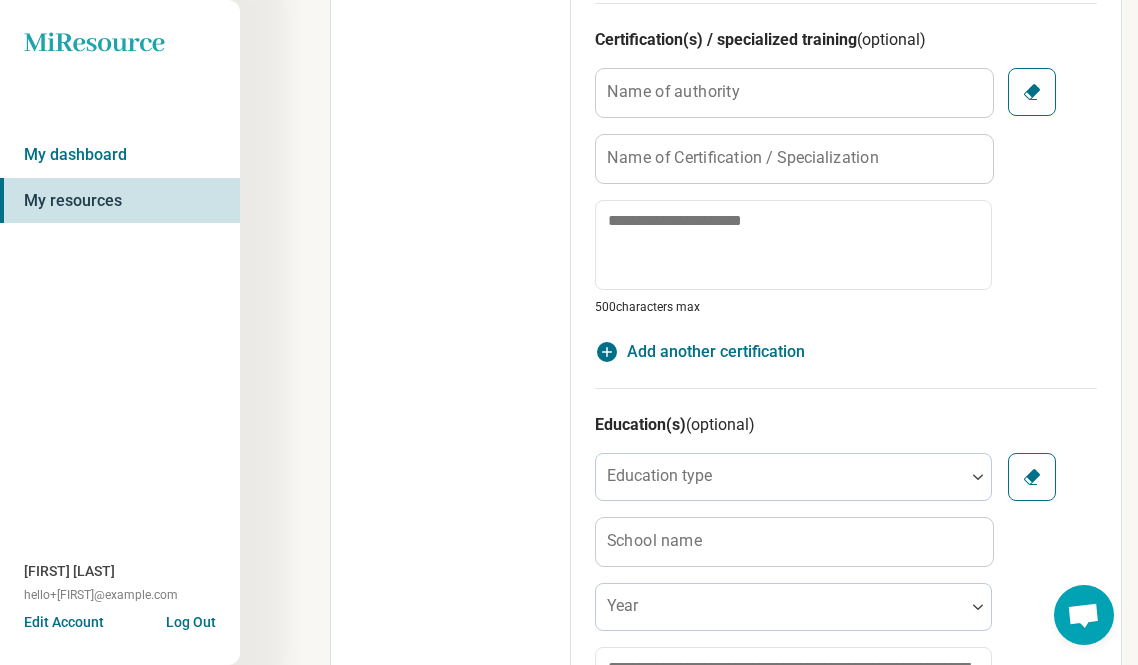 scroll, scrollTop: 199, scrollLeft: 0, axis: vertical 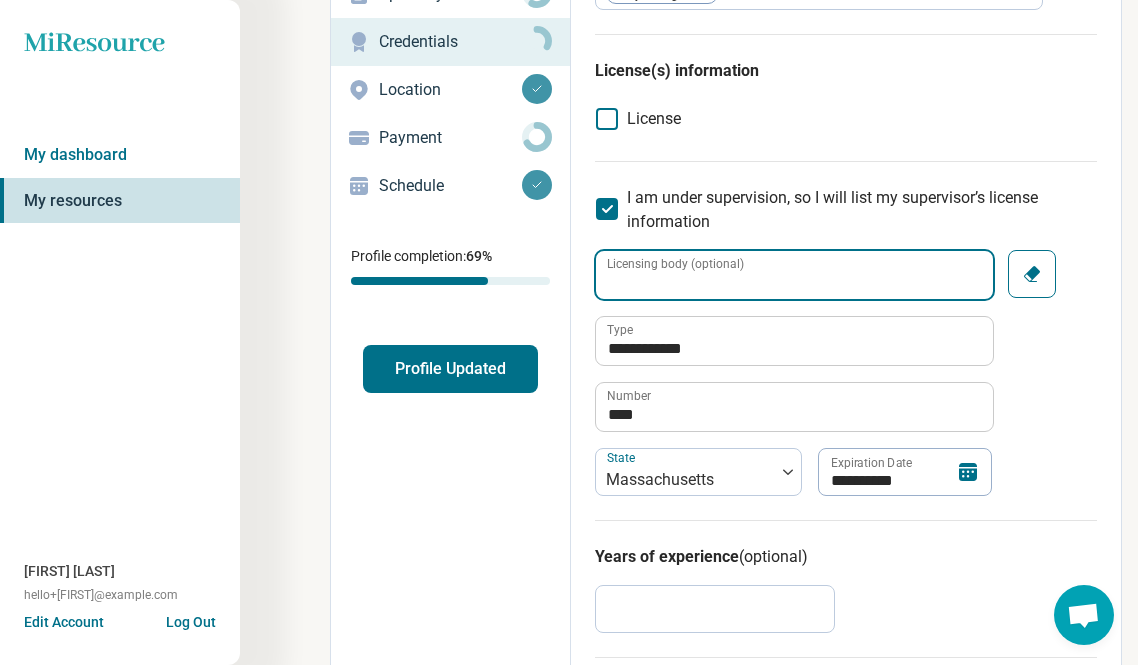 click on "Licensing body (optional)" at bounding box center [794, 275] 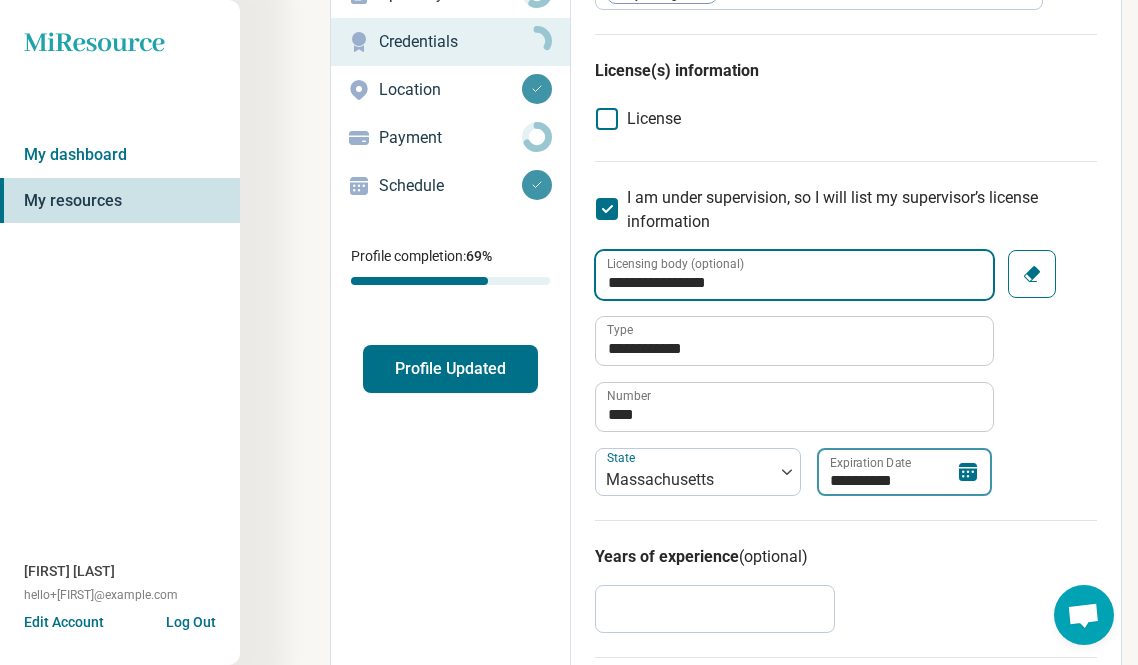 type on "**********" 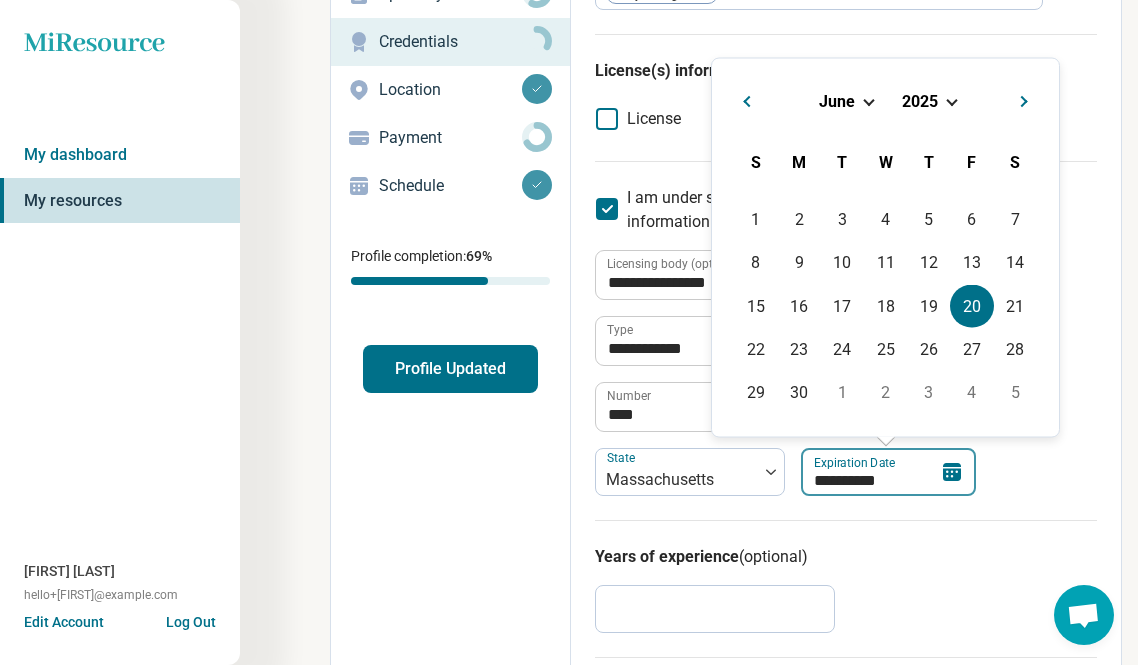 click on "**********" at bounding box center [888, 472] 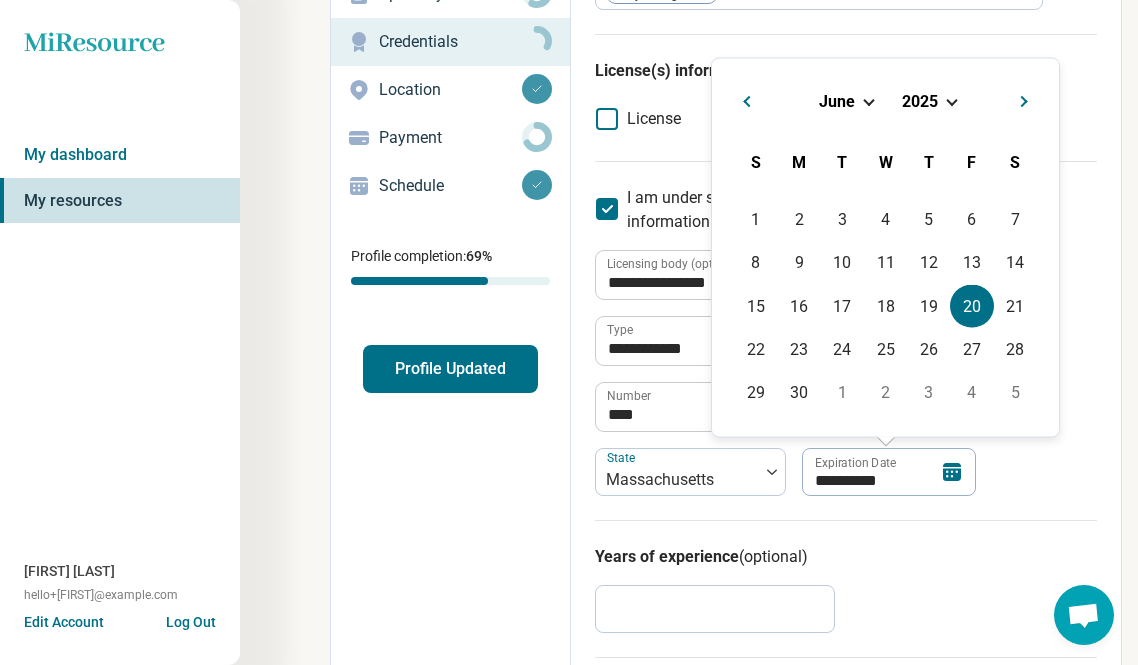 click at bounding box center (951, 99) 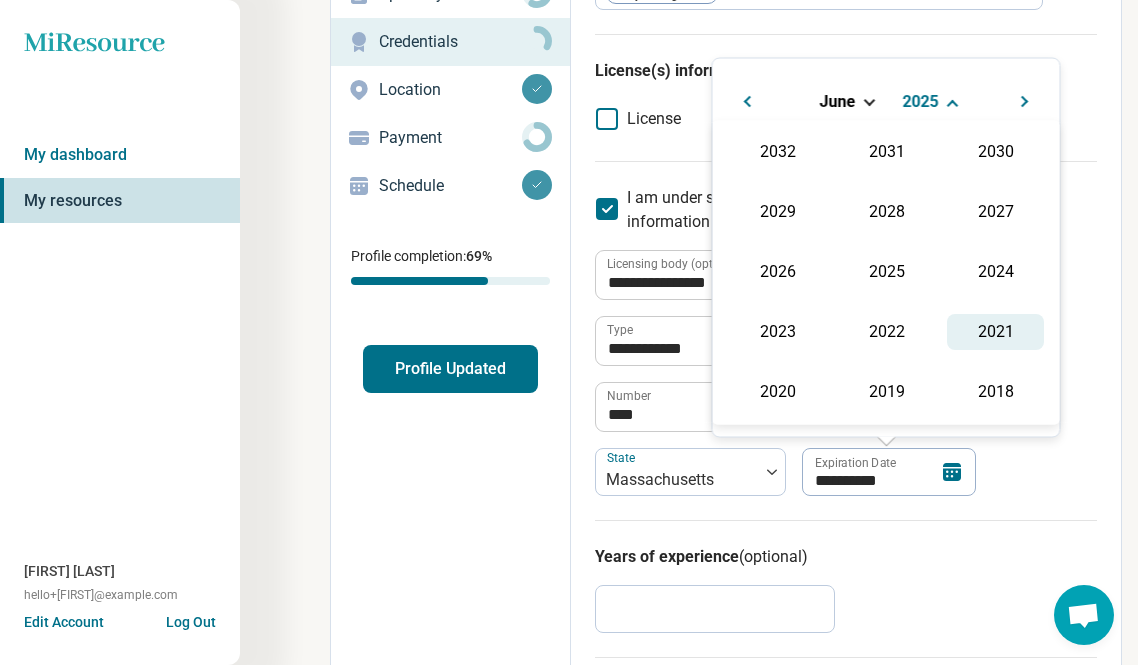 scroll, scrollTop: 387, scrollLeft: 0, axis: vertical 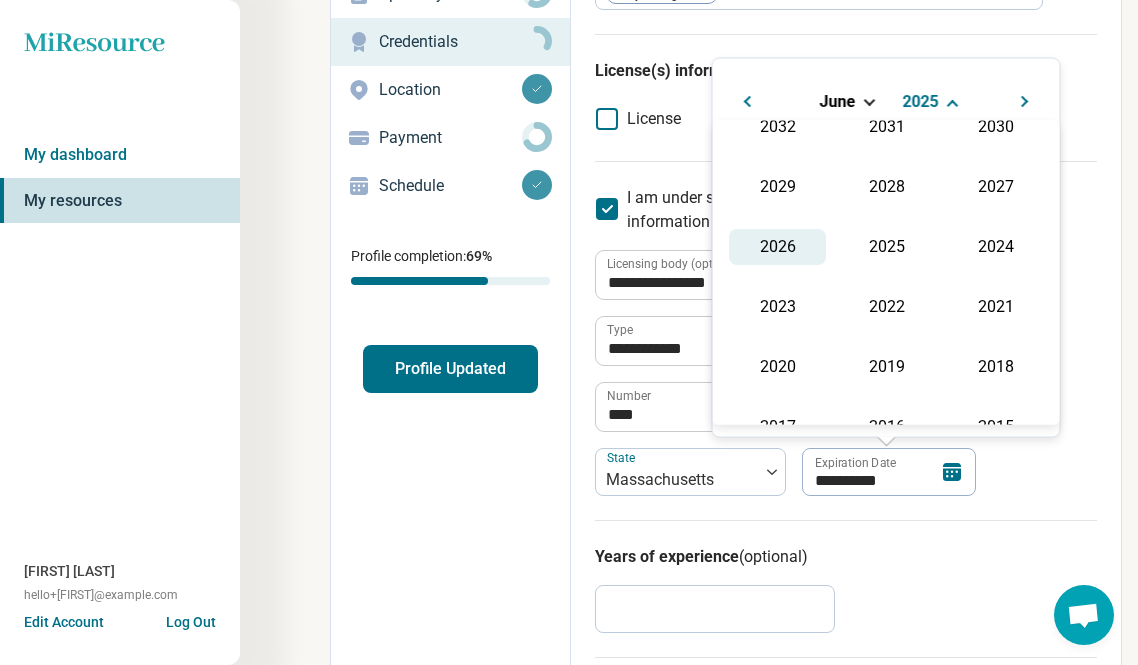 click on "2026" at bounding box center (777, 247) 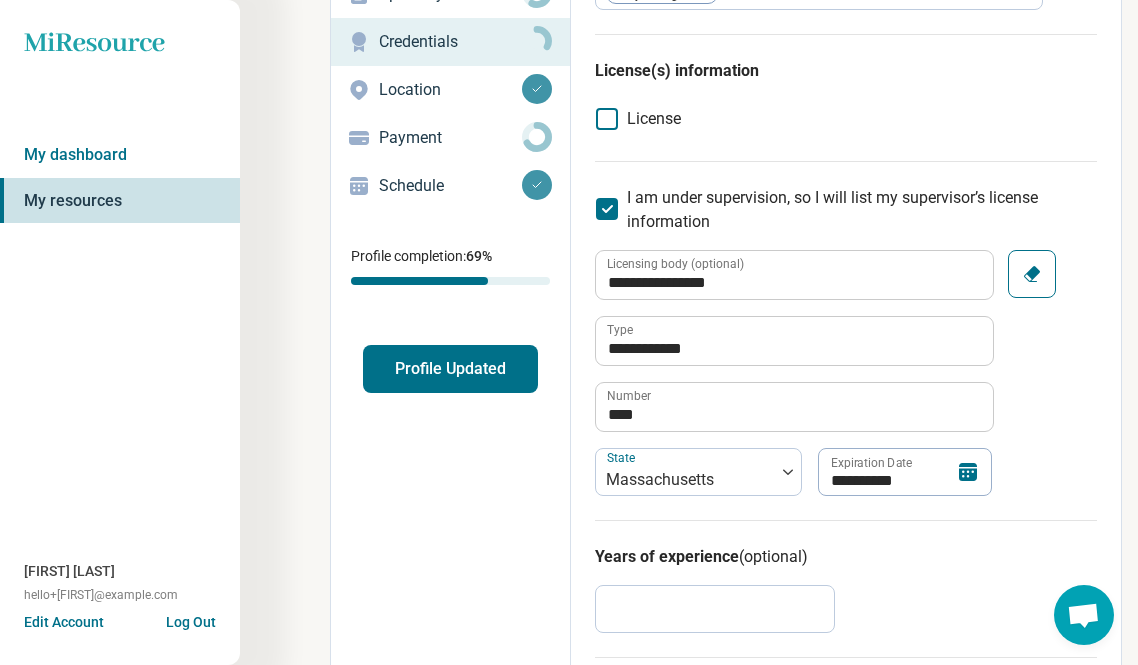 click on "Years of experience  (optional) *" at bounding box center (846, 588) 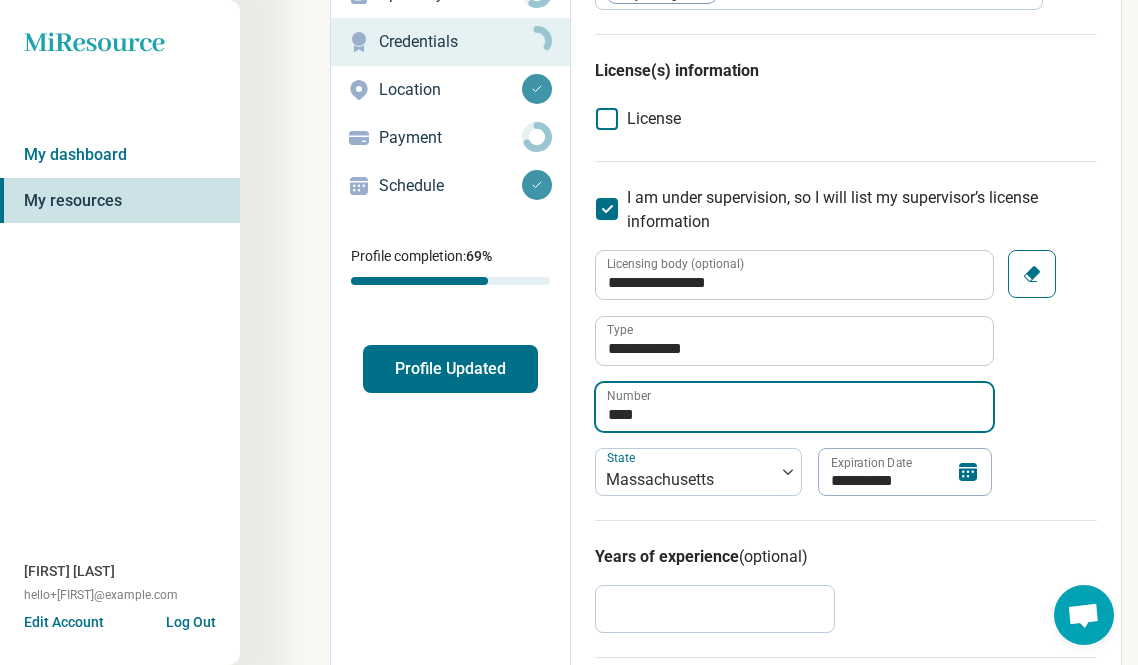 click on "****" at bounding box center [794, 407] 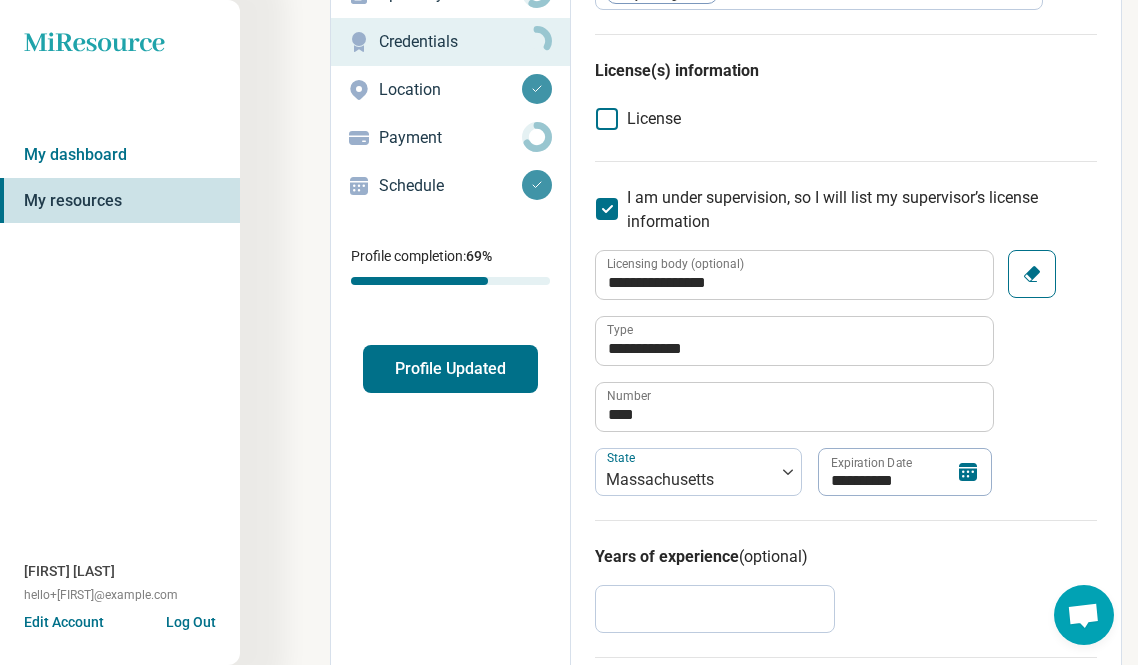 click on "**********" at bounding box center (846, 373) 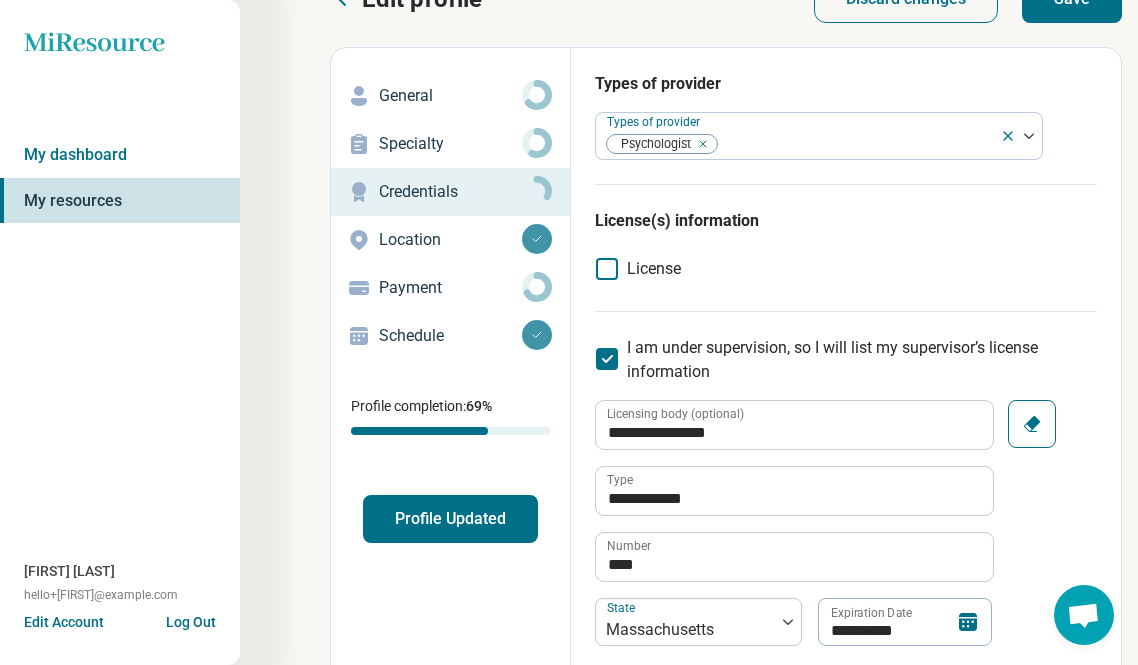 scroll, scrollTop: 0, scrollLeft: 0, axis: both 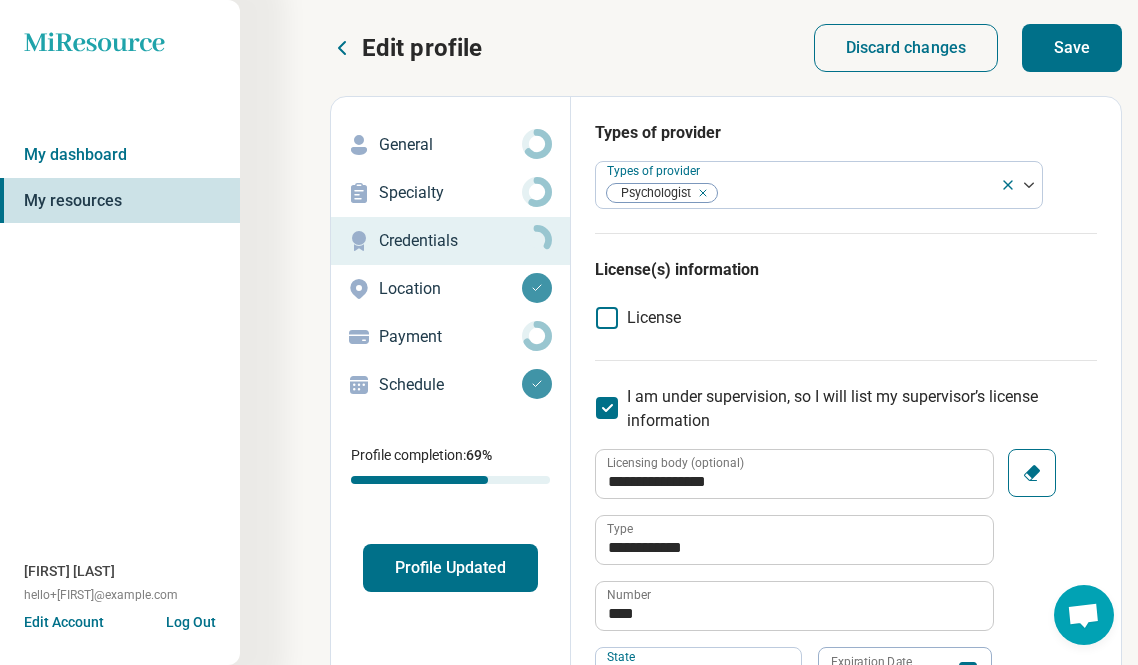 click on "Save" at bounding box center (1072, 48) 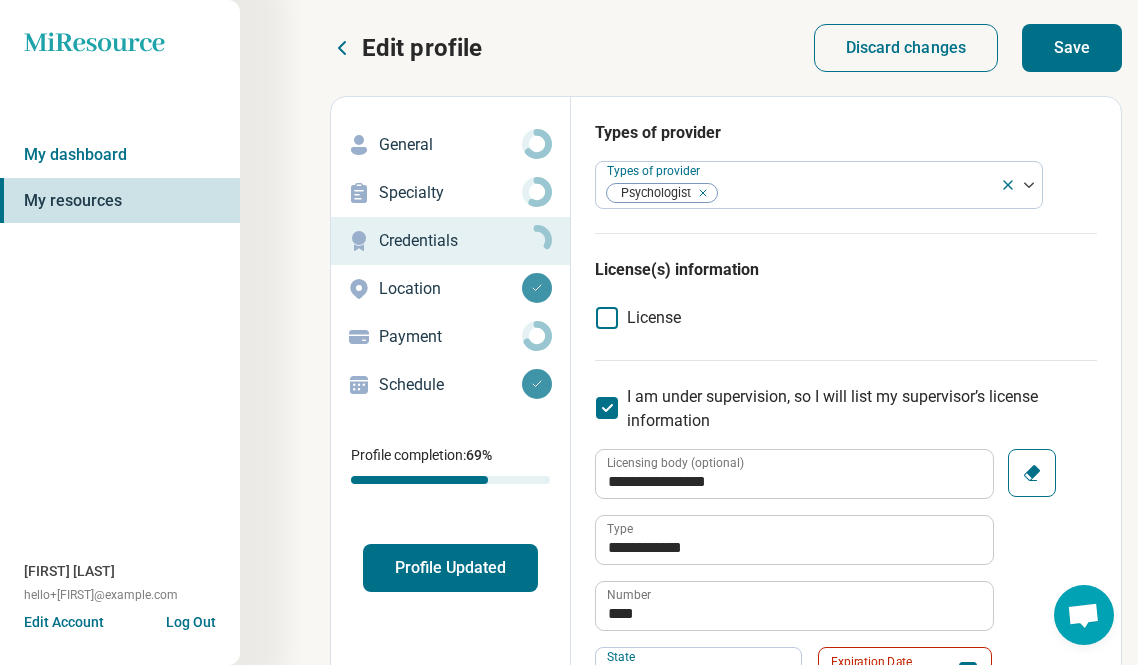 click on "Save" at bounding box center [1072, 48] 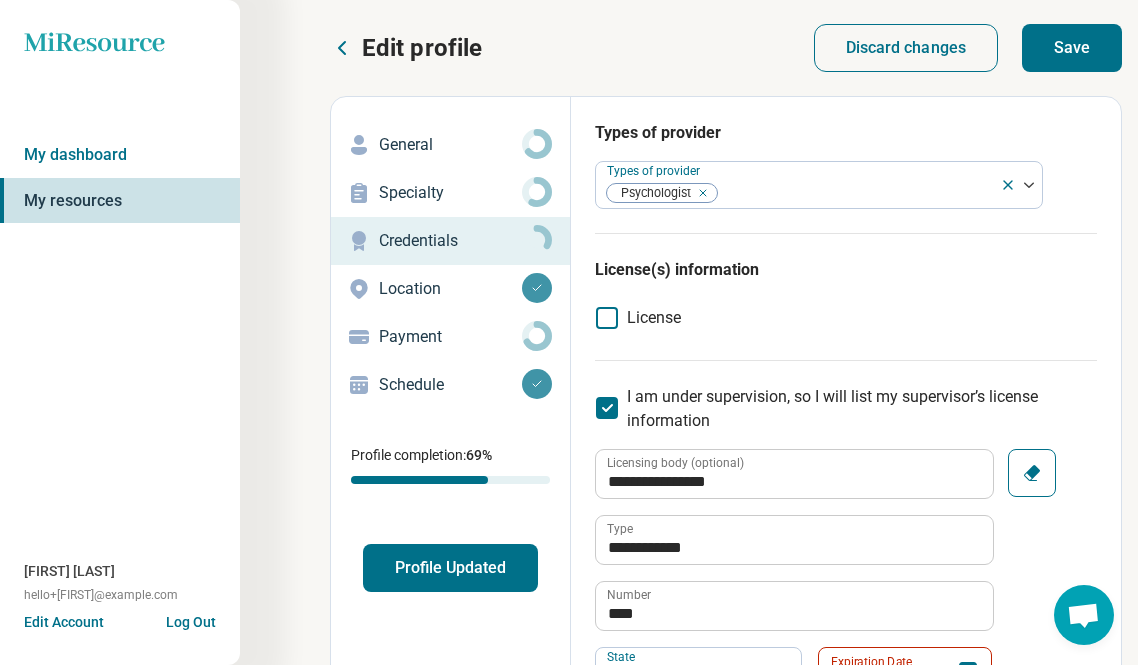 click on "Profile Updated" at bounding box center (450, 568) 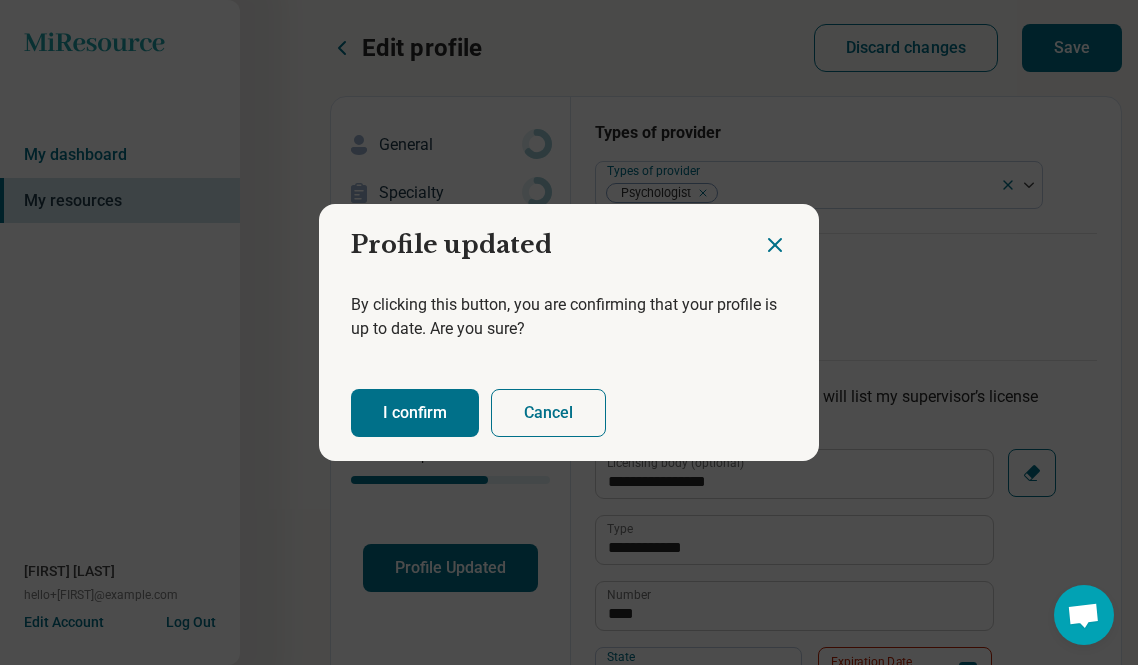 click on "I confirm" at bounding box center (415, 413) 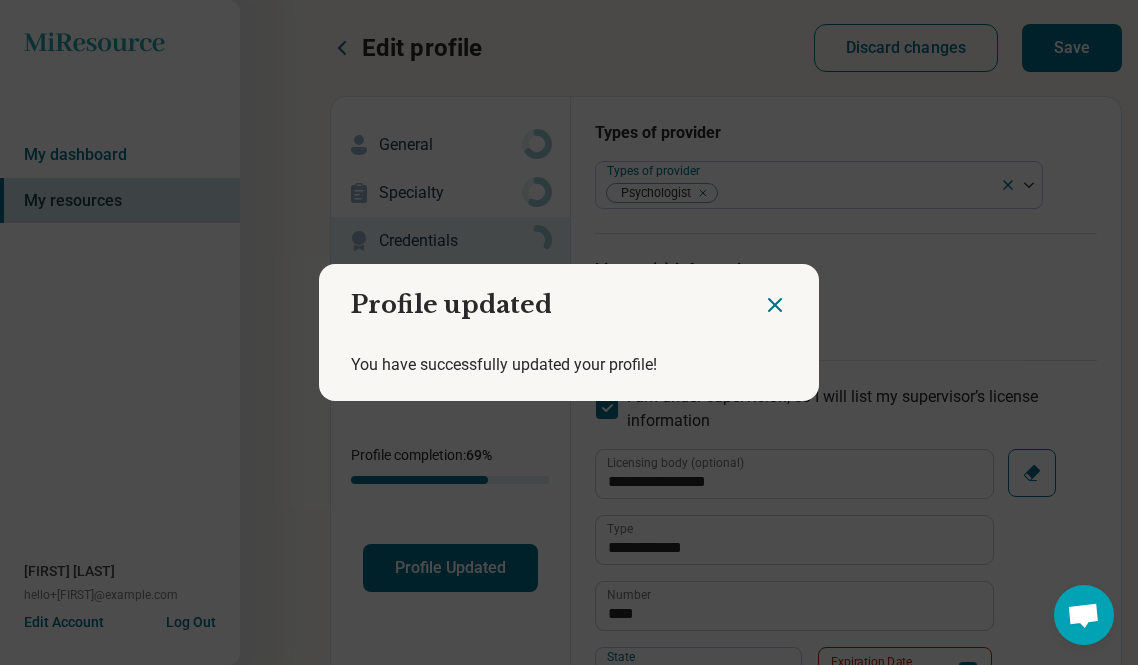 click 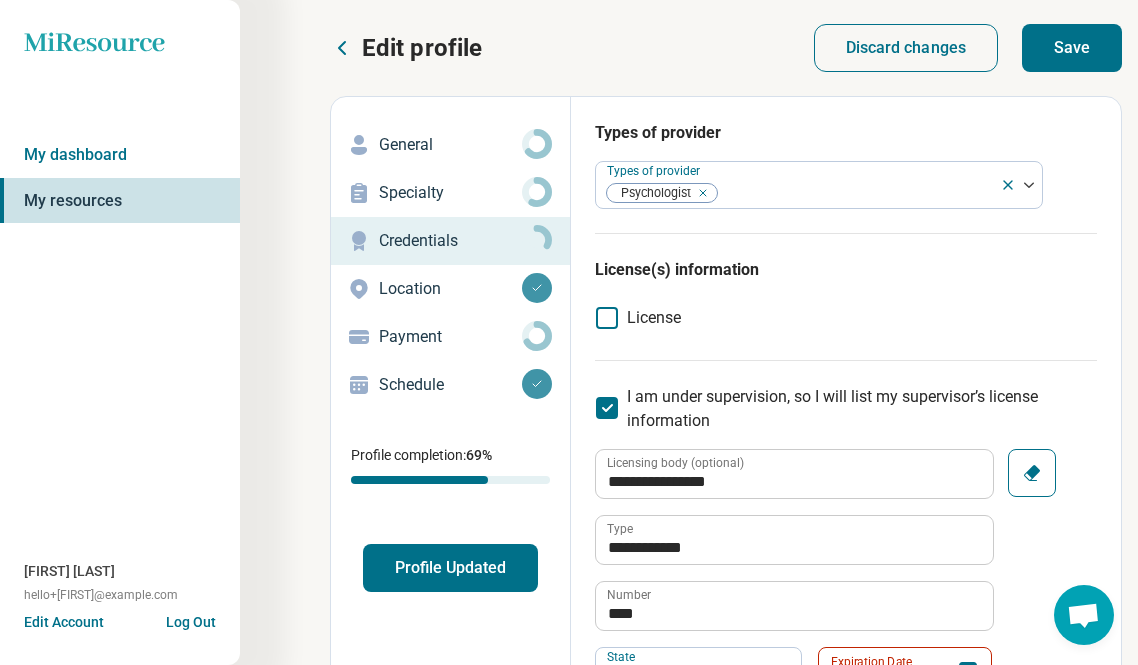 click on "General" at bounding box center [450, 145] 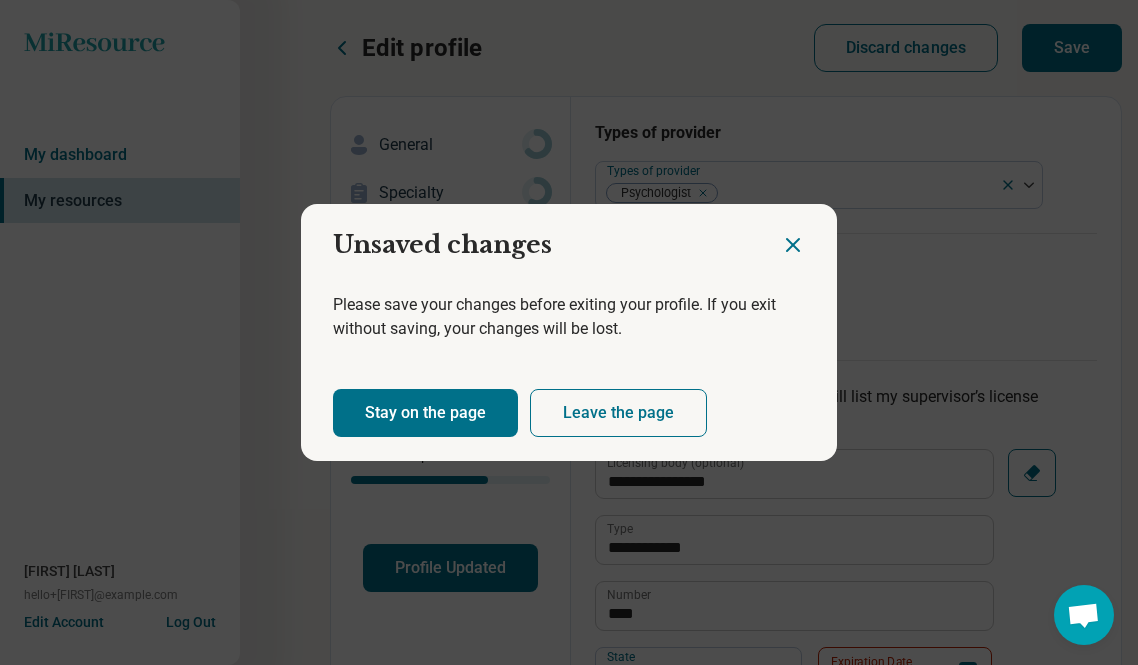 click on "Leave the page" at bounding box center [618, 413] 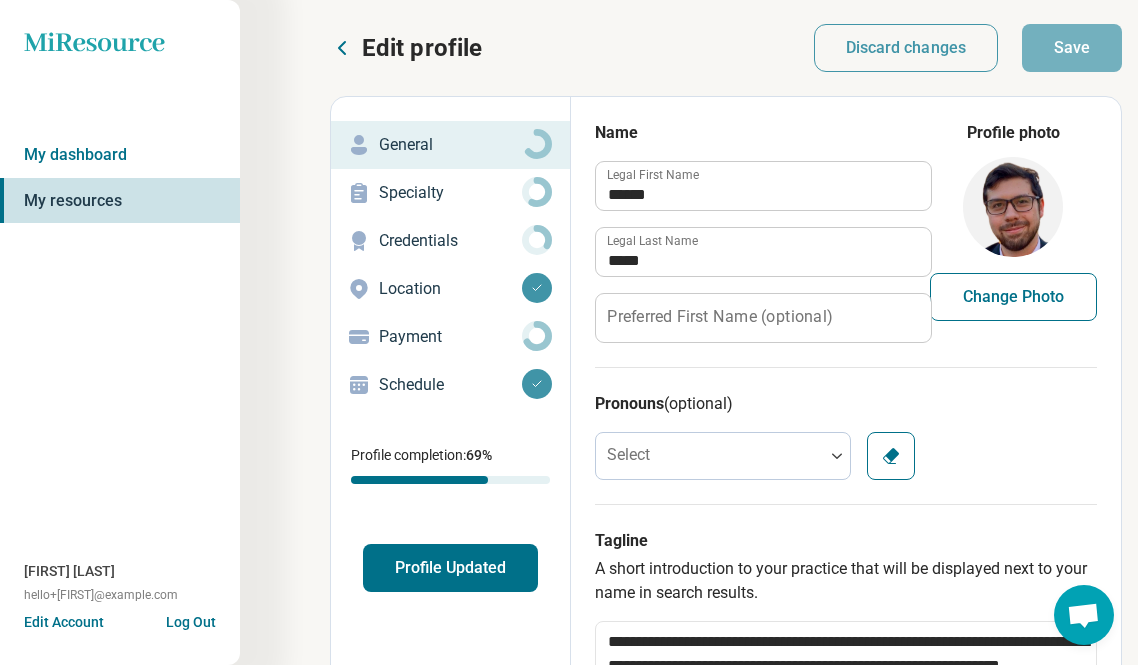 click on "Credentials" at bounding box center (450, 241) 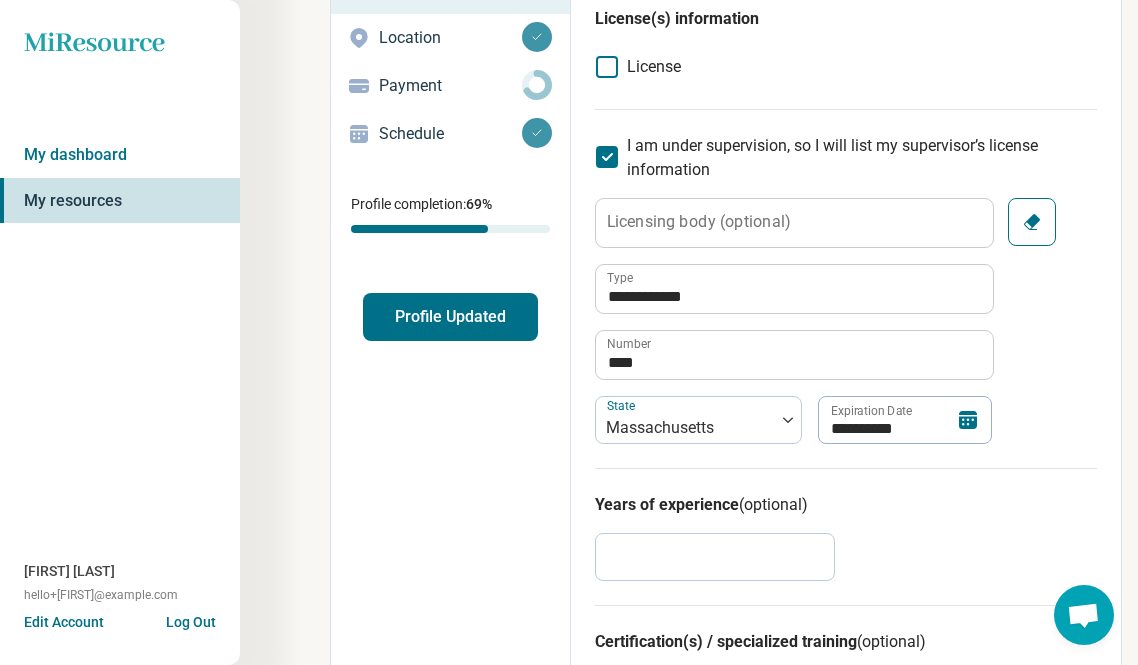 scroll, scrollTop: 413, scrollLeft: 0, axis: vertical 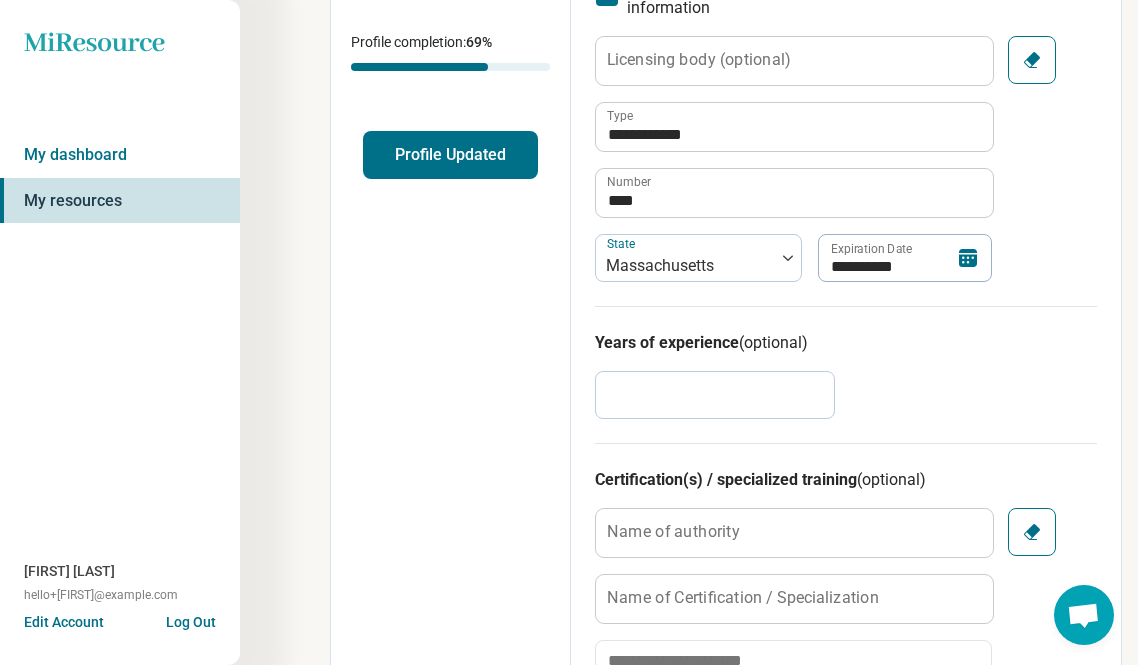 click on "Licensing body (optional)" at bounding box center (699, 60) 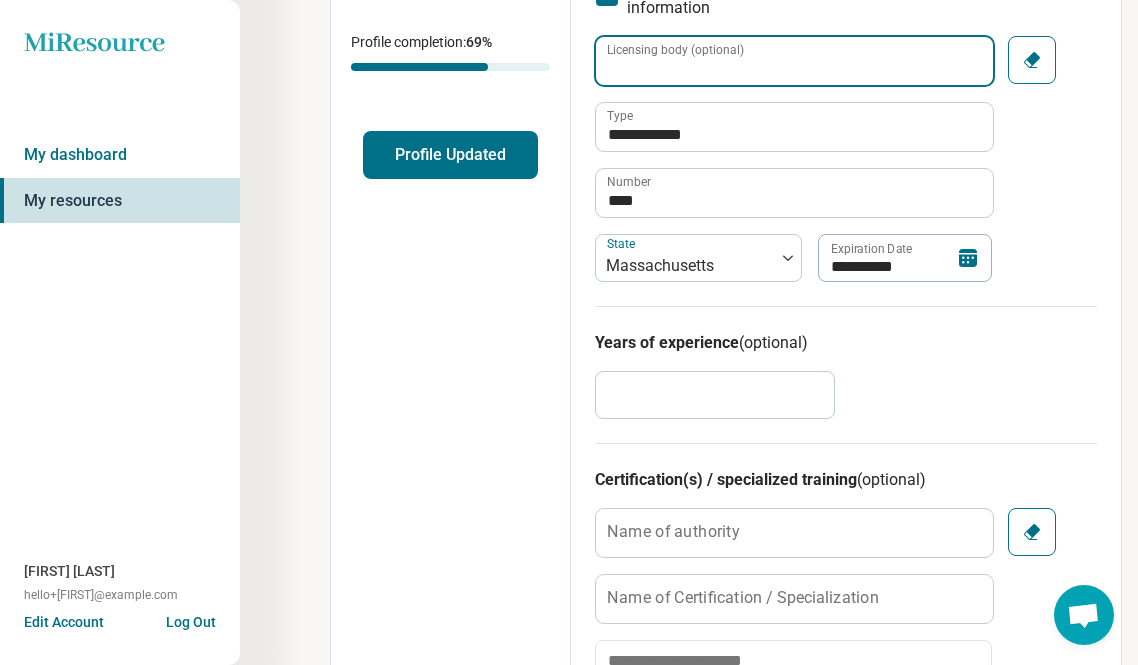 click on "Licensing body (optional)" at bounding box center [794, 61] 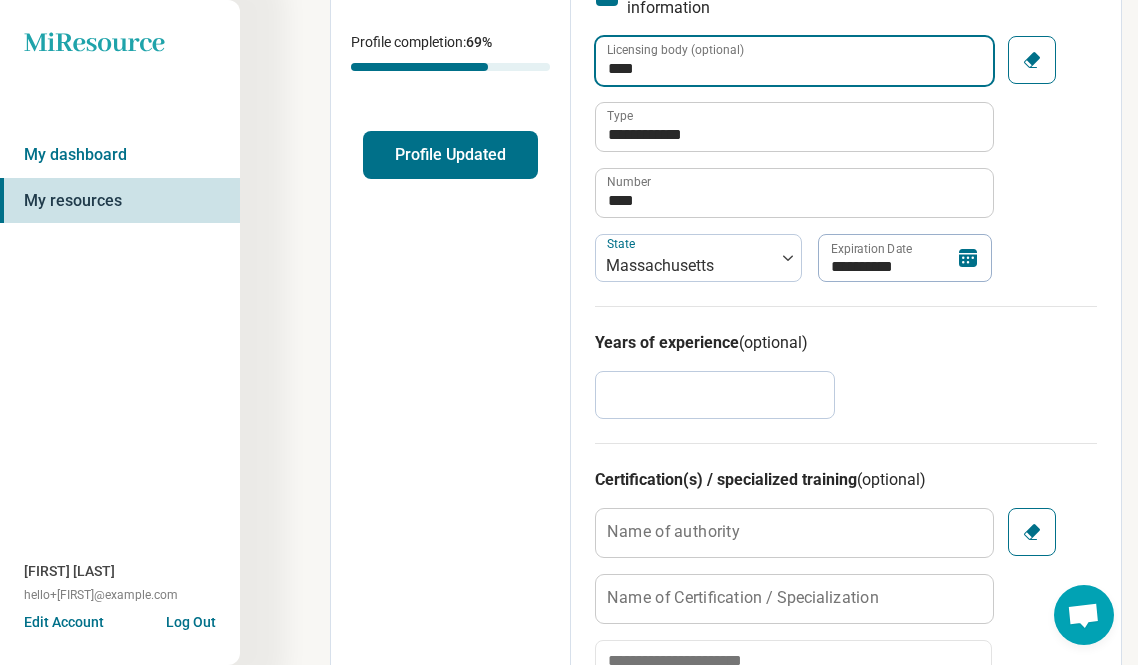 click on "****" at bounding box center [794, 61] 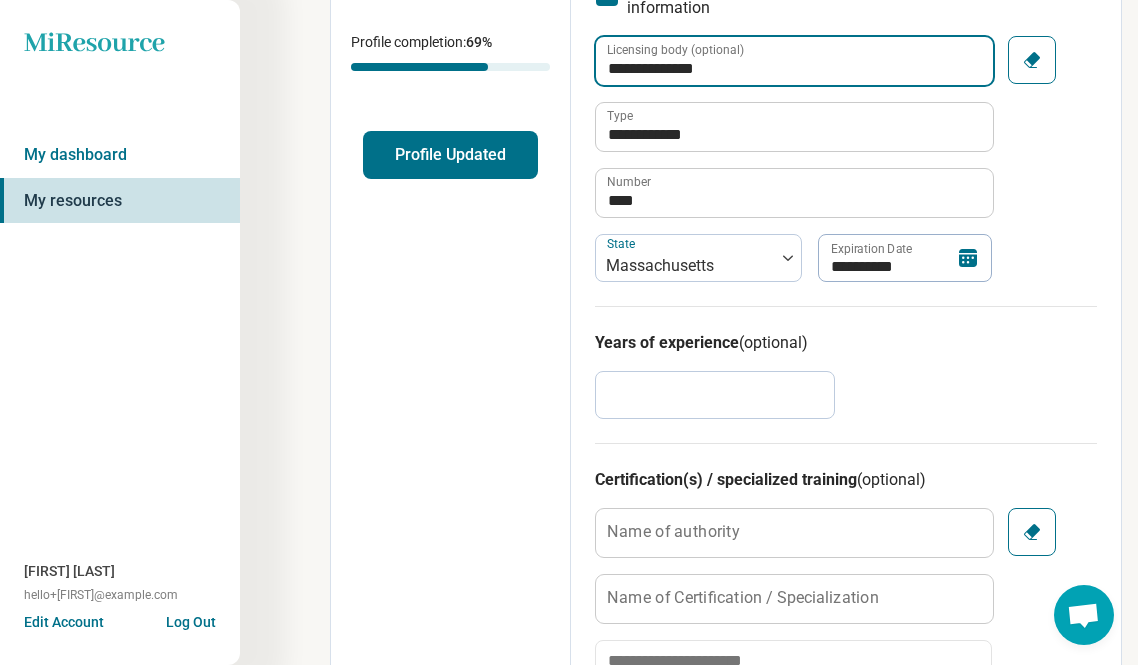 type on "**********" 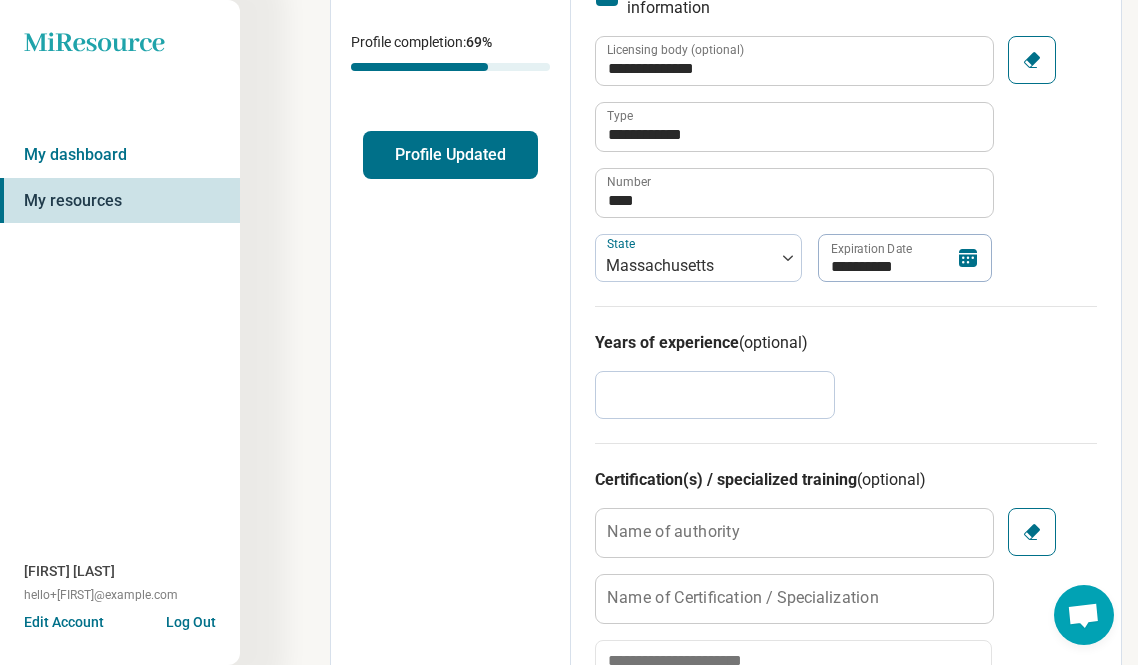 click 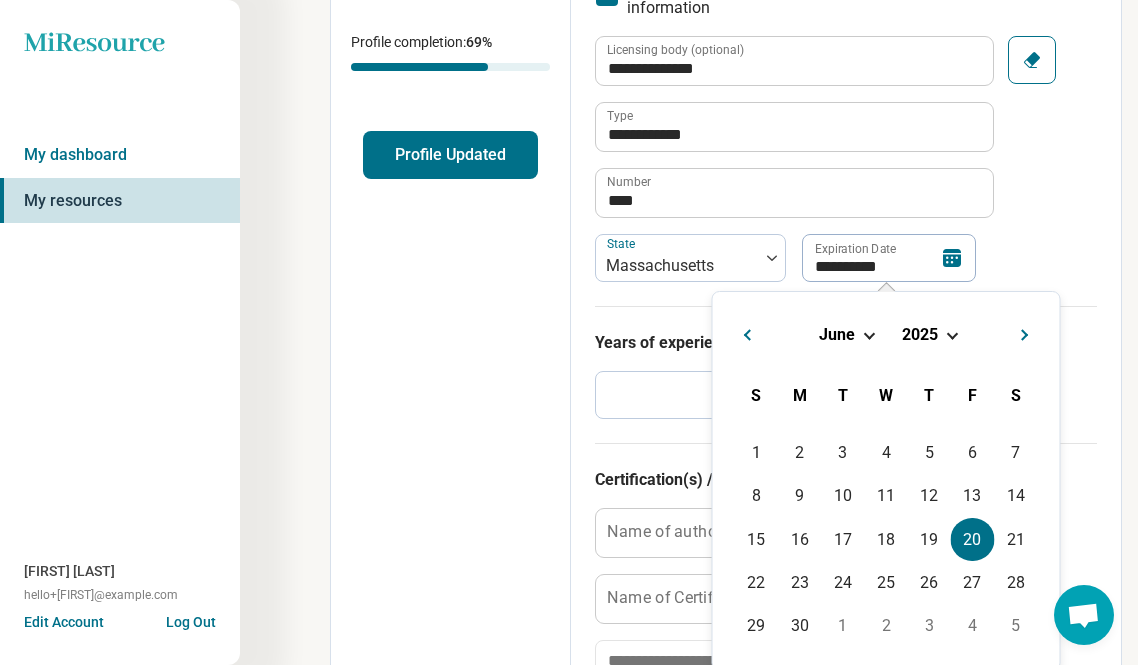 click on "June 2025" at bounding box center [886, 334] 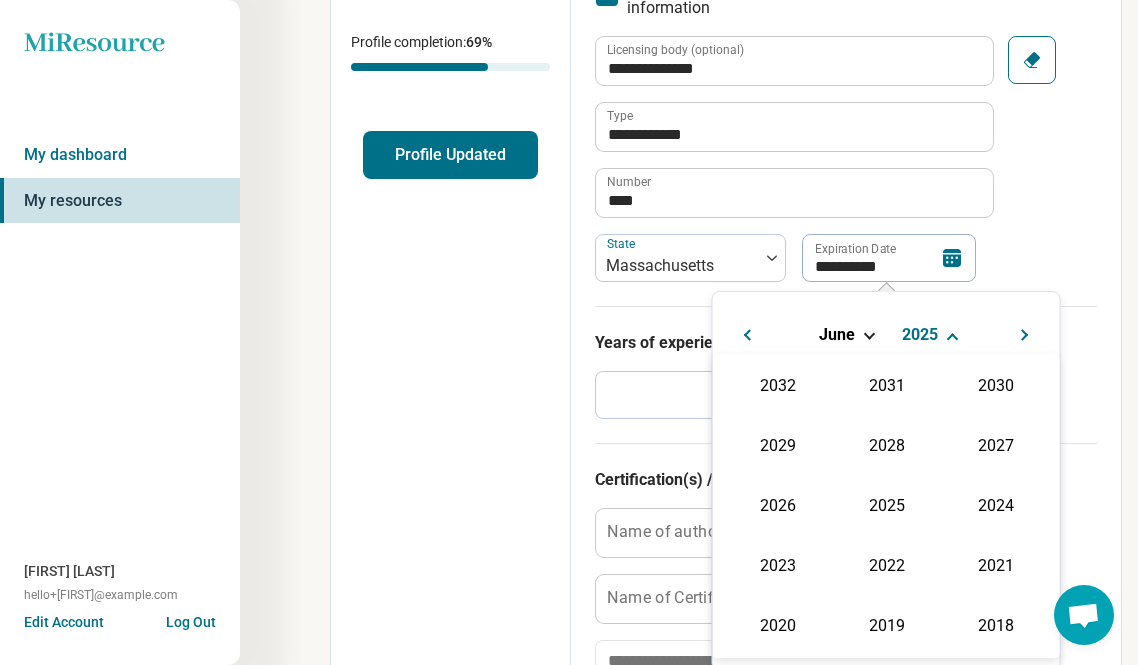 scroll, scrollTop: 416, scrollLeft: 0, axis: vertical 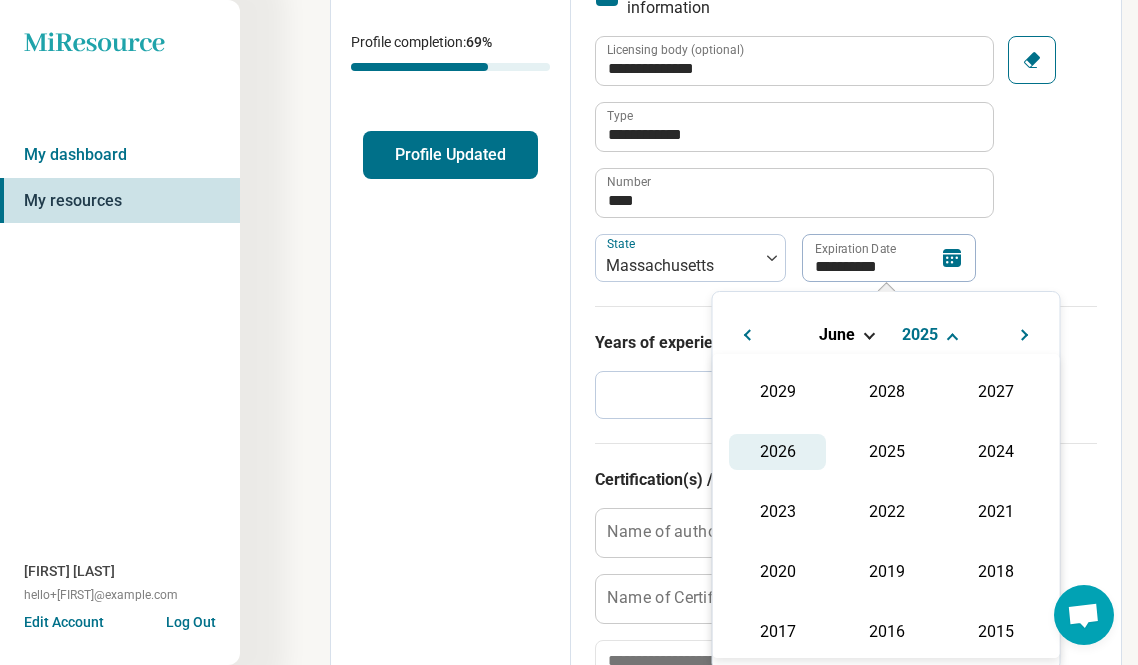 click on "2026" at bounding box center [777, 452] 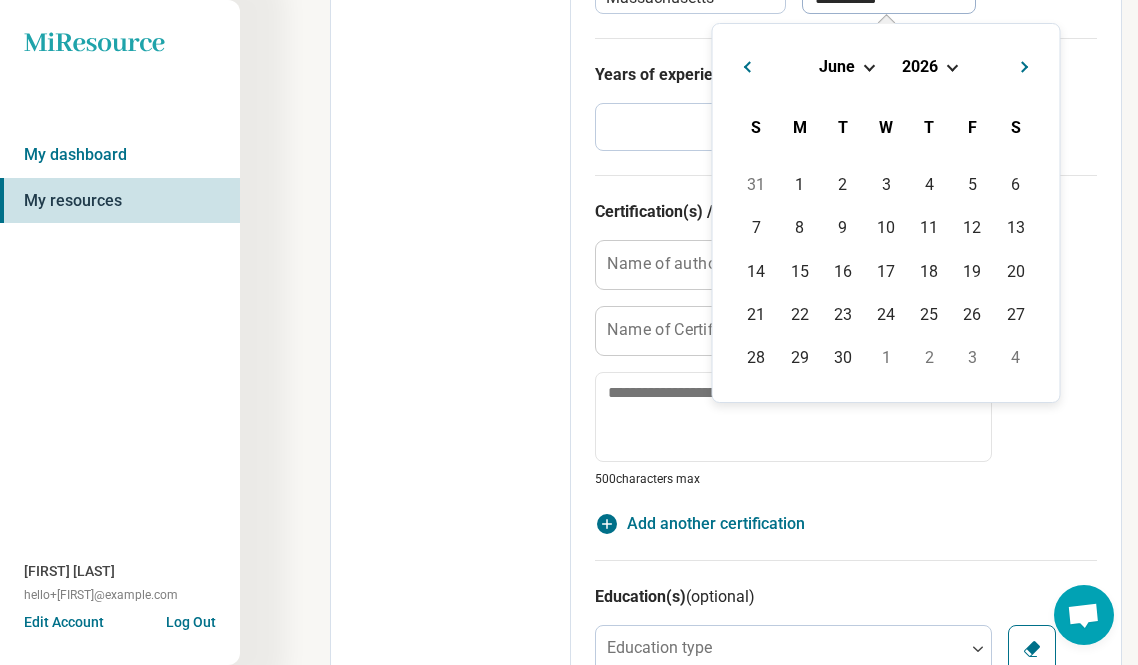 scroll, scrollTop: 680, scrollLeft: 0, axis: vertical 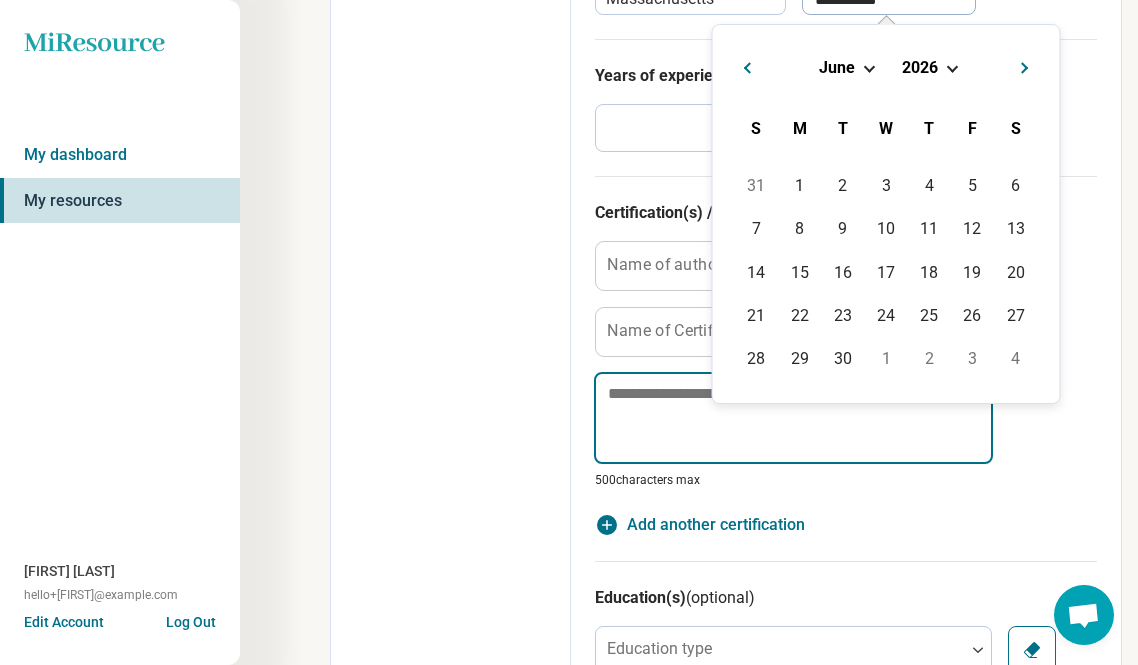 click at bounding box center [793, 418] 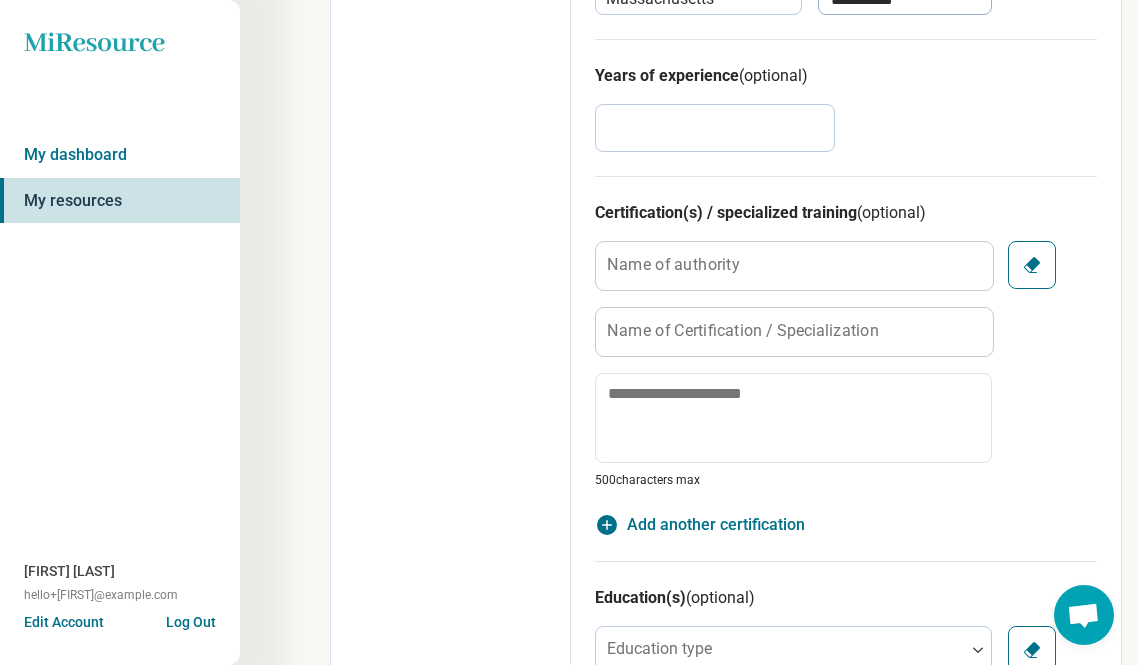 click on "Name of authority Name of Certification / Specialization 500  characters max Clear" at bounding box center [846, 365] 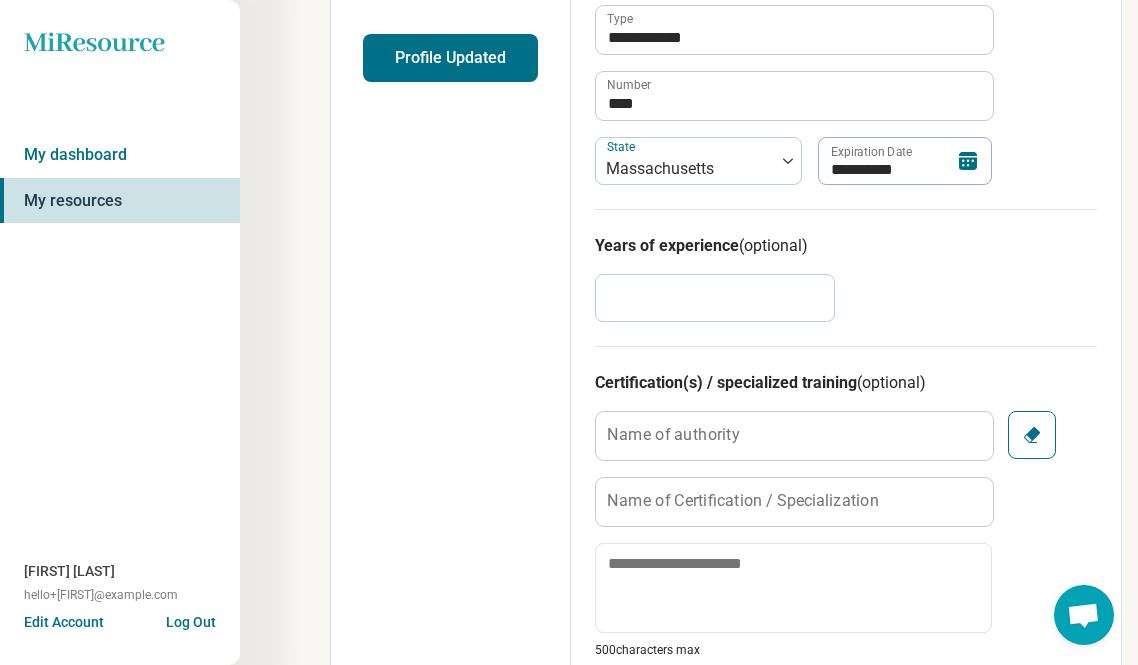 scroll, scrollTop: 0, scrollLeft: 0, axis: both 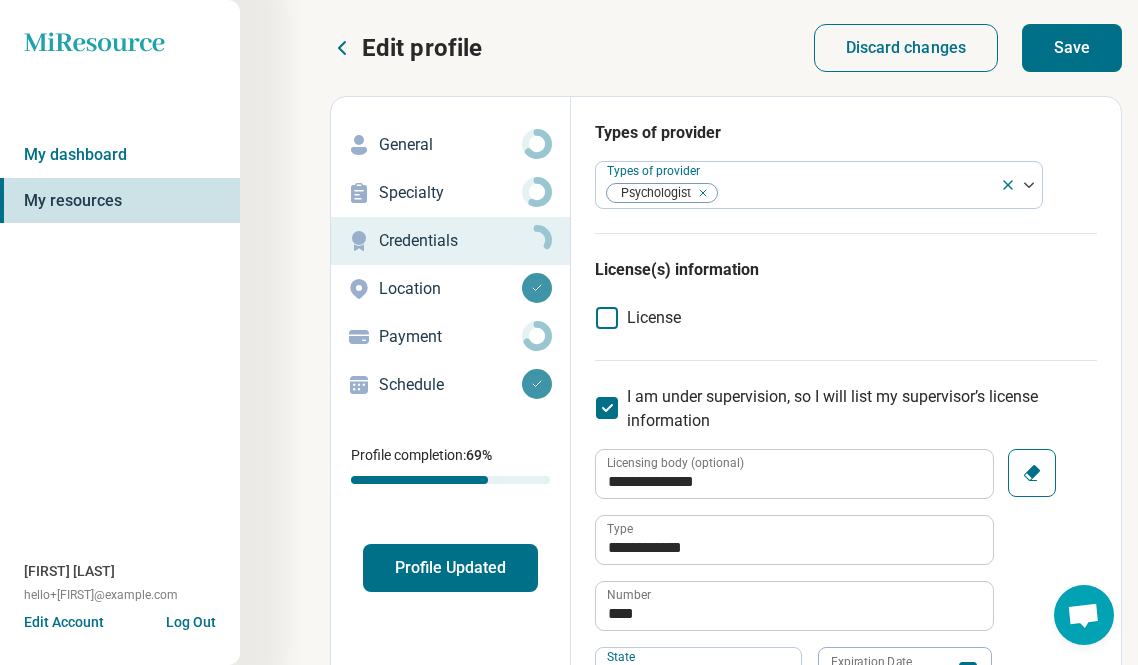 click on "Save" at bounding box center (1072, 48) 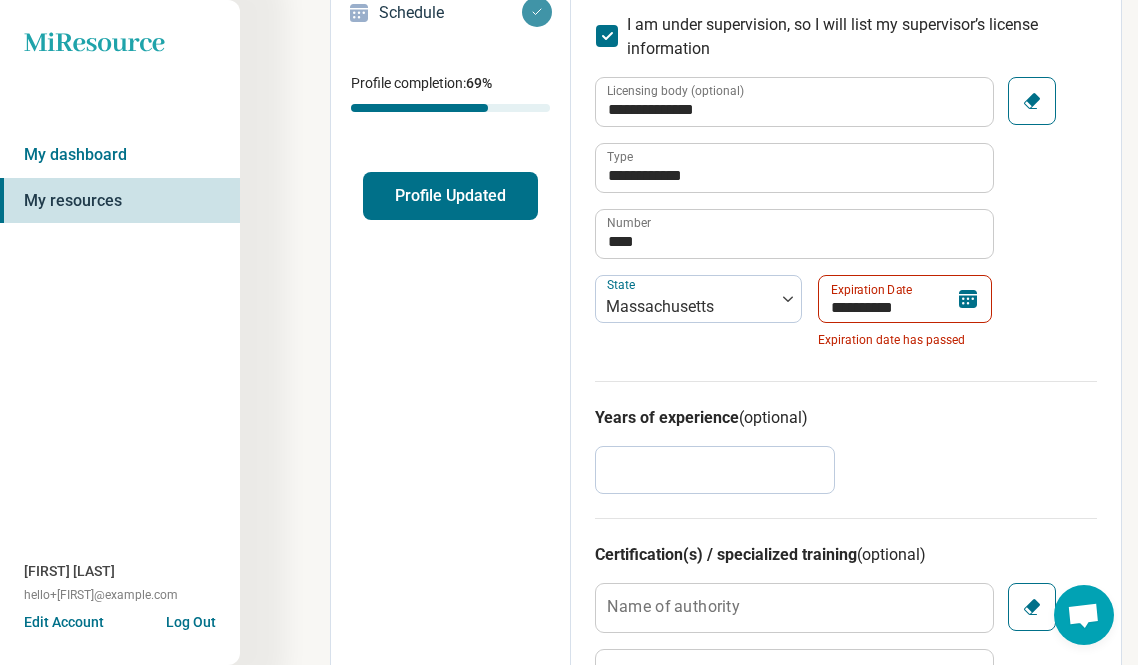 scroll, scrollTop: 373, scrollLeft: 0, axis: vertical 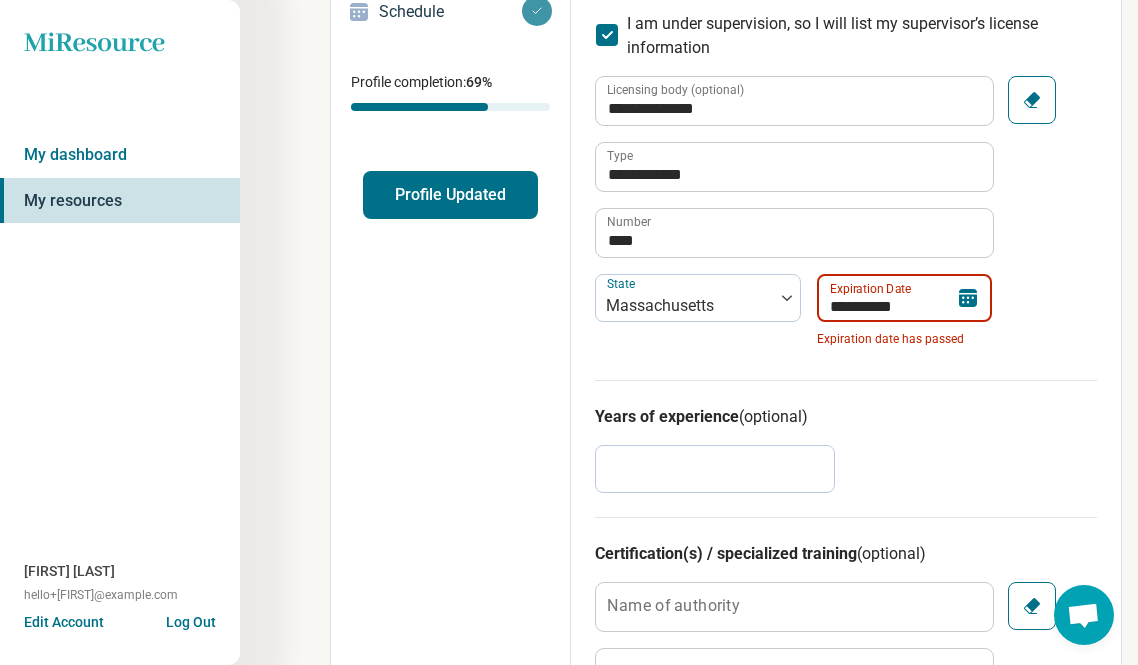 click on "**********" at bounding box center [904, 298] 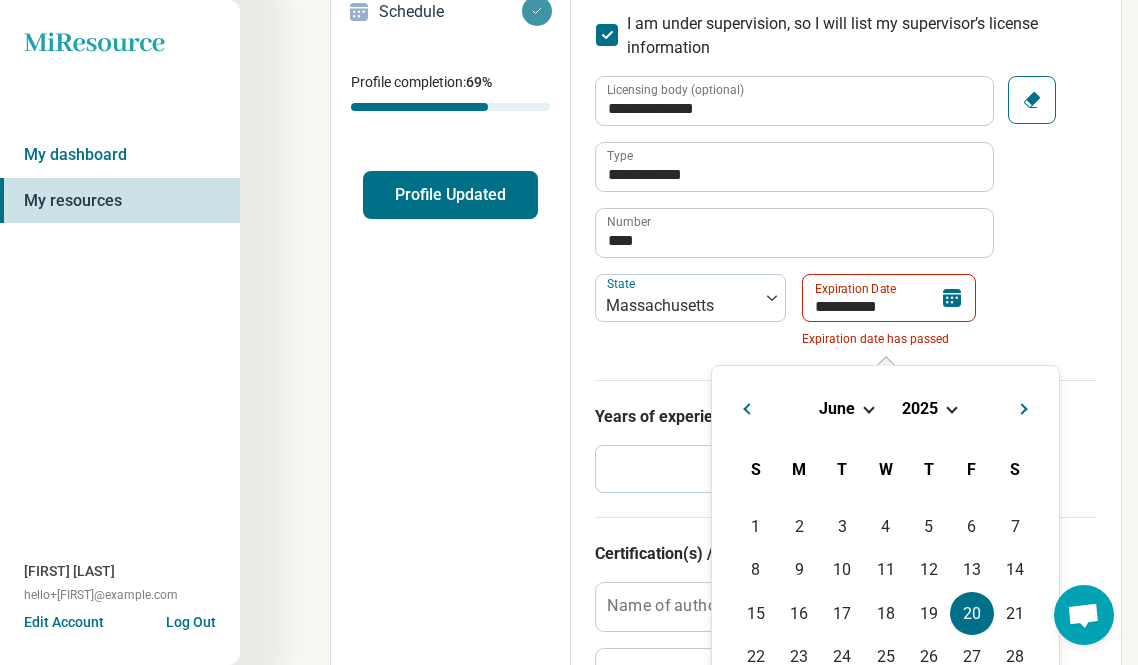 click on "2025" at bounding box center [920, 408] 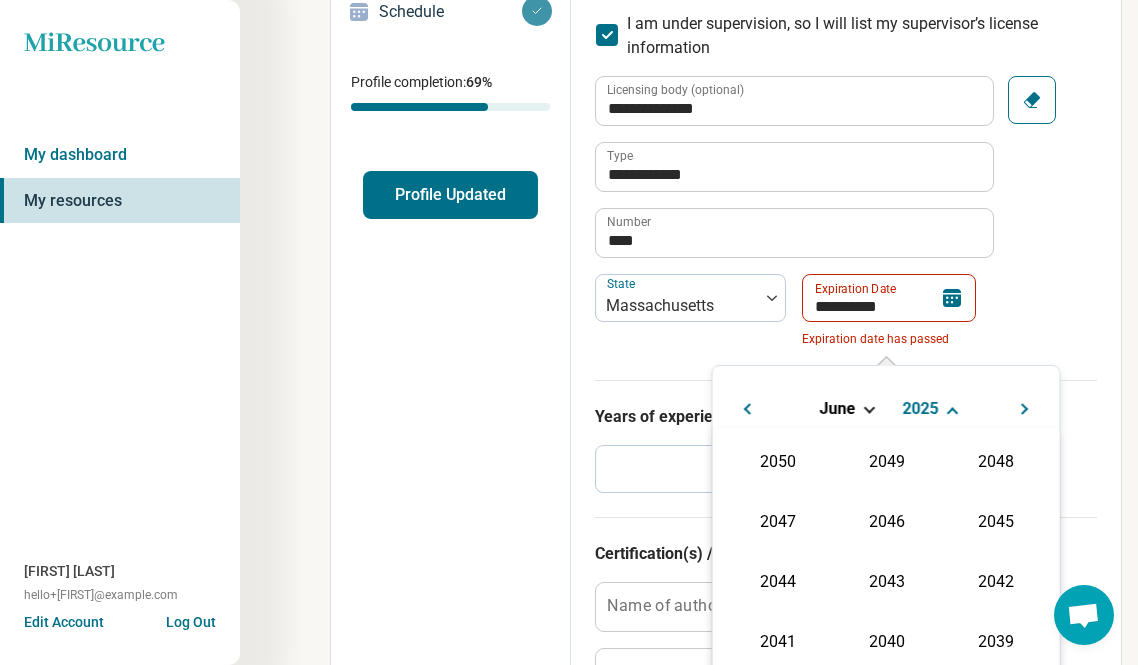 scroll, scrollTop: 362, scrollLeft: 0, axis: vertical 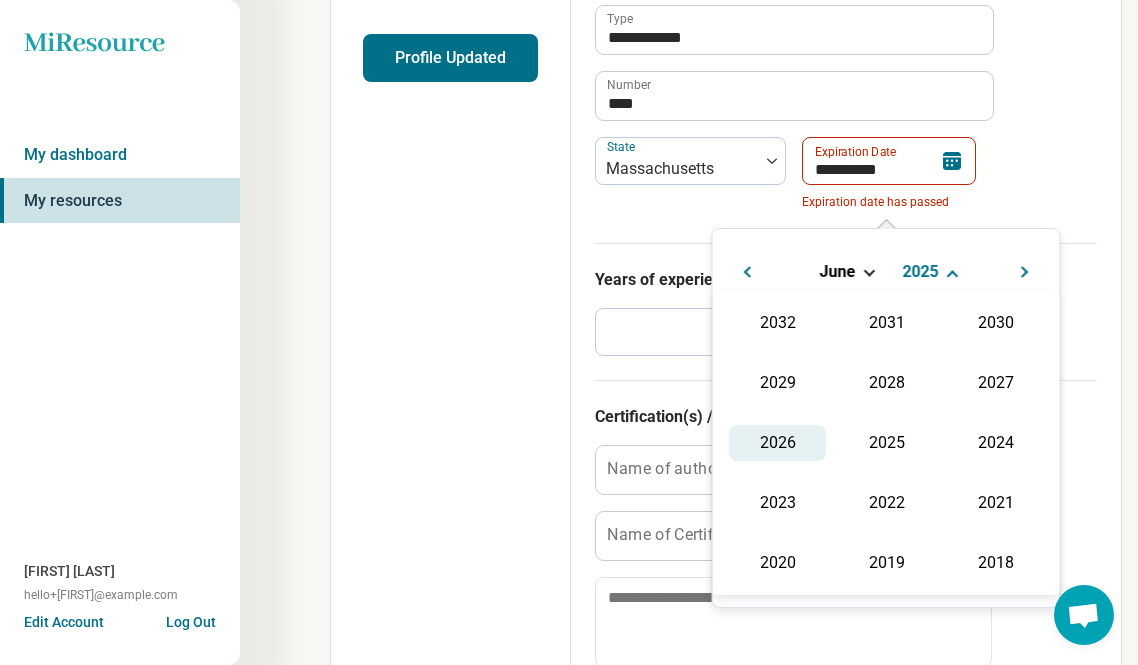 click on "2026" at bounding box center [777, 443] 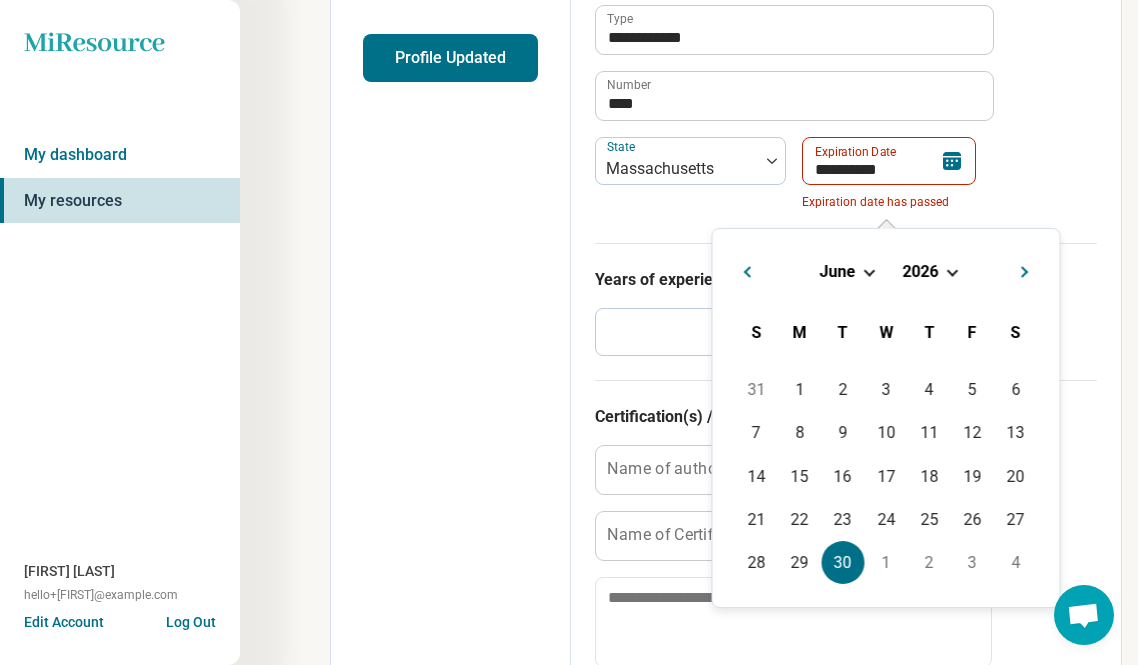 click on "30" at bounding box center [842, 562] 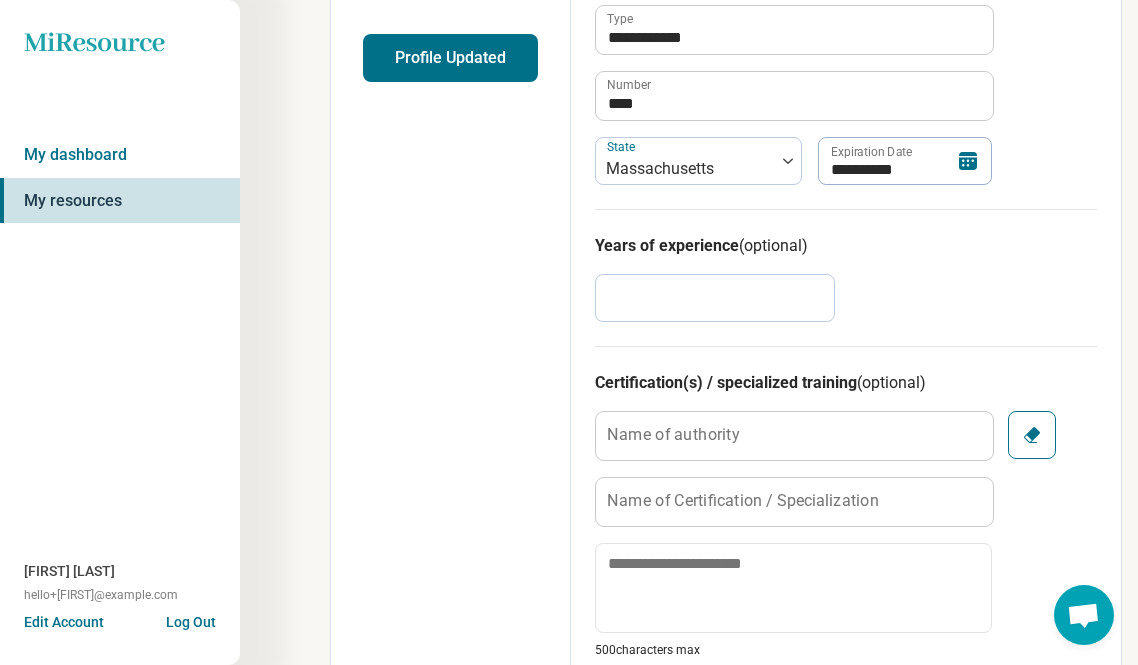 click on "Years of experience  (optional) *" at bounding box center [846, 277] 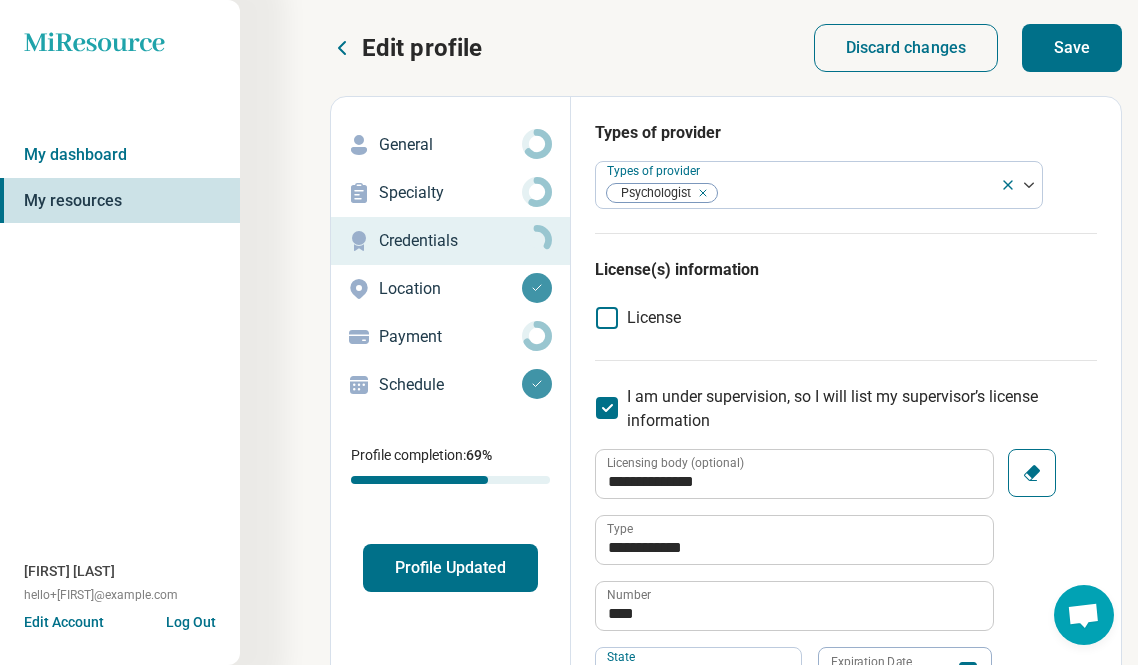 click on "Save" at bounding box center (1072, 48) 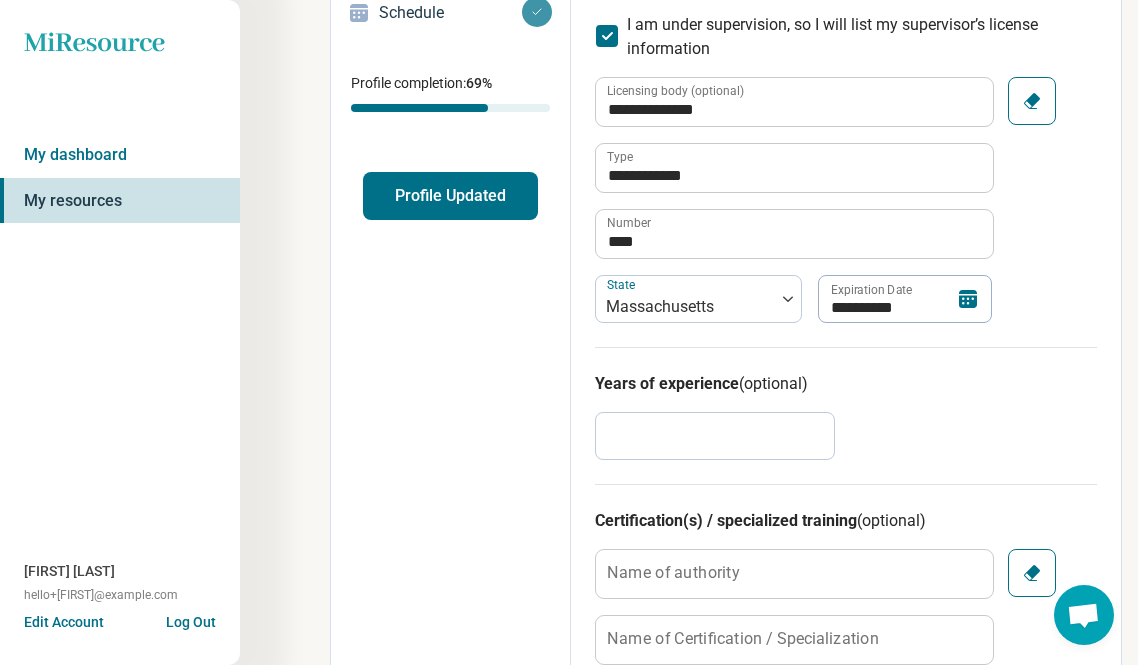 scroll, scrollTop: 0, scrollLeft: 0, axis: both 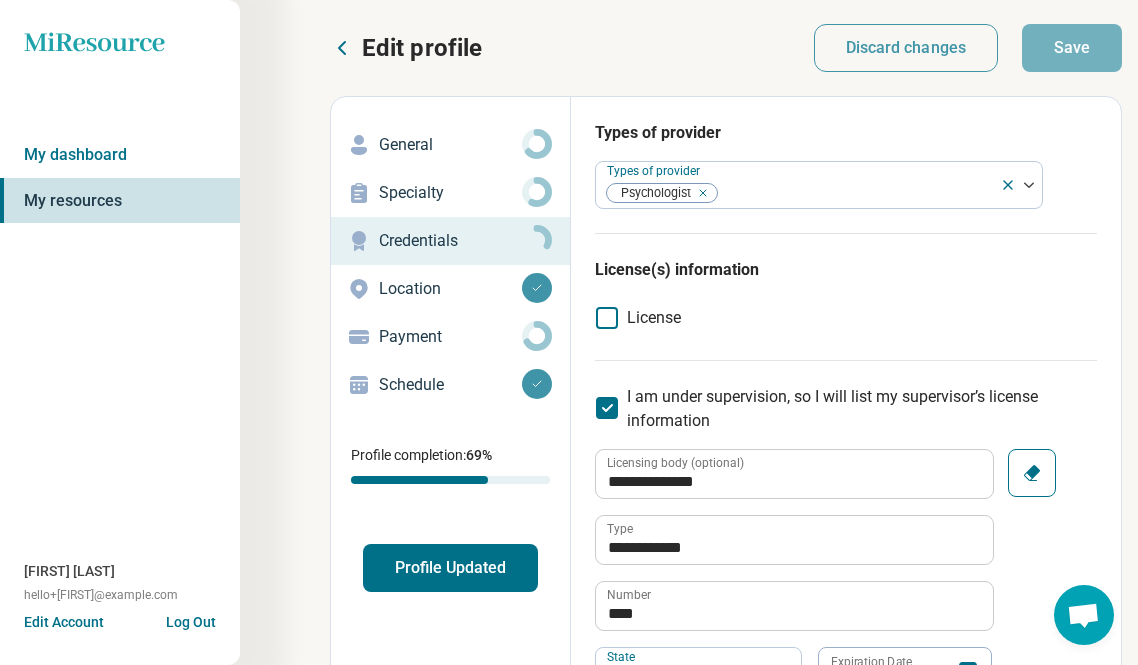 click on "General" at bounding box center (450, 145) 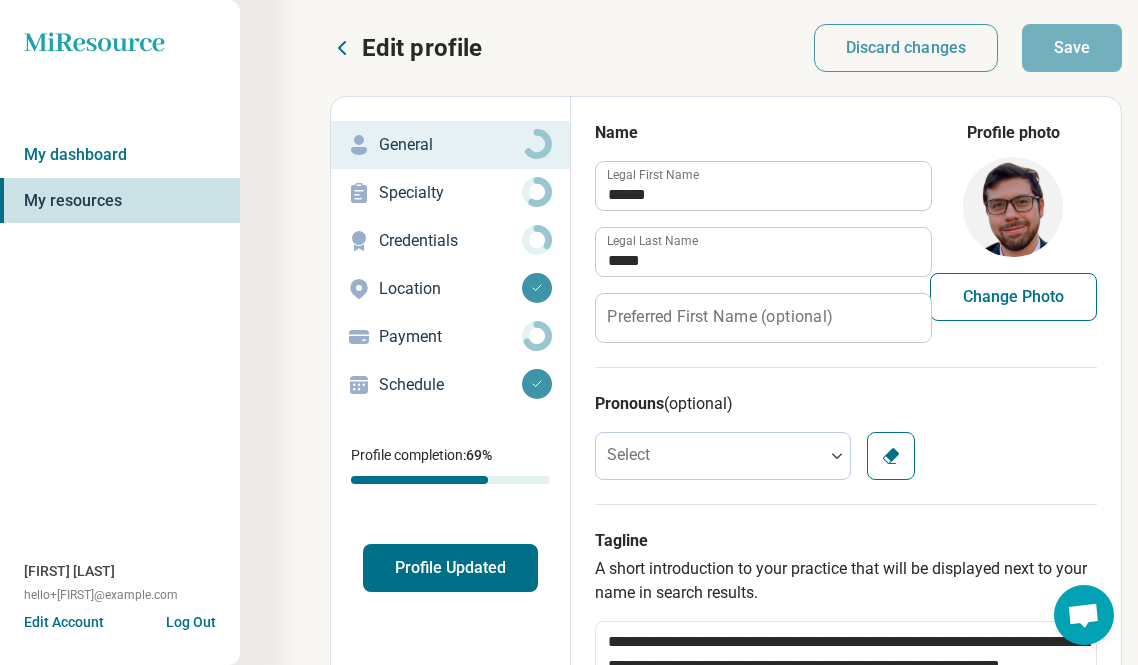 click on "Credentials" at bounding box center [450, 241] 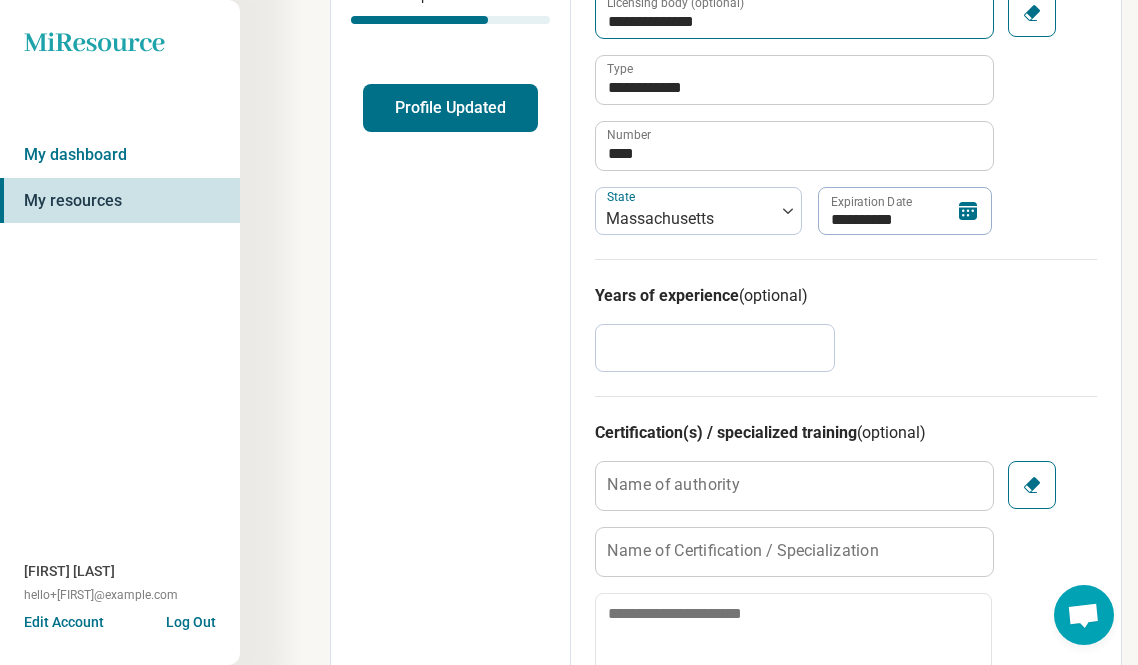 scroll, scrollTop: 0, scrollLeft: 0, axis: both 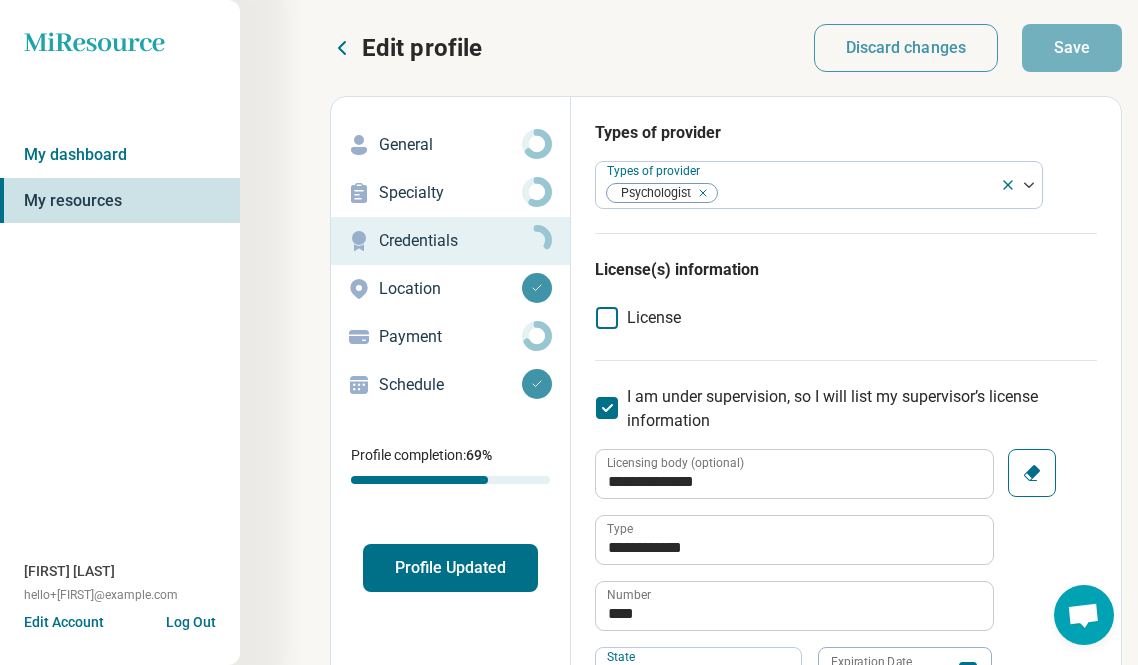 click on "Edit profile Discard changes Save" at bounding box center (726, 48) 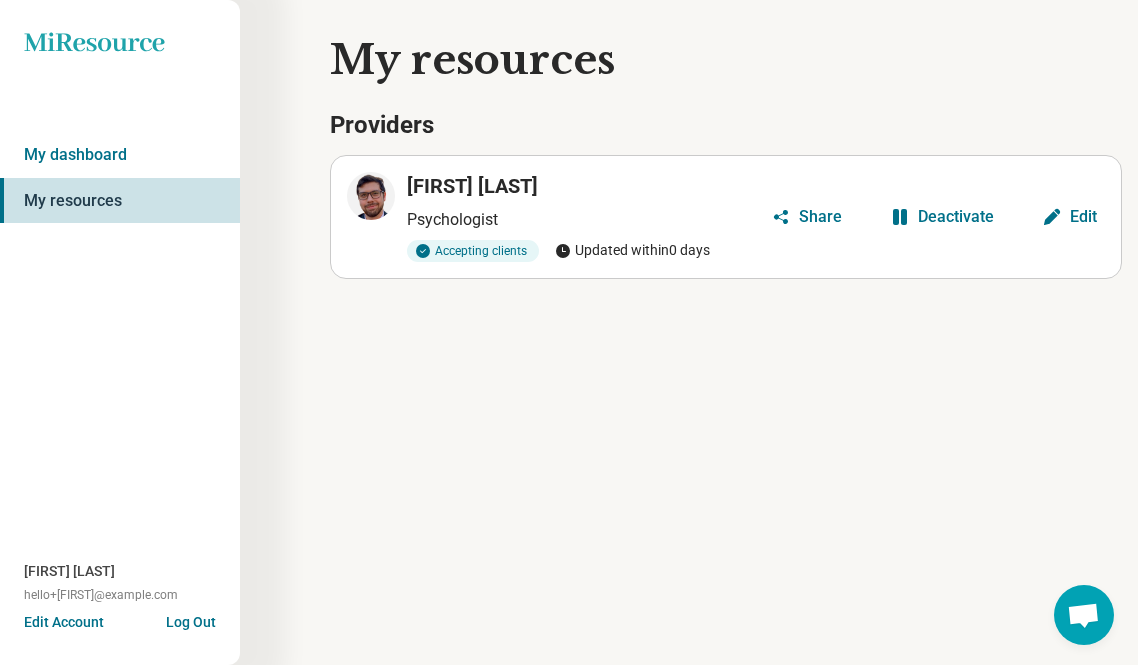 click on "Miresource logo" 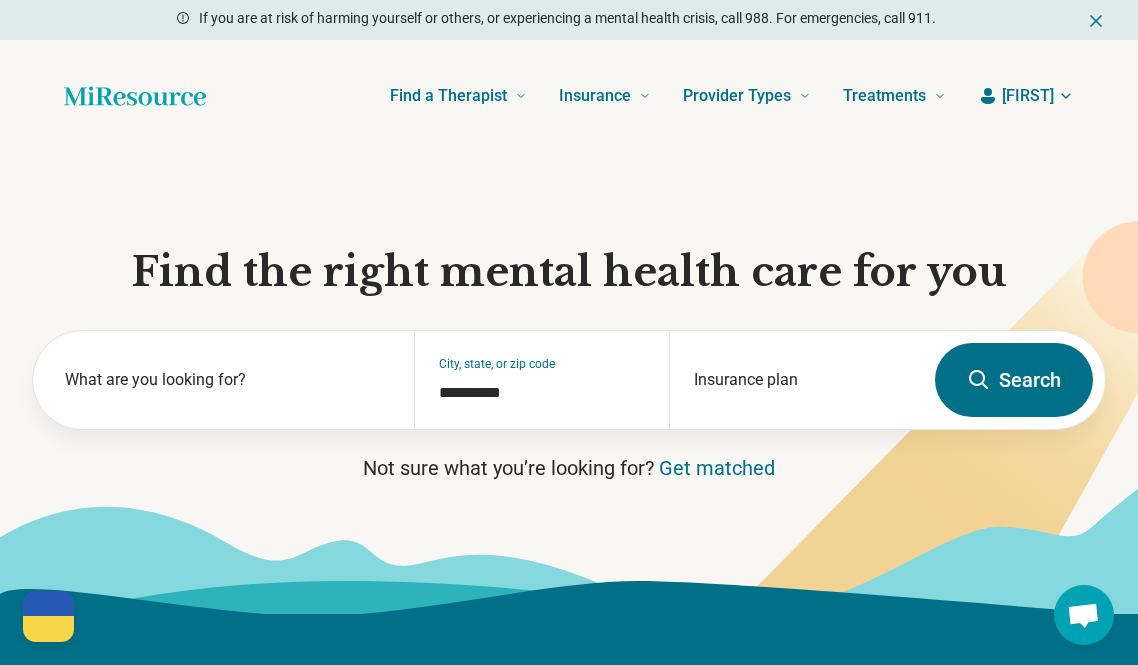 click on "Find a Therapist Mental Health Conditions ADHD Anxiety Anorexia Autism Bipolar Binge Eating Bulimia Depression OCD Panic Phobias Postpartum Depression PTSD Schizophrenia Social Anxiety Behavioral and Coping Challenges Alcohol Anger Issues Antisocial Borderline Personality Drug Use Gambling Hoarding Narcissistic Personality Disorder OCPD Personality Disorders Sex Addiction Skin Picking Trichotillomania Relationships & Life Events Adoption Divorce End of Life Grief & Loss Infertility Infidelity Life Transitions Parenting Pregnancy Loss Relationships Identity and Emotional Wellbeing Abuse Body Image Bullying Childhood Abuse Chronic Pain Domestic Abuse Gender Identity Loneliness Sexual Assault Self Harm Suicidal Ideation Trauma Career & Performance Burnout Career Learning Disorder Personal Growth Self Esteem Sleep Work Life Balance Insurance National Insurers Aetna Anthem Blue Cross Blue Shield Cigna Humana Optum UnitedHealthCare Government & Public Programs GEHA Medicaid Medicare TriCare Emblem Health Net Molina" at bounding box center [569, 96] 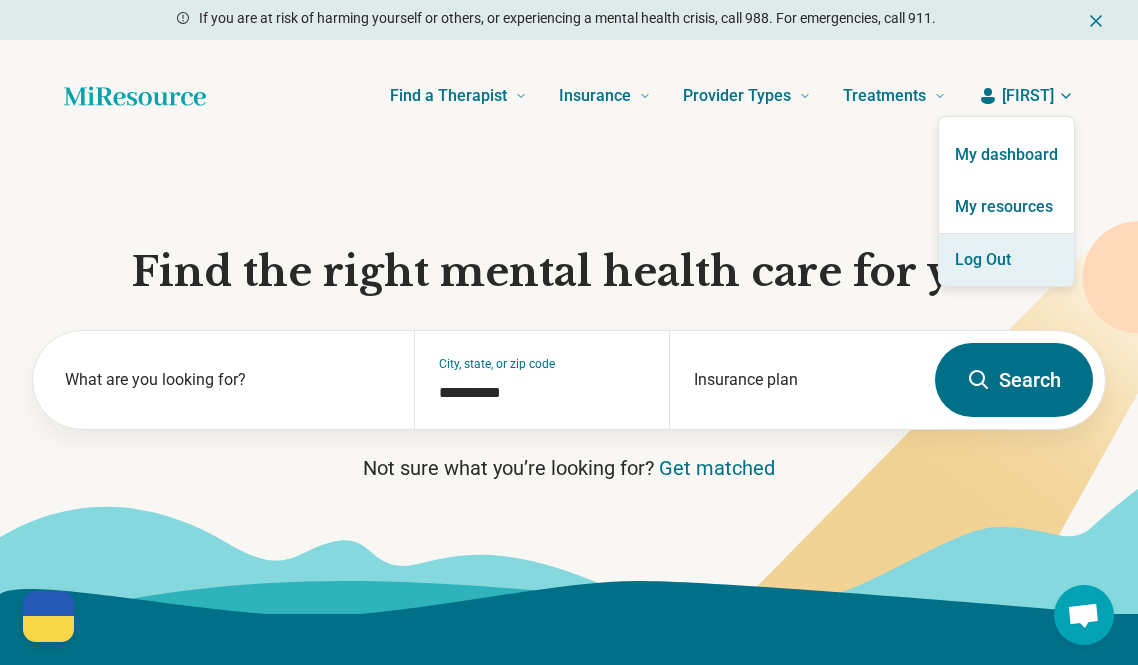 click on "Log Out" at bounding box center (1006, 260) 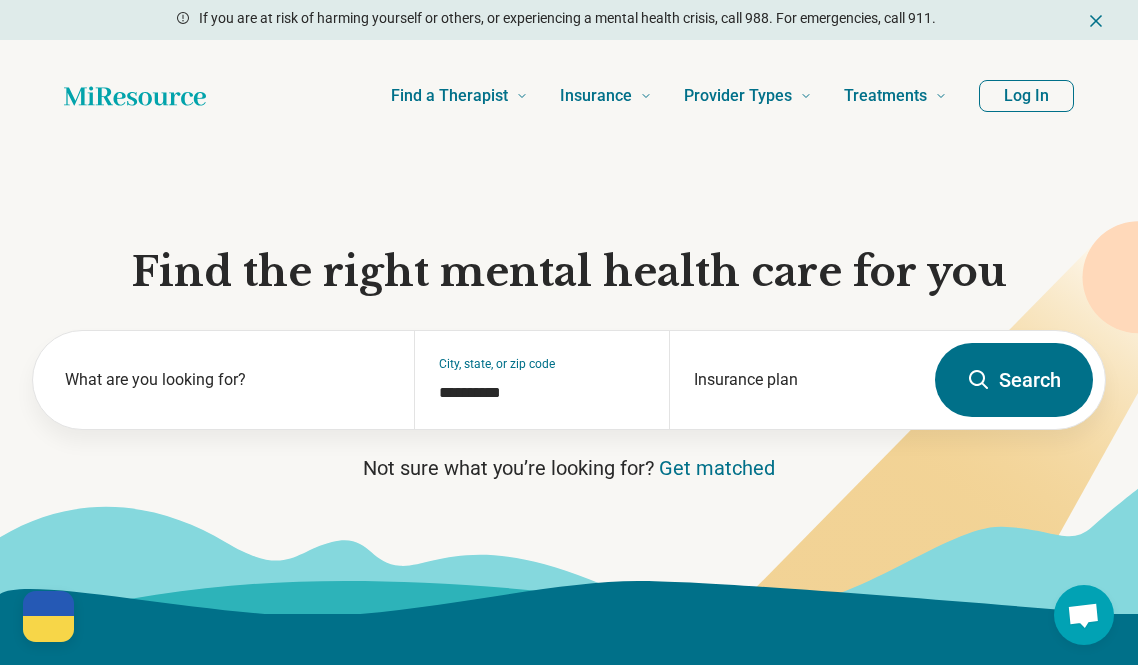 click on "Log In" at bounding box center [1026, 96] 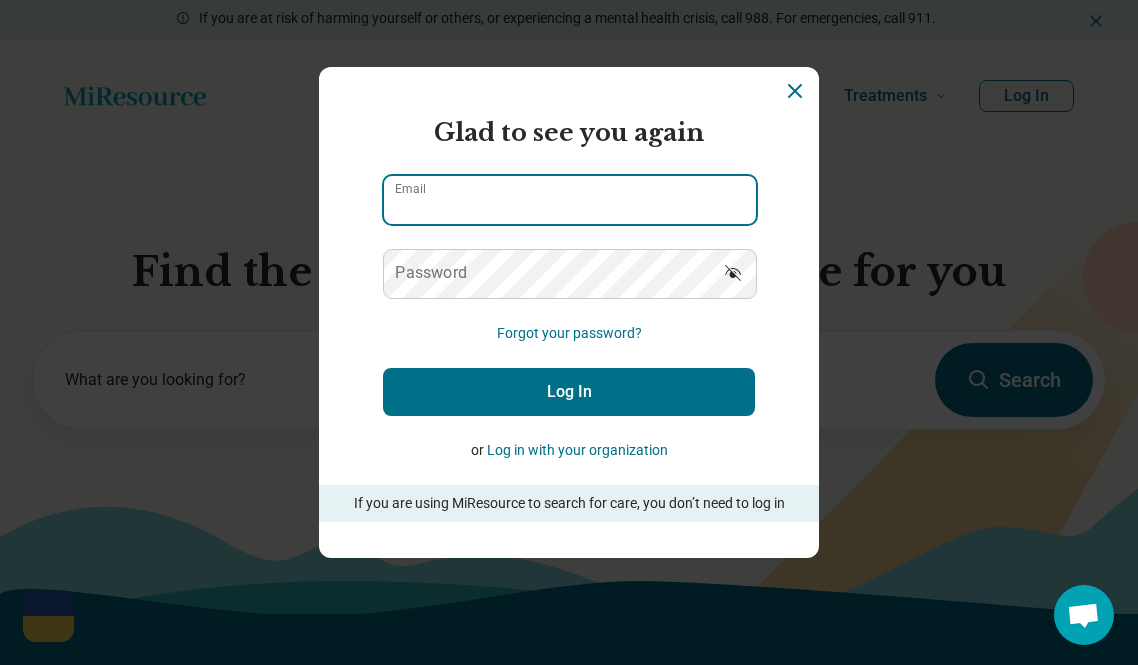 click on "Email" at bounding box center [570, 200] 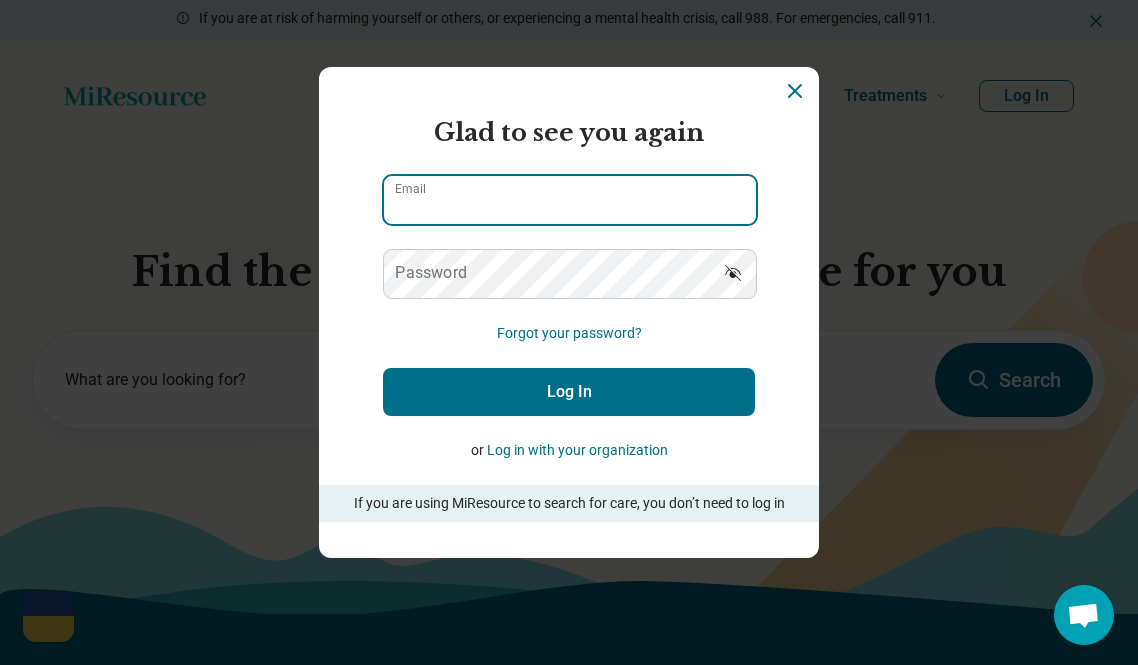 type on "**********" 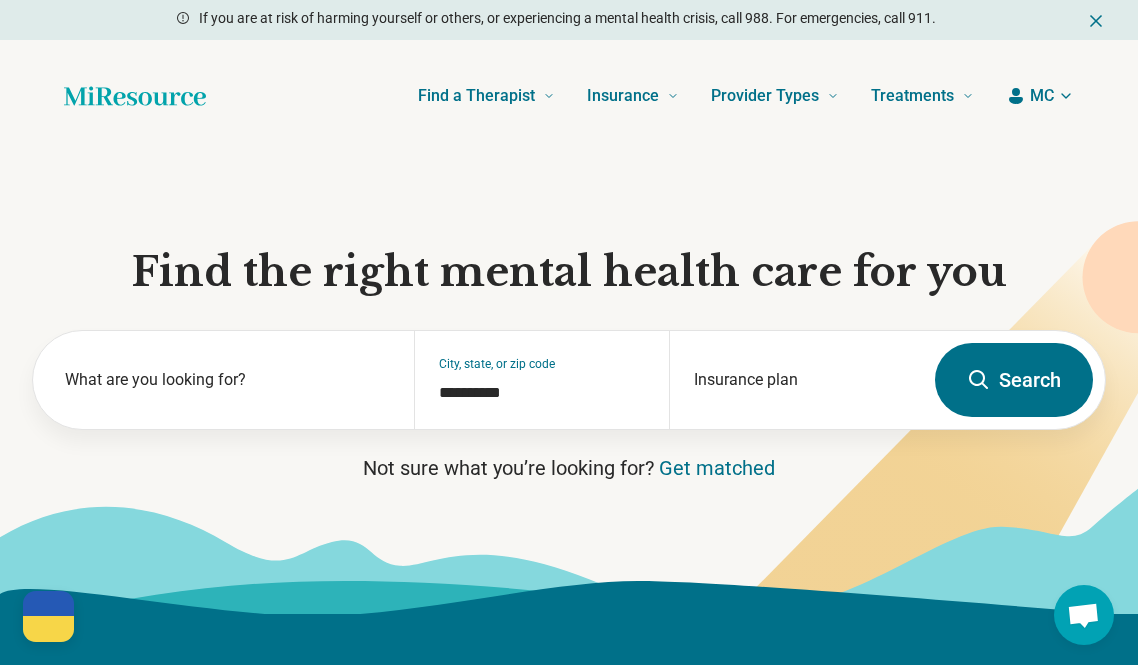click on "MC" at bounding box center [1042, 96] 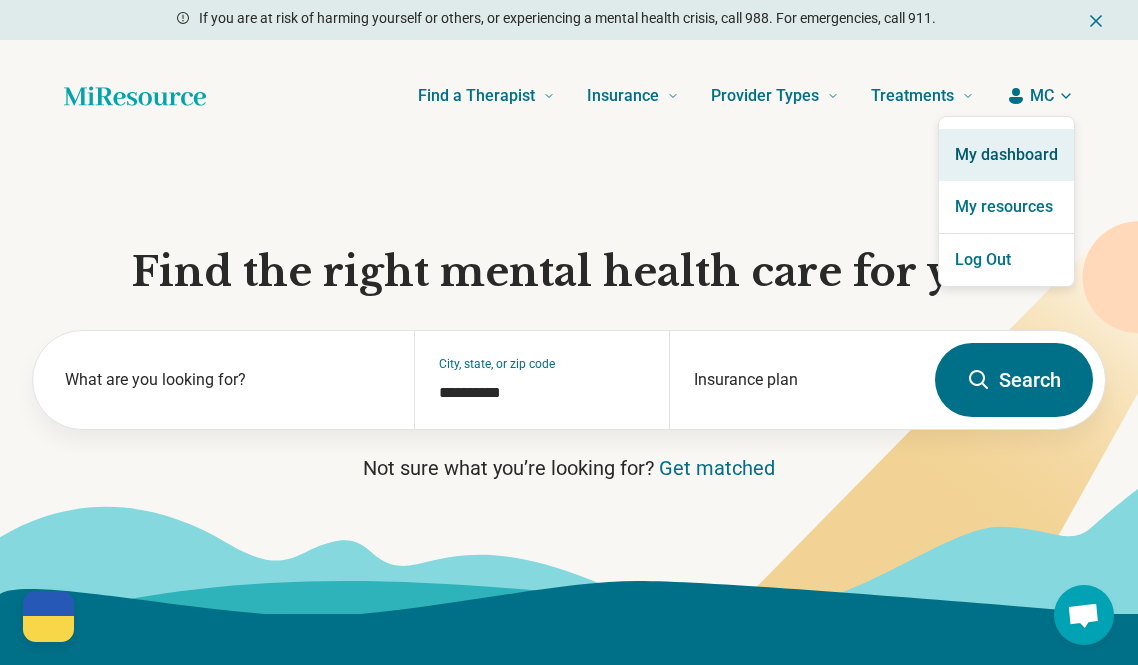 click on "My dashboard" at bounding box center [1006, 155] 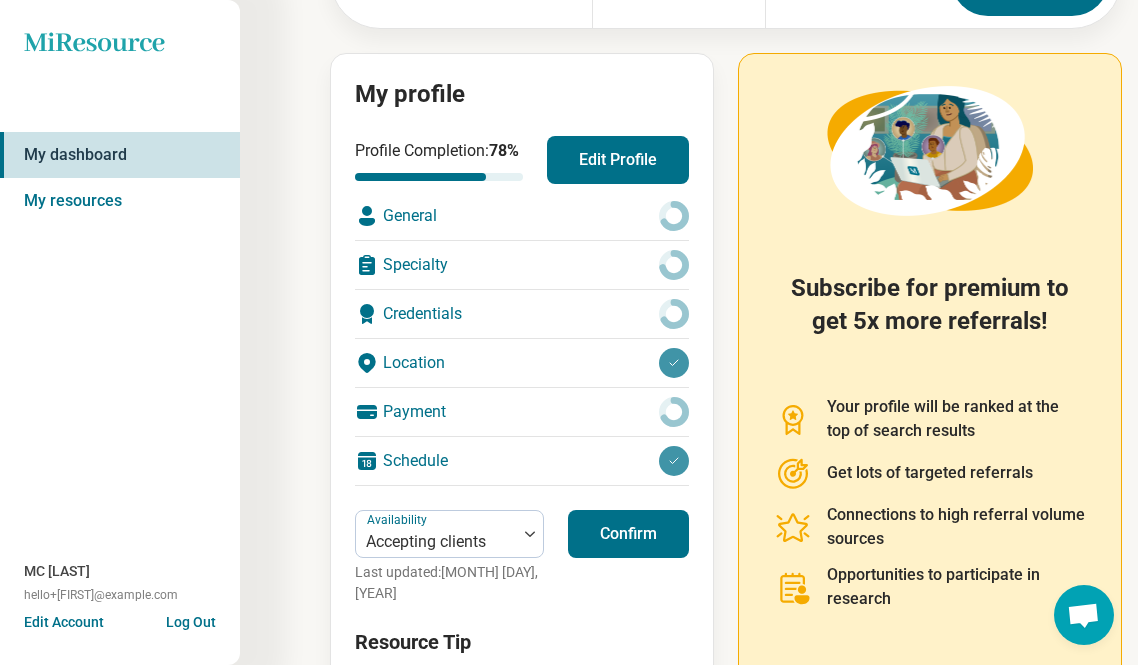 scroll, scrollTop: 234, scrollLeft: 0, axis: vertical 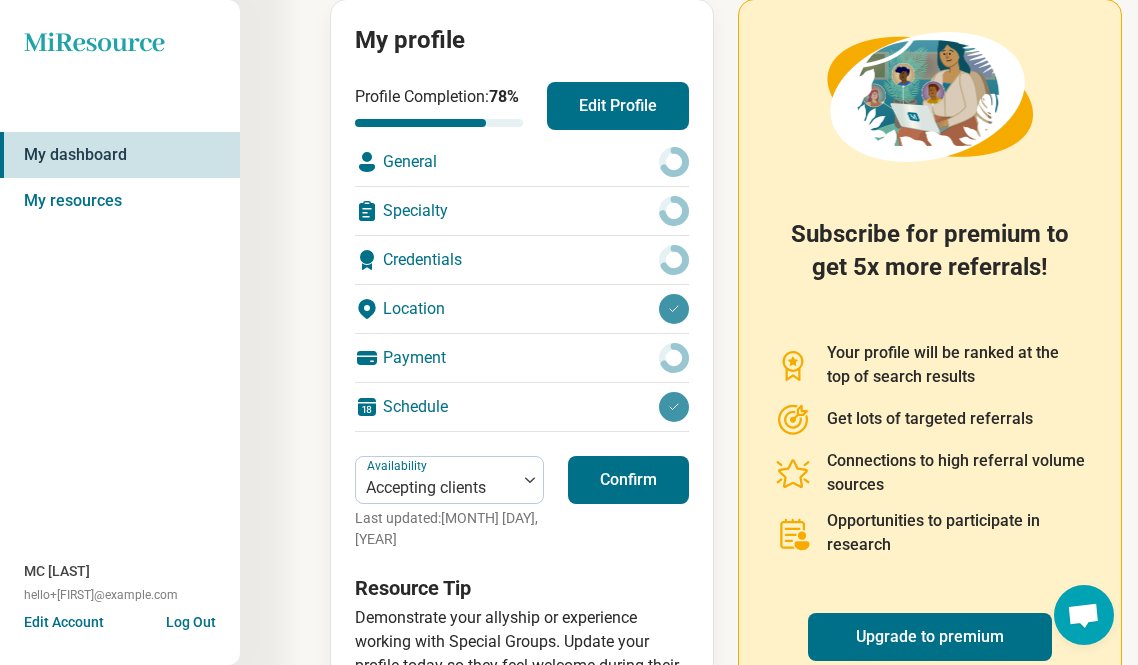 click on "Confirm" at bounding box center [628, 480] 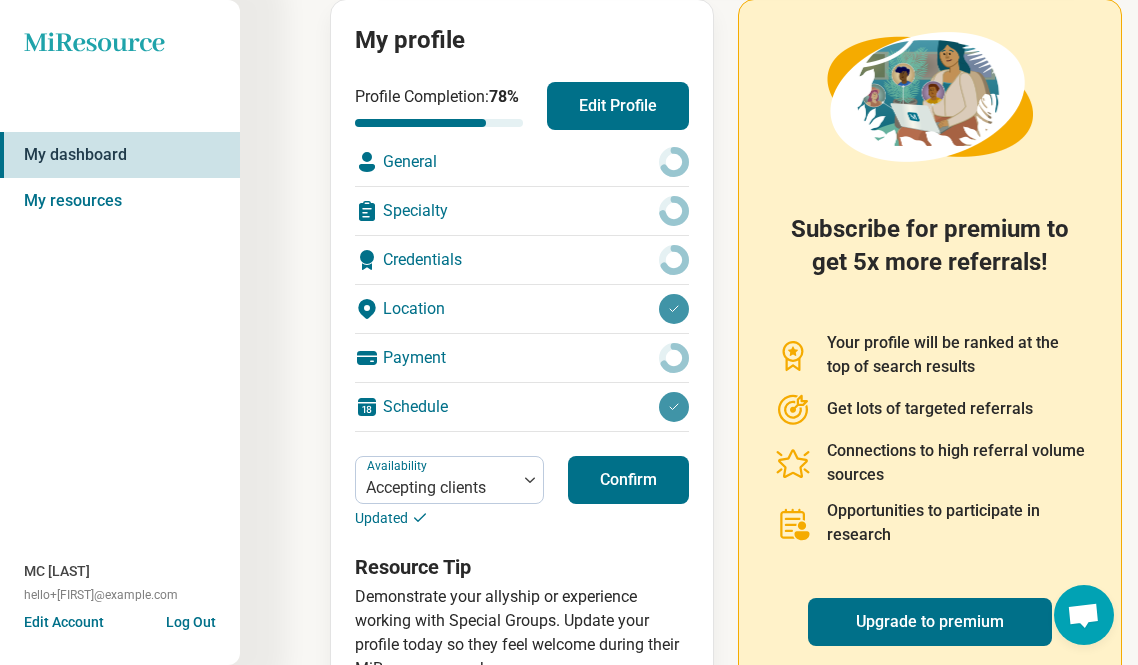 scroll, scrollTop: 77, scrollLeft: 0, axis: vertical 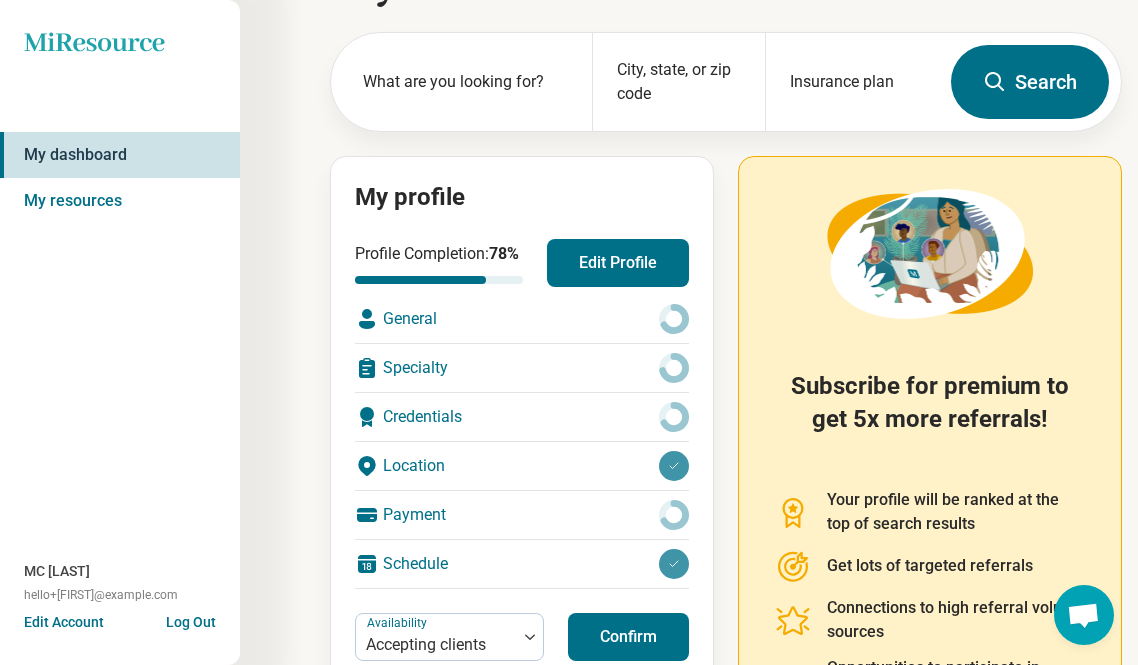 click on "Edit Profile" at bounding box center [618, 263] 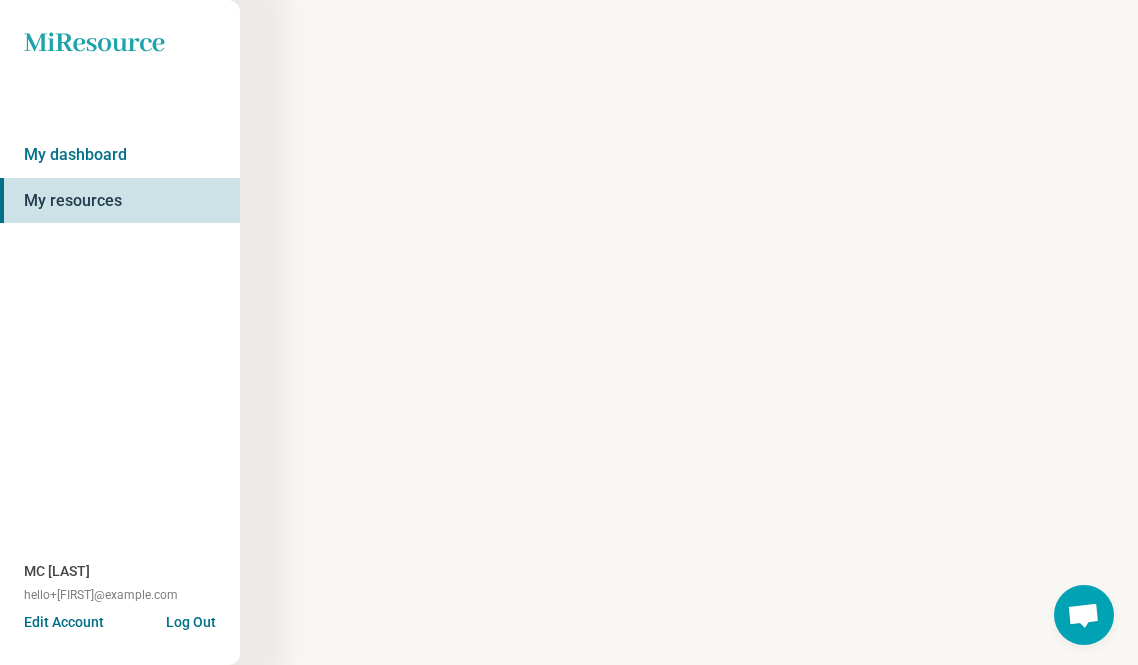 scroll, scrollTop: 0, scrollLeft: 0, axis: both 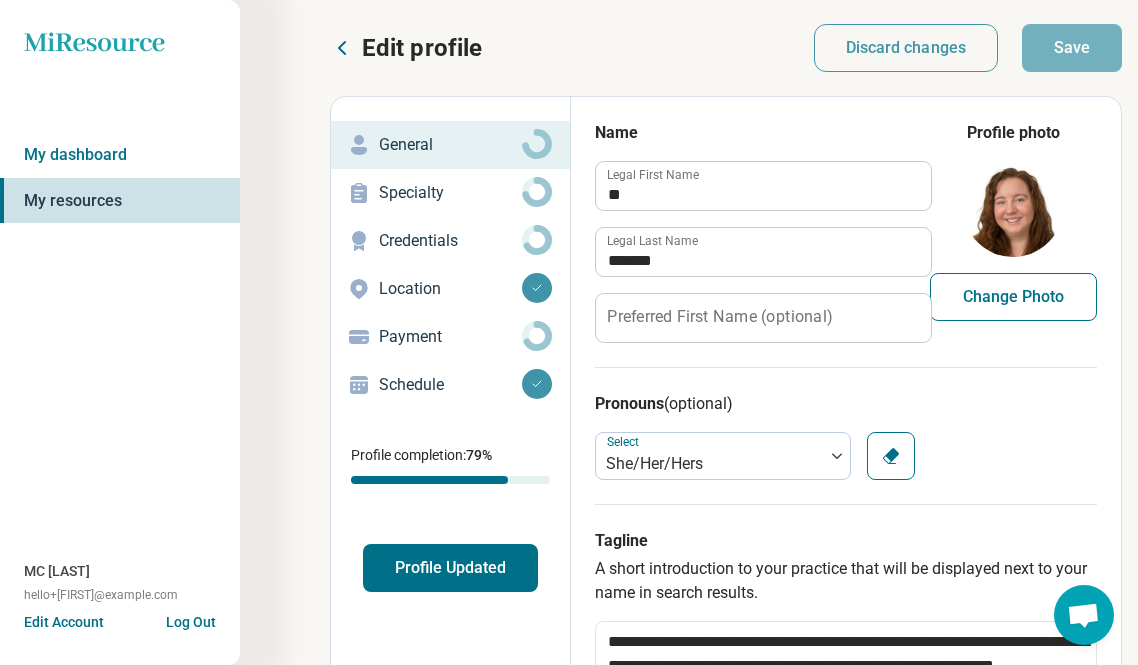 click on "Credentials" at bounding box center (450, 241) 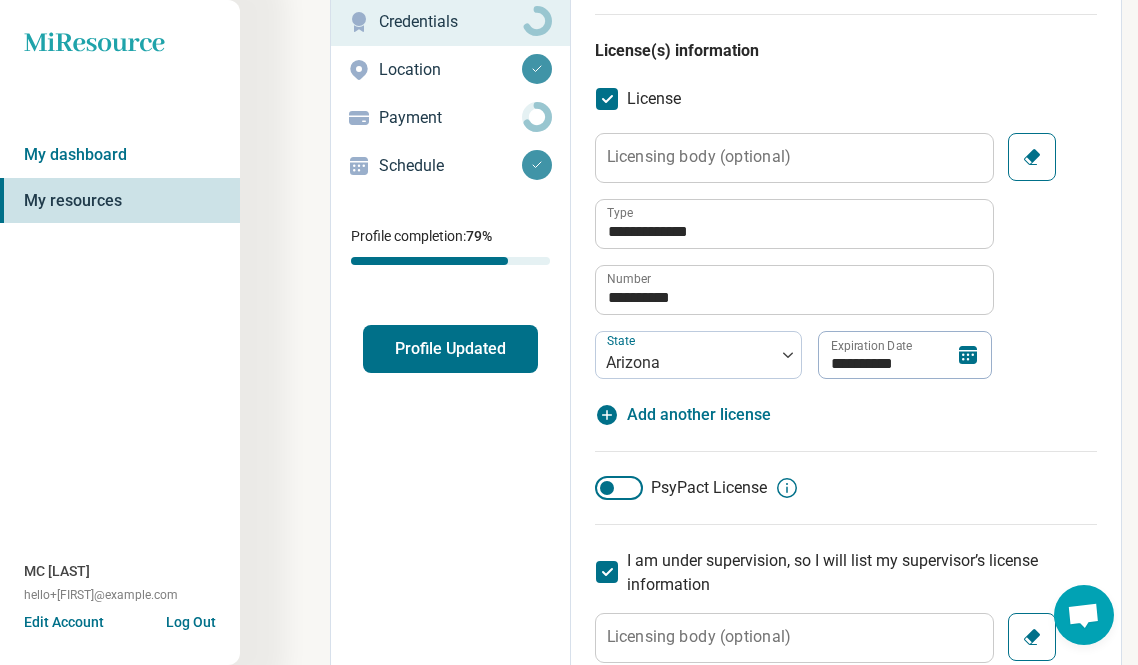 scroll, scrollTop: 246, scrollLeft: 0, axis: vertical 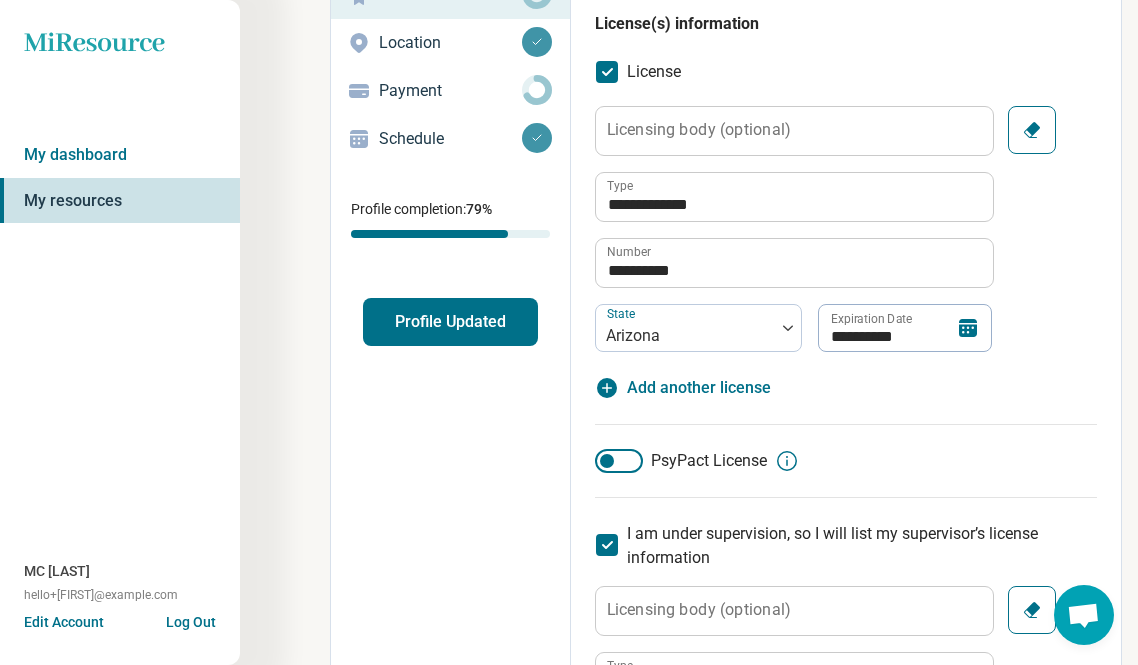 click on "**********" at bounding box center [846, 253] 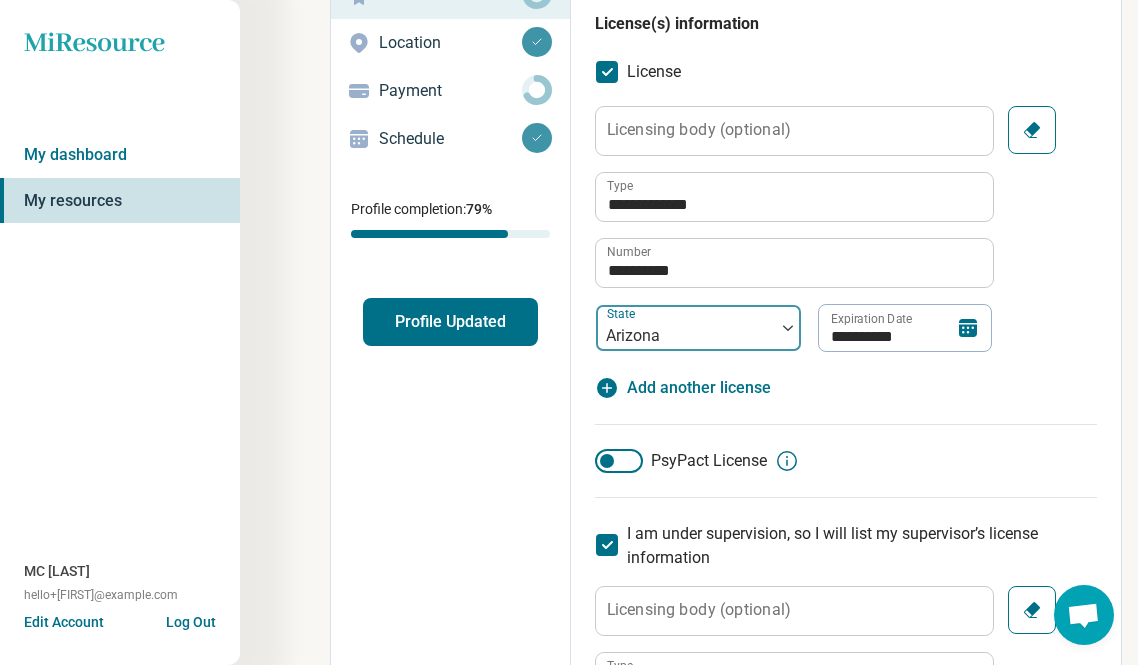 click at bounding box center (685, 336) 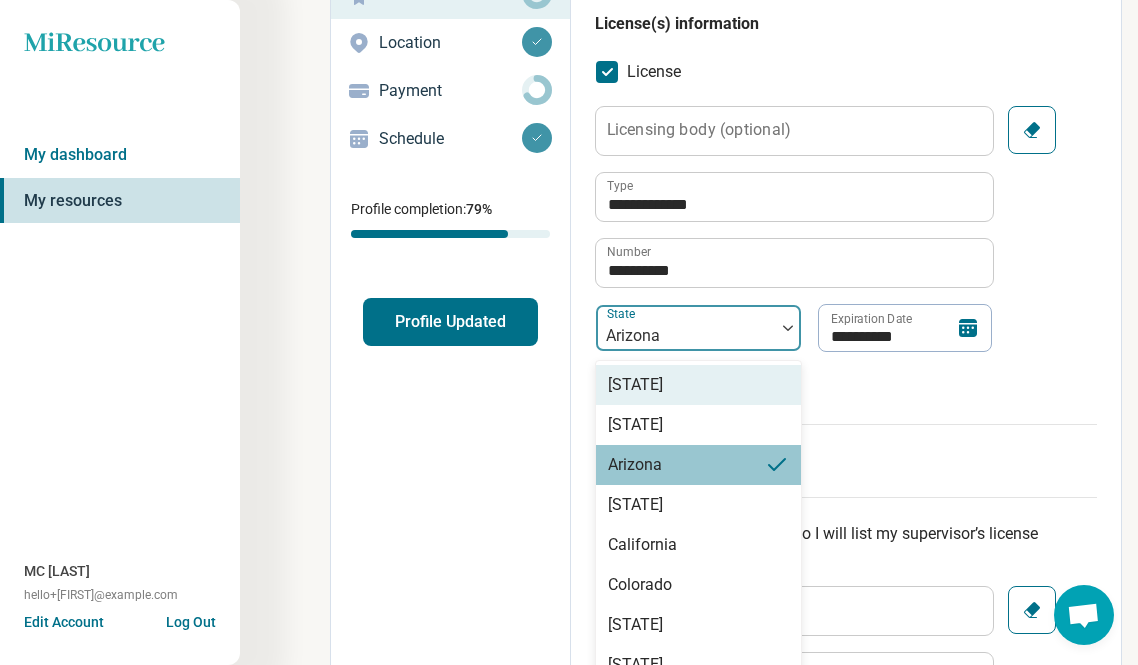 scroll, scrollTop: 270, scrollLeft: 0, axis: vertical 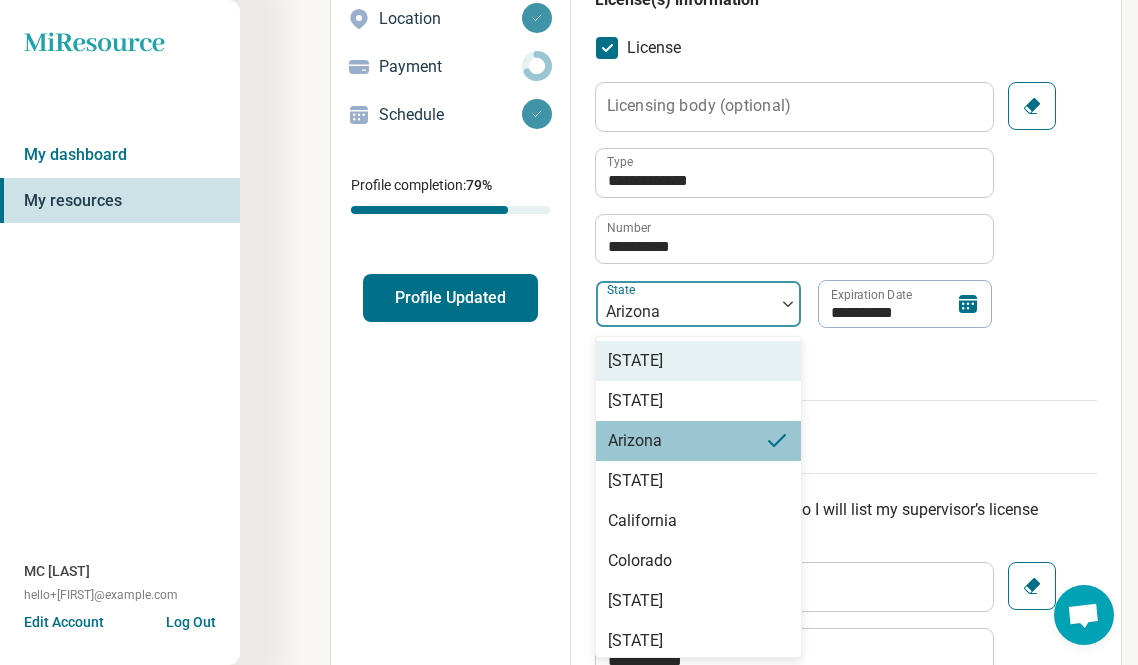 type on "*" 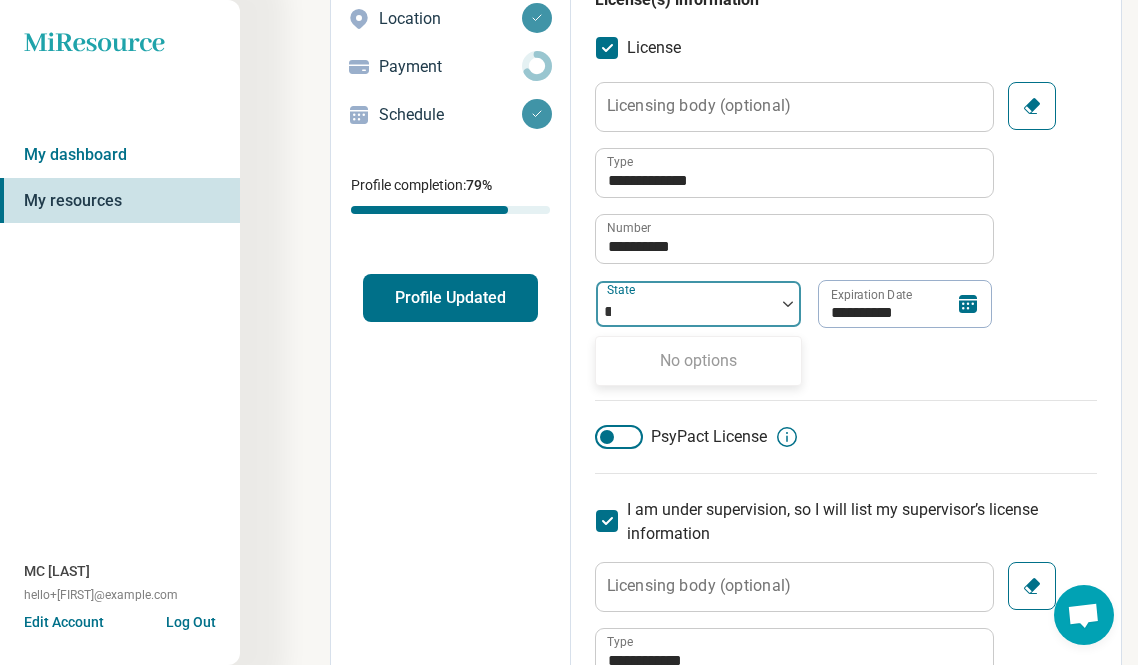 type 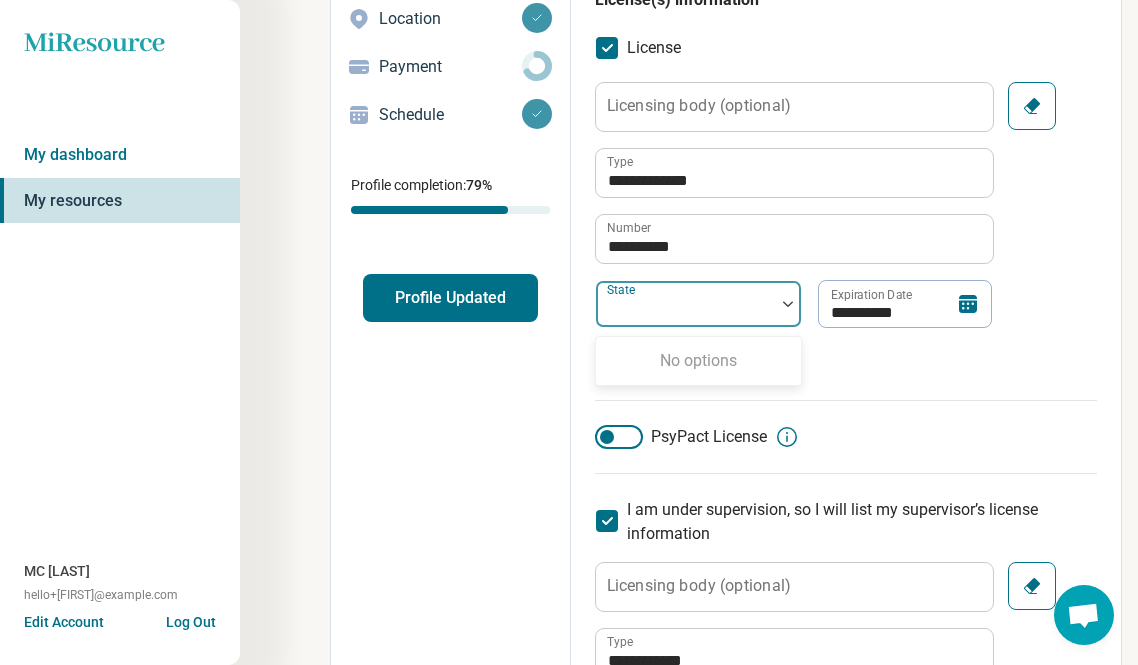 click at bounding box center (685, 312) 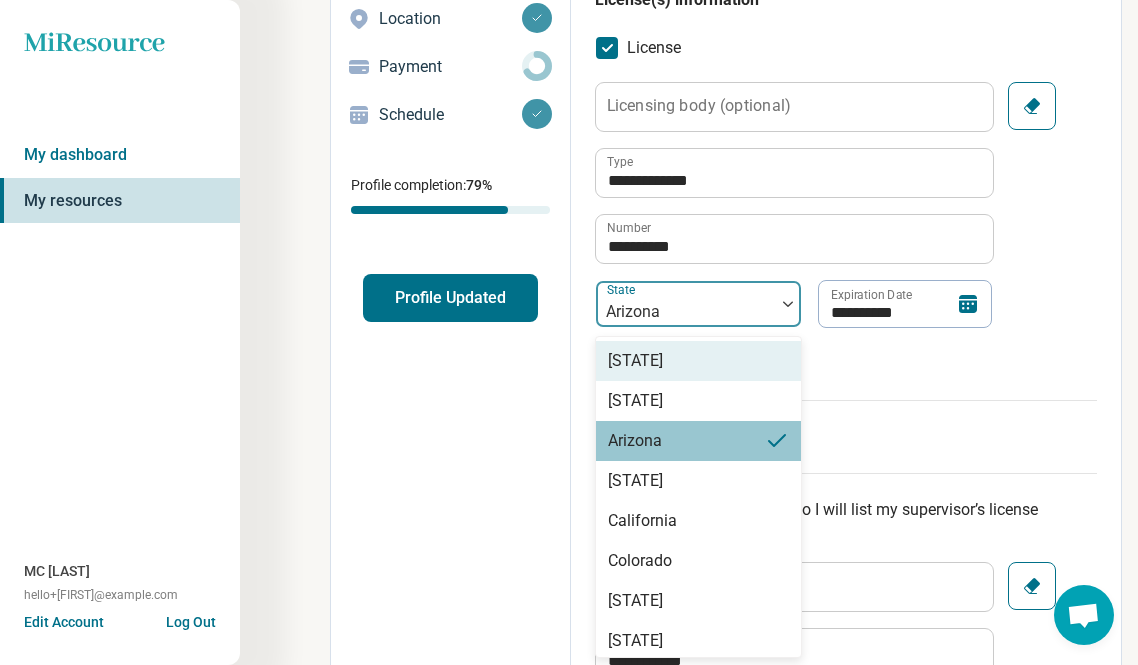 click at bounding box center (685, 312) 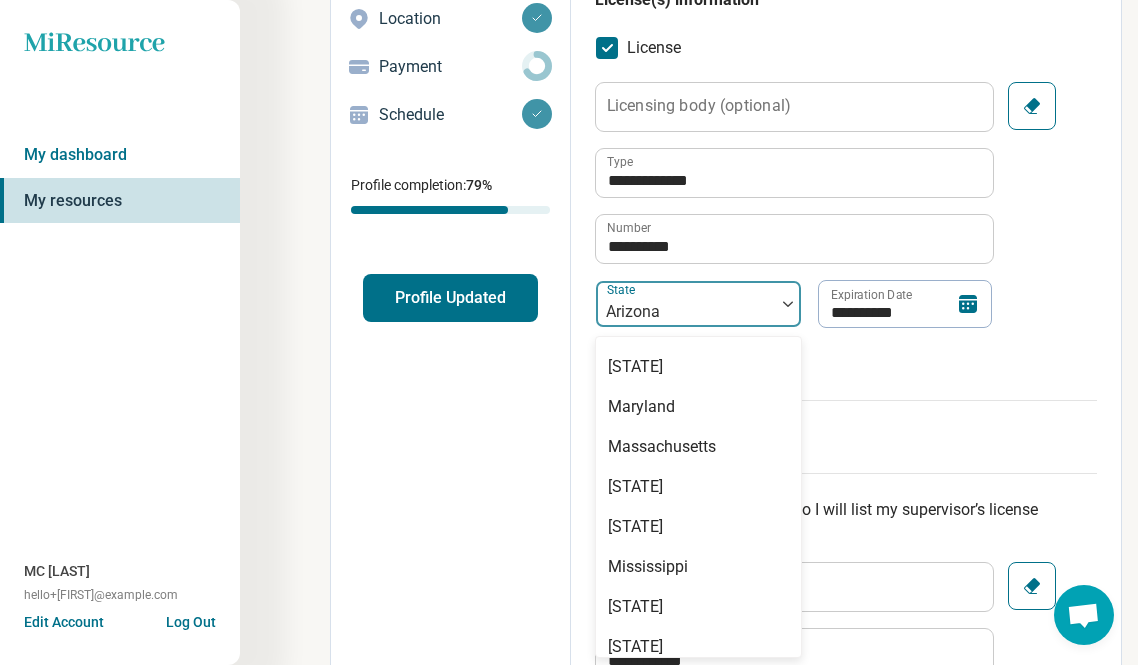 scroll, scrollTop: 760, scrollLeft: 0, axis: vertical 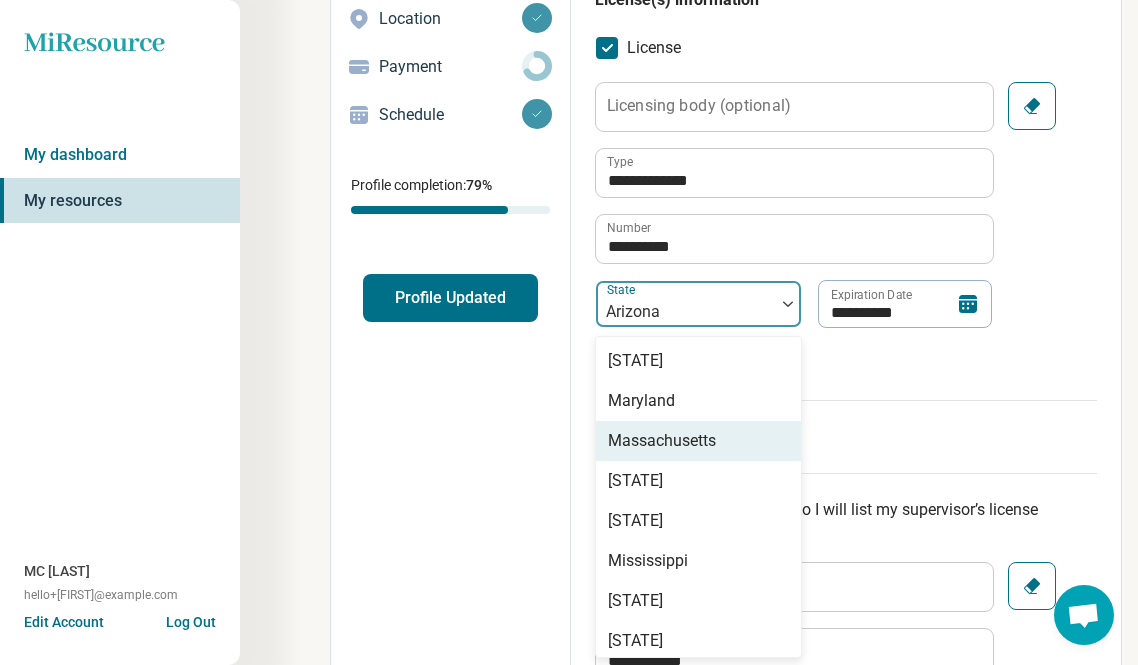 click on "Massachusetts" at bounding box center [662, 441] 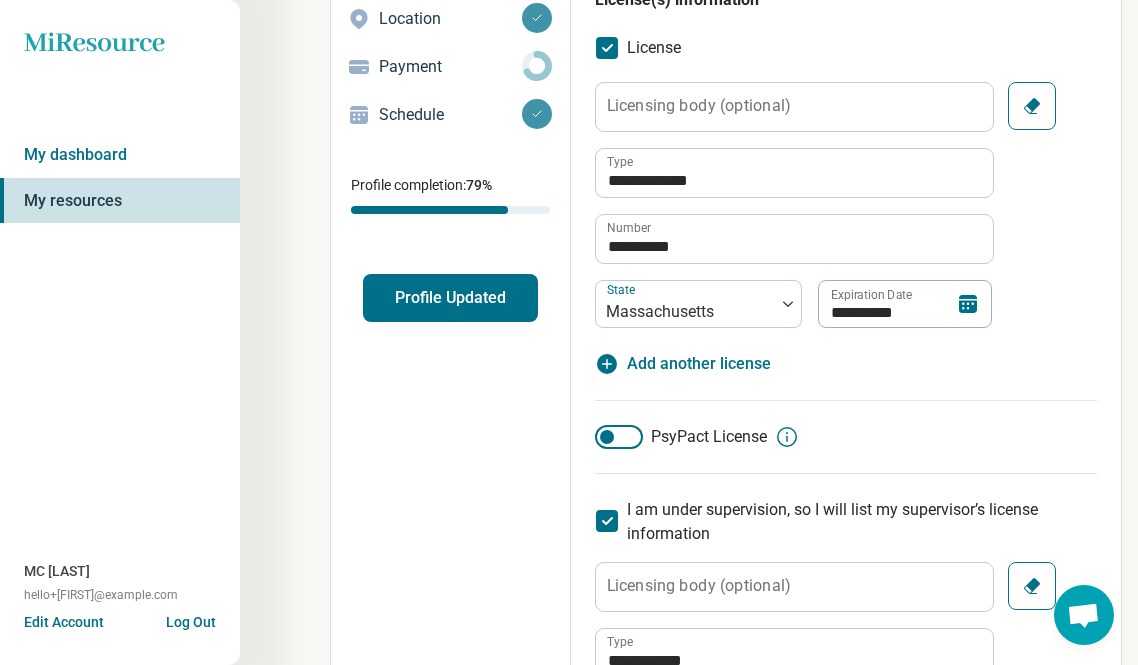 click on "**********" at bounding box center [846, 218] 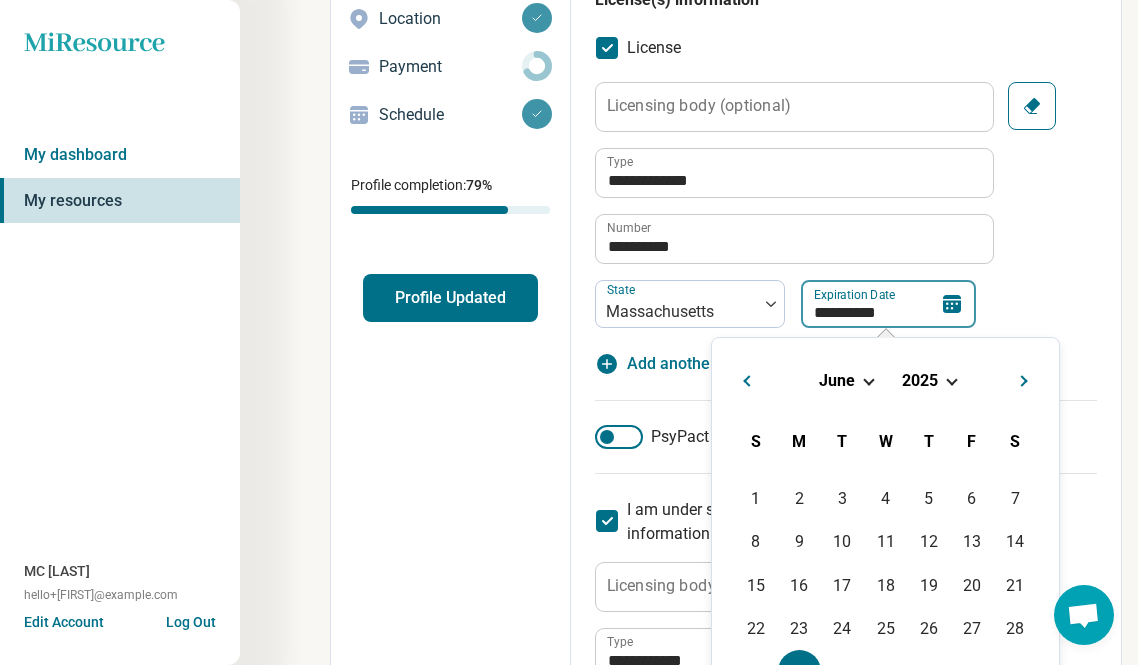 click on "**********" at bounding box center (888, 304) 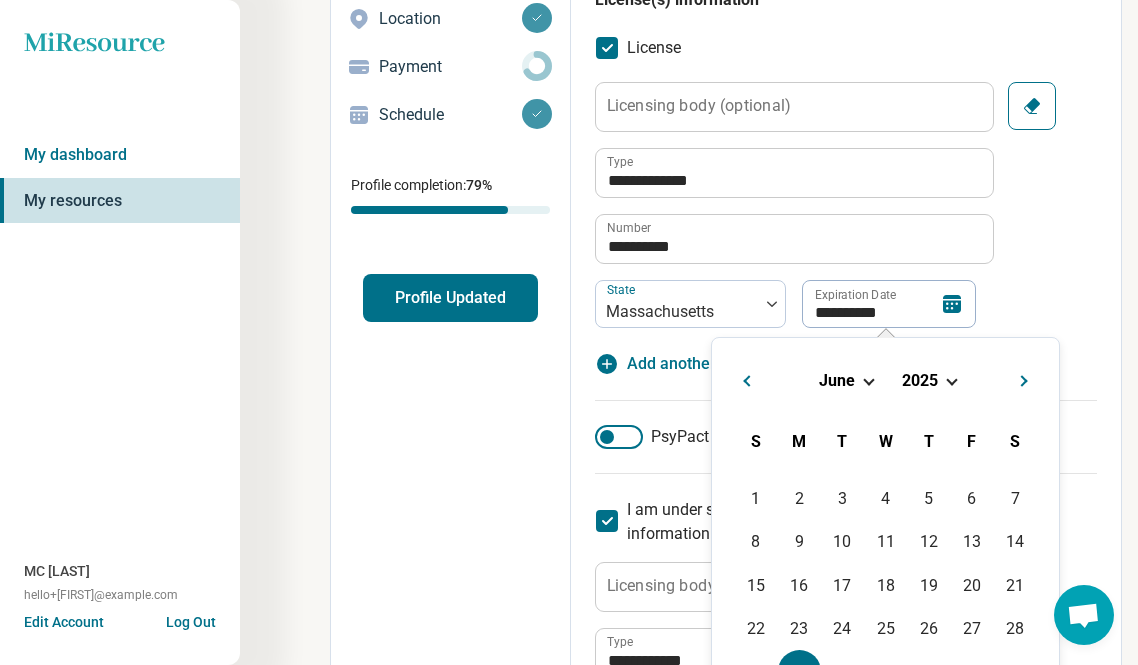 click on "**********" at bounding box center [846, 205] 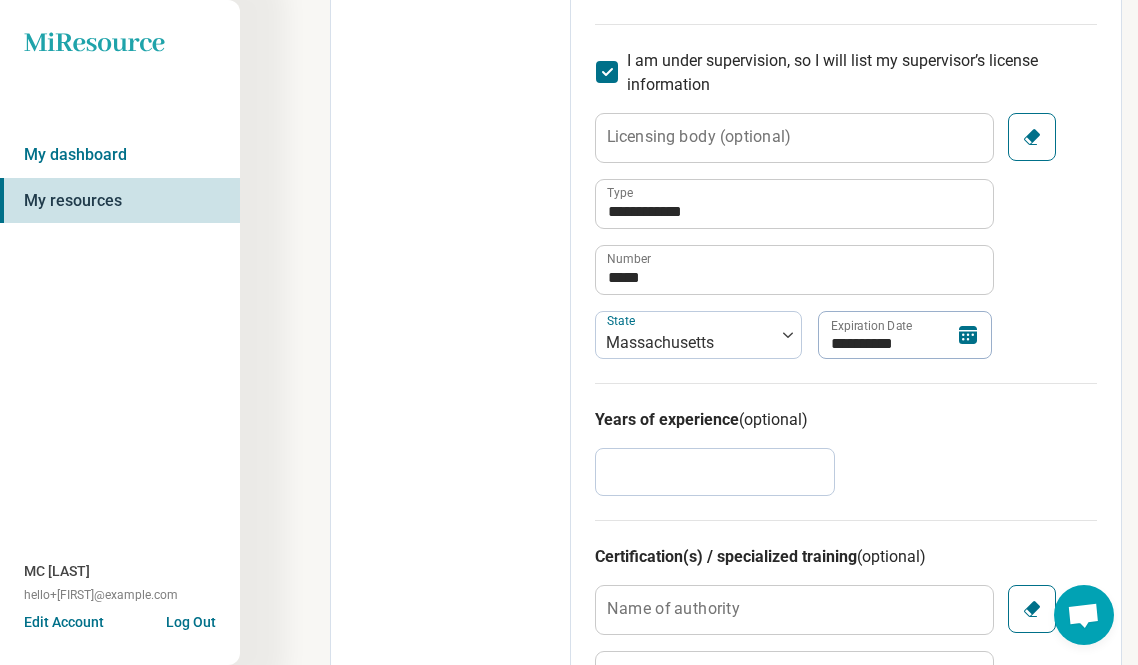scroll, scrollTop: 629, scrollLeft: 0, axis: vertical 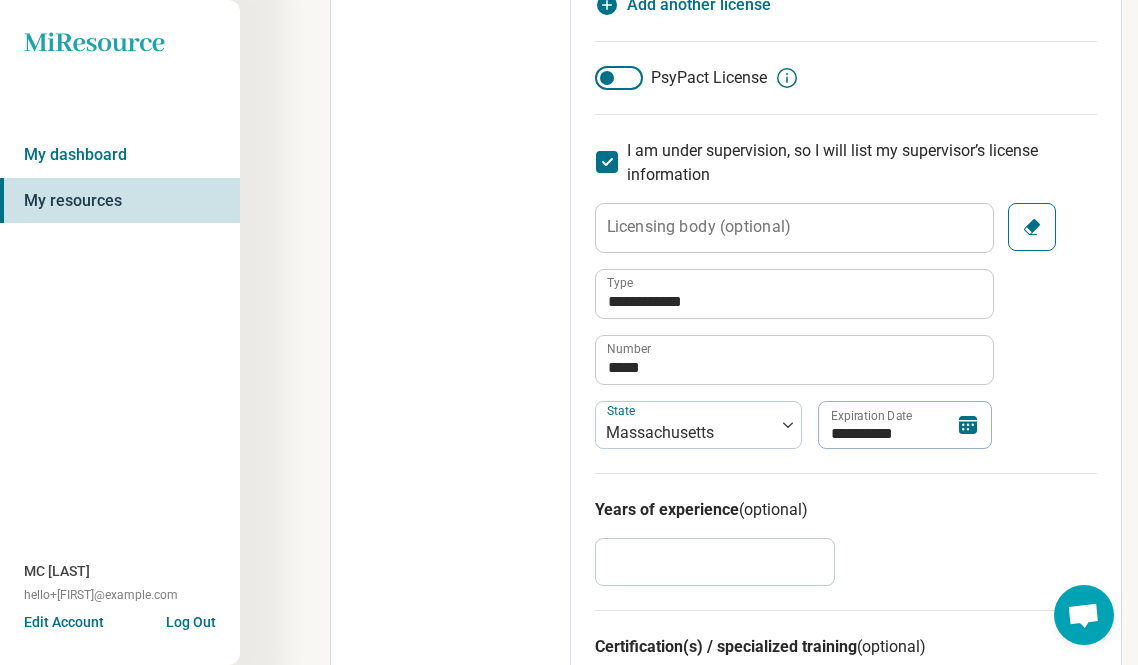 click 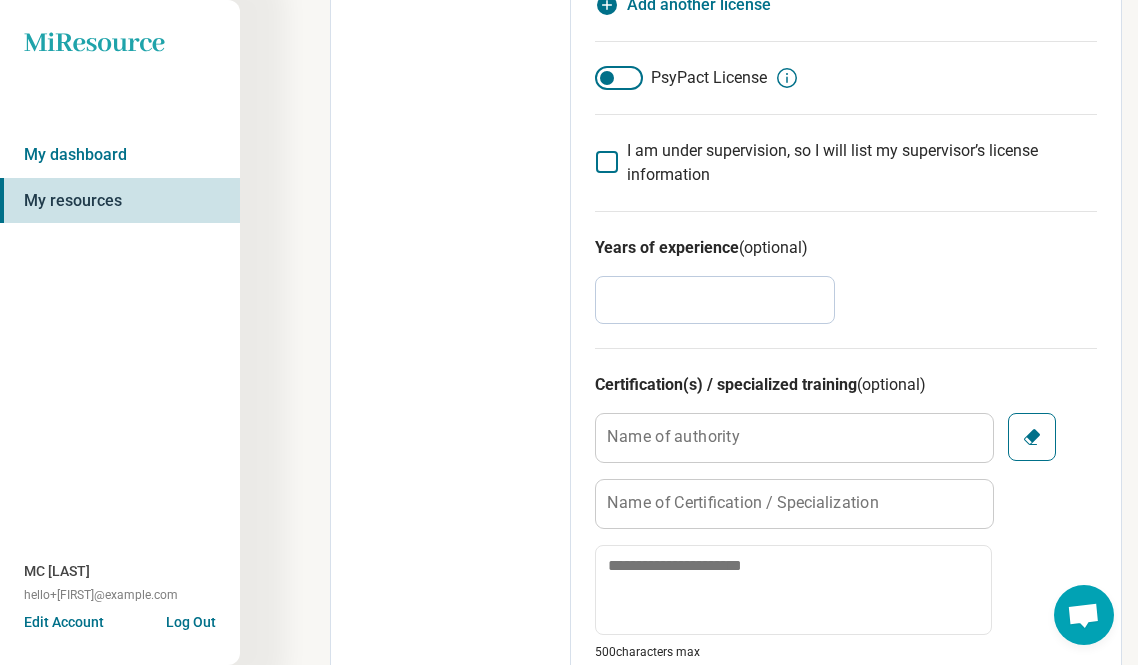 scroll, scrollTop: 10, scrollLeft: 0, axis: vertical 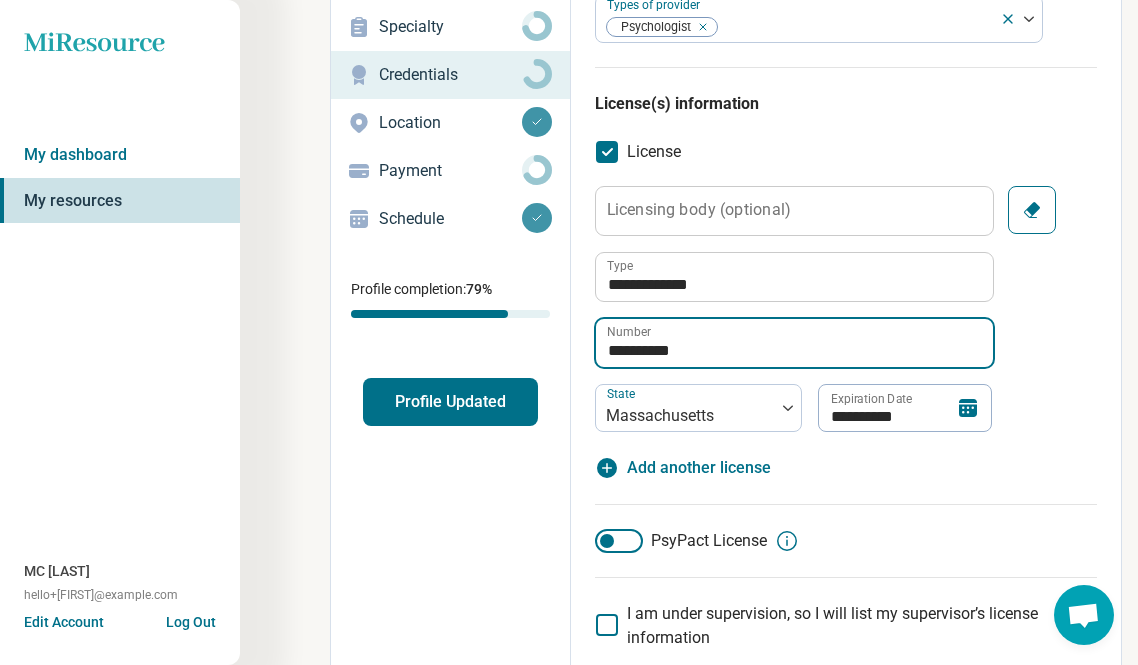 click on "**********" at bounding box center [794, 343] 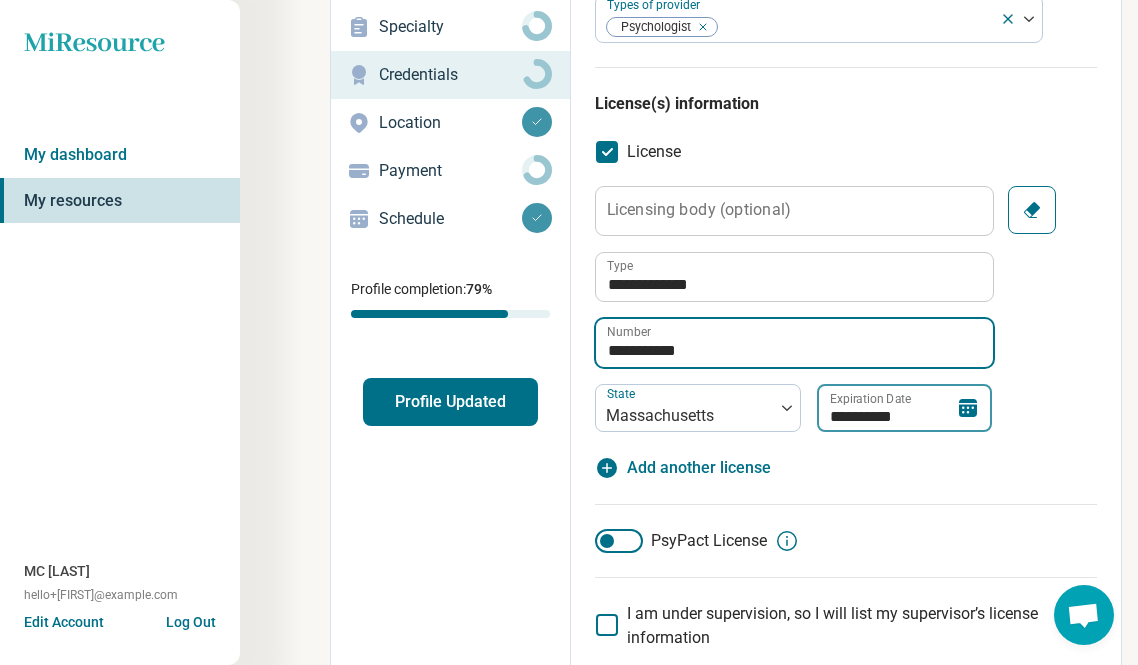 type on "**********" 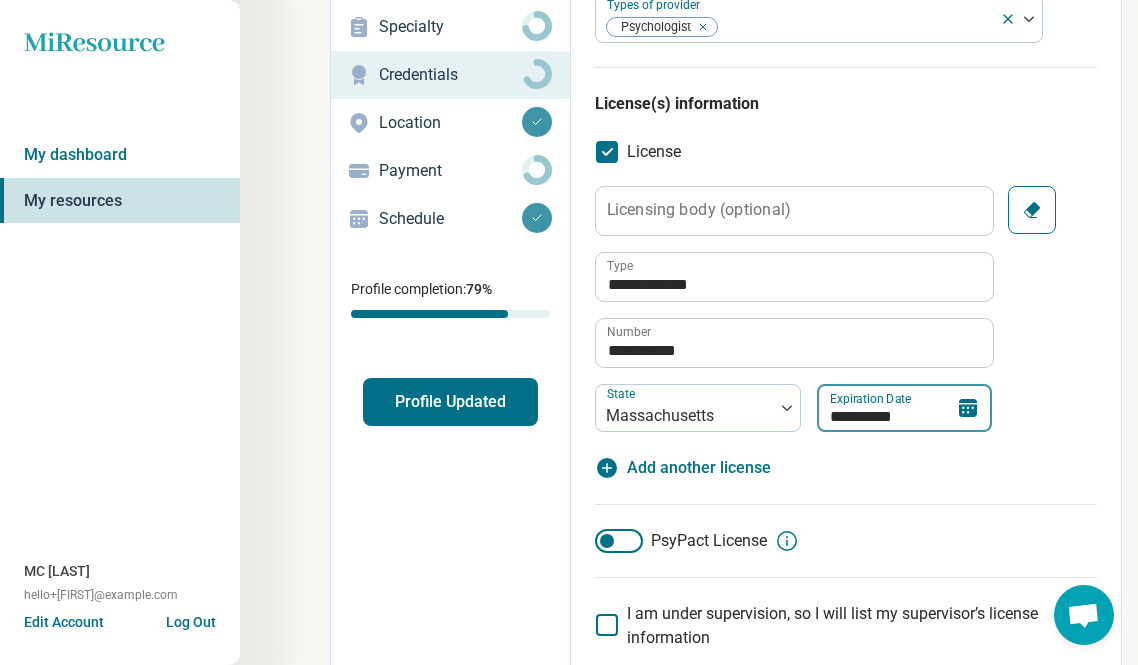 click on "**********" at bounding box center (904, 408) 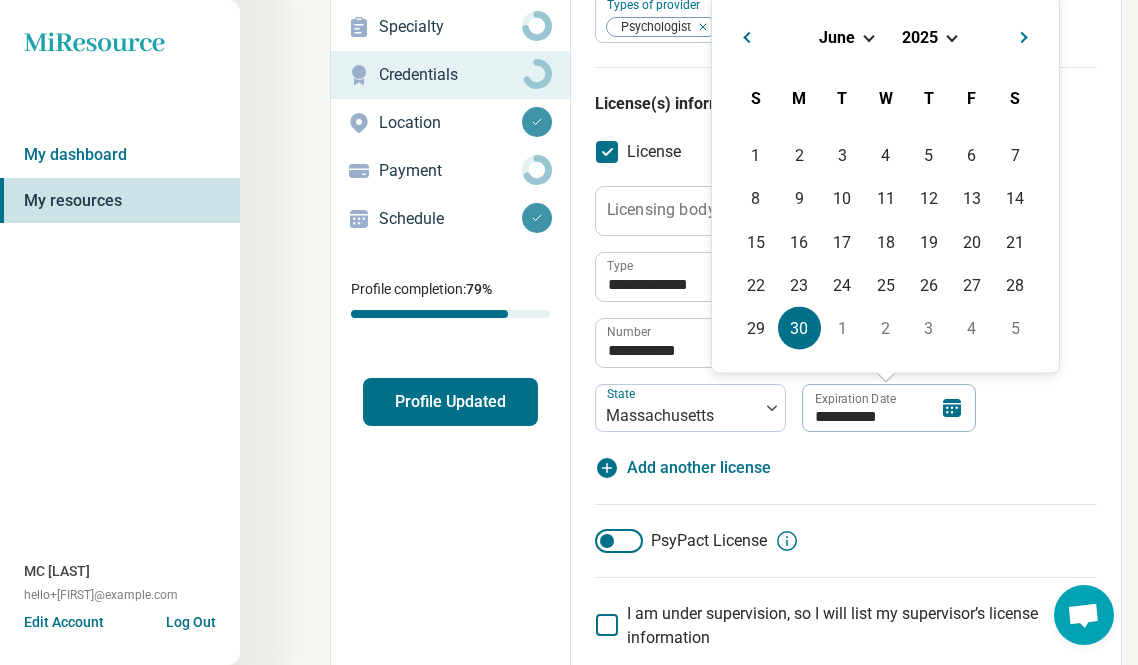 click on "June 2025" at bounding box center [885, 36] 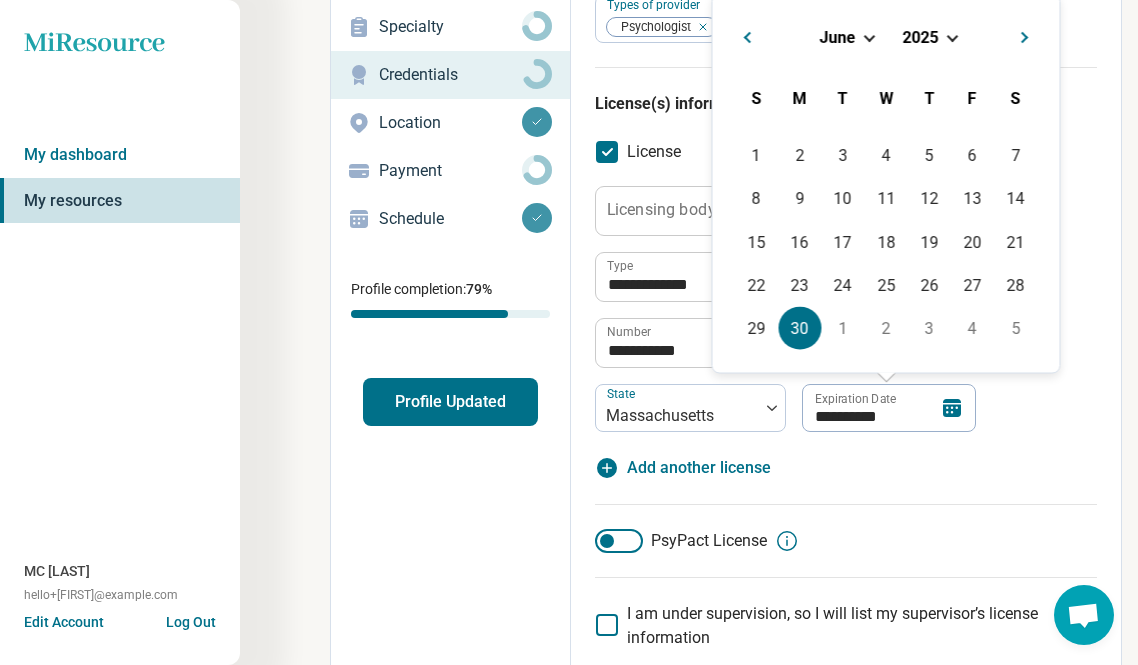 click on "June 2025" at bounding box center [886, 36] 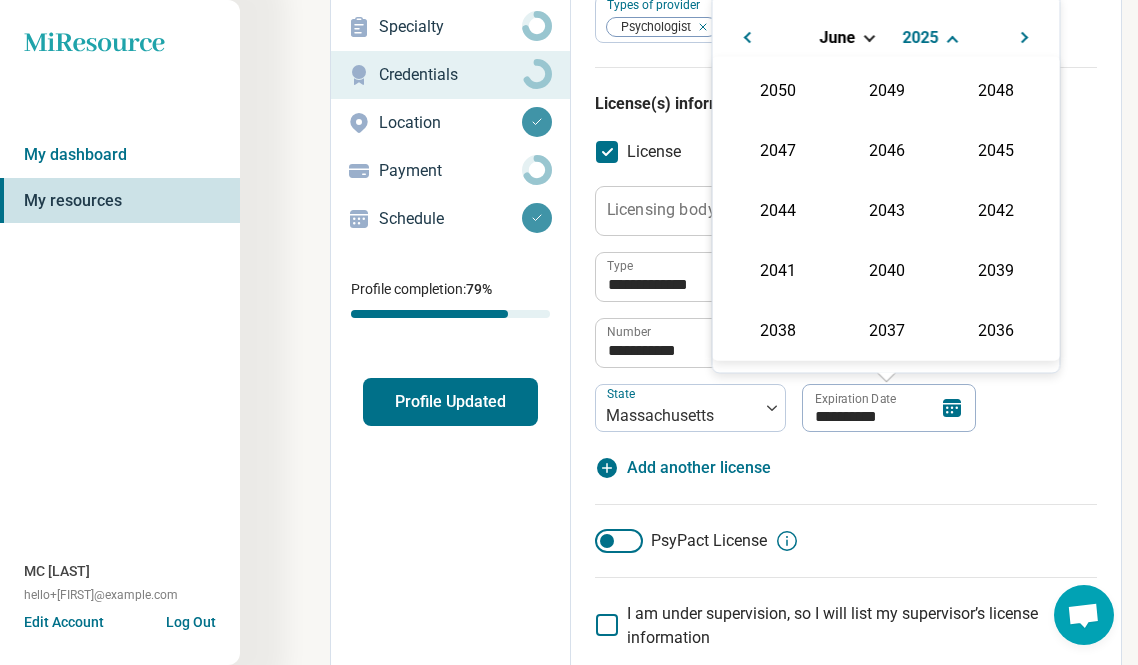 scroll, scrollTop: 362, scrollLeft: 0, axis: vertical 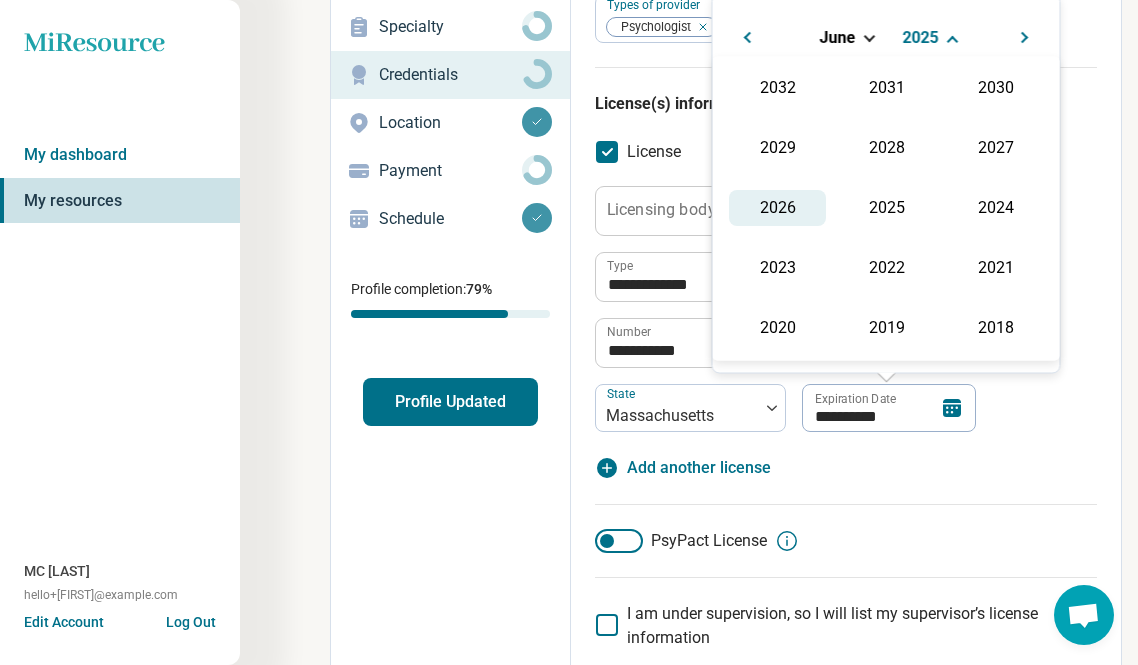 click on "2026" at bounding box center (777, 208) 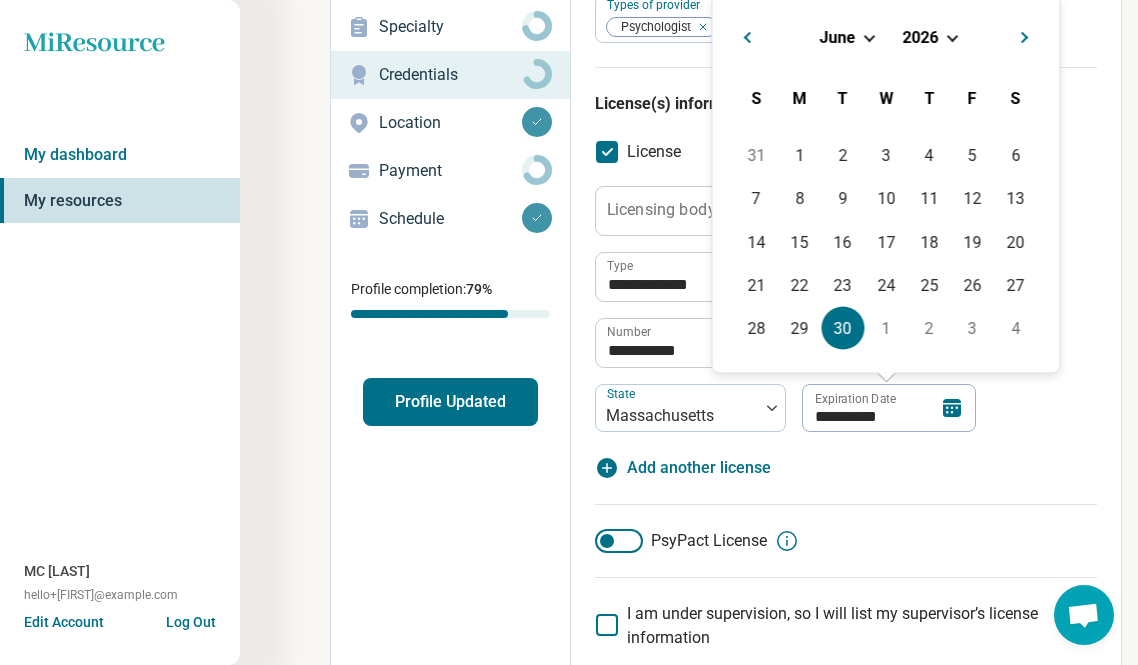 click on "30" at bounding box center (842, 328) 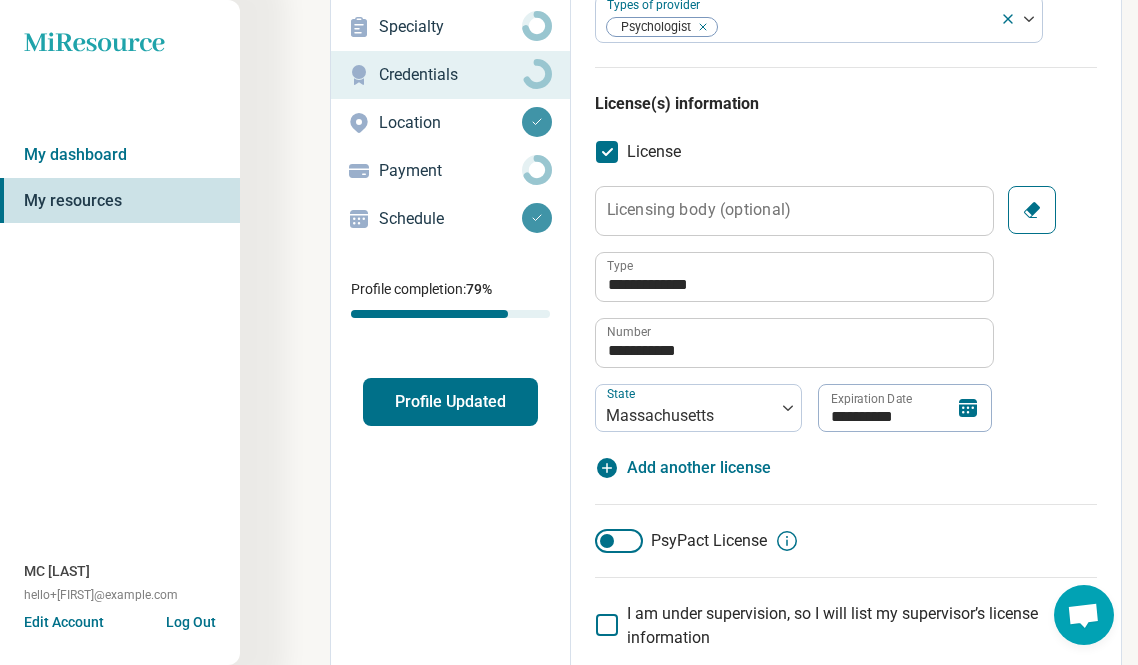 click on "**********" at bounding box center [846, 333] 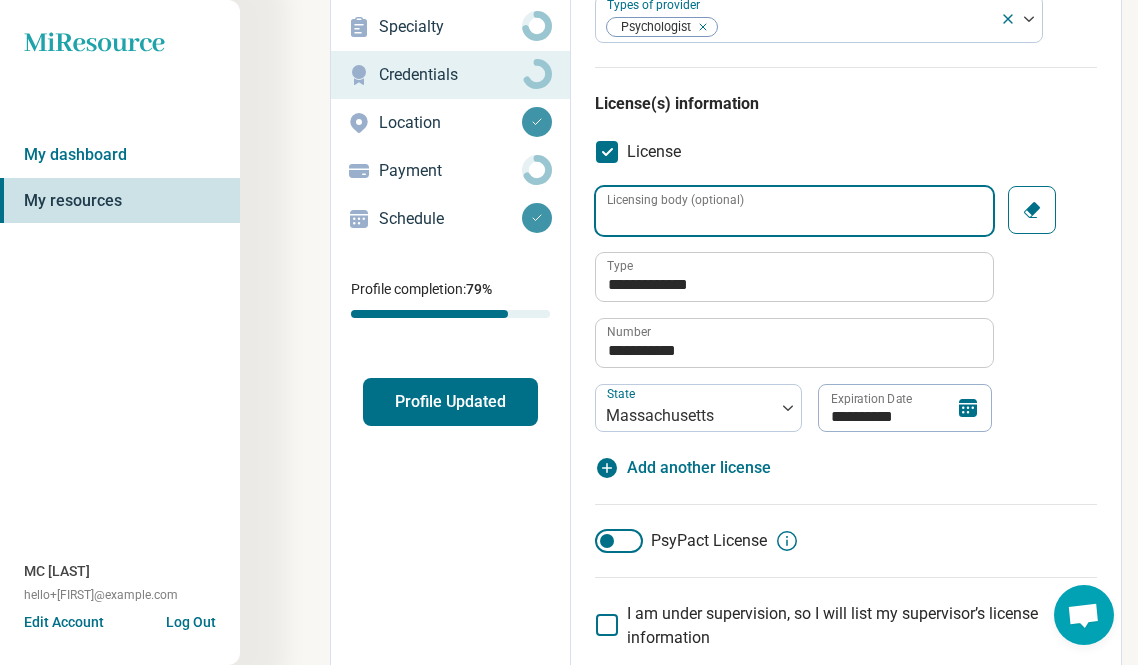 click on "Licensing body (optional)" at bounding box center [794, 211] 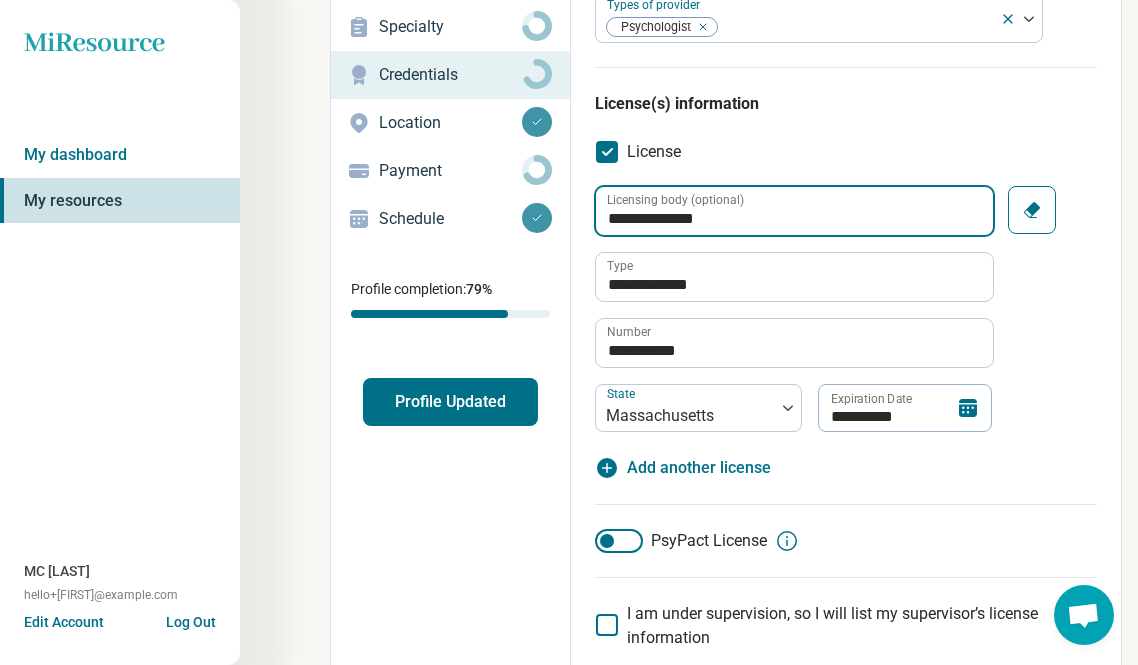 type on "**********" 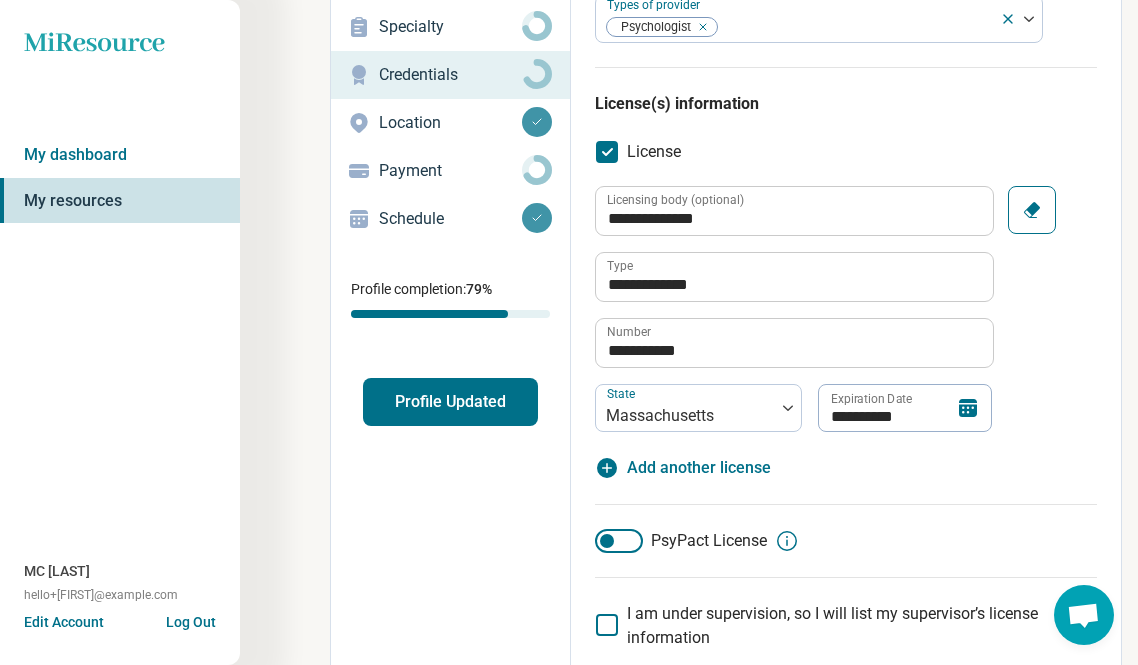 click on "**********" at bounding box center (846, 333) 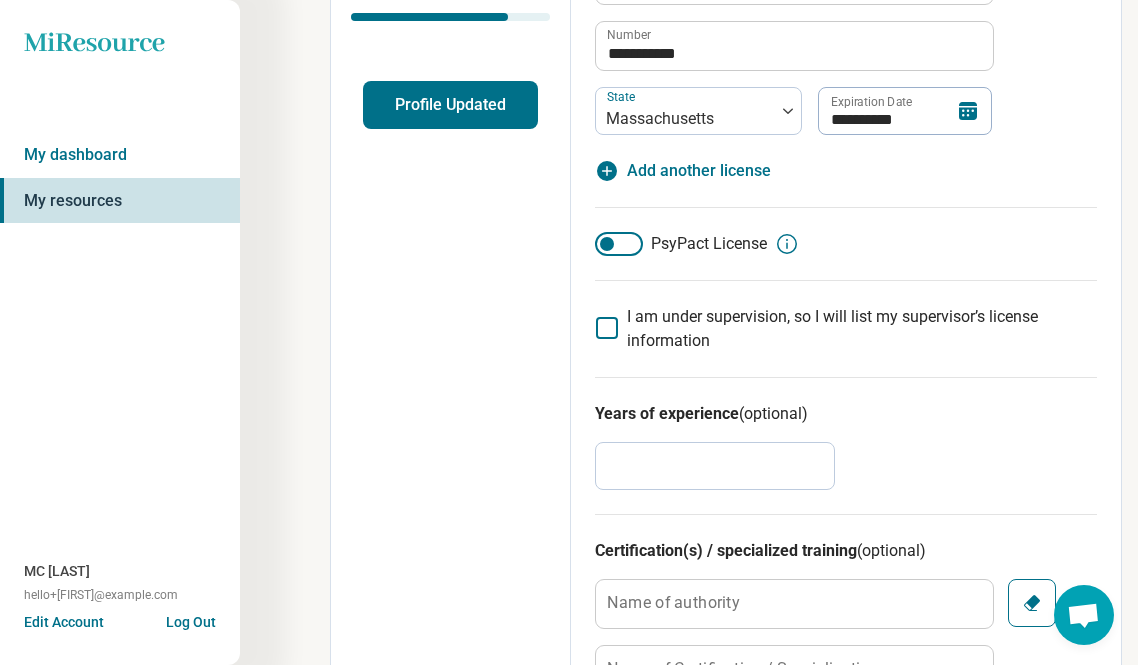 scroll, scrollTop: 0, scrollLeft: 0, axis: both 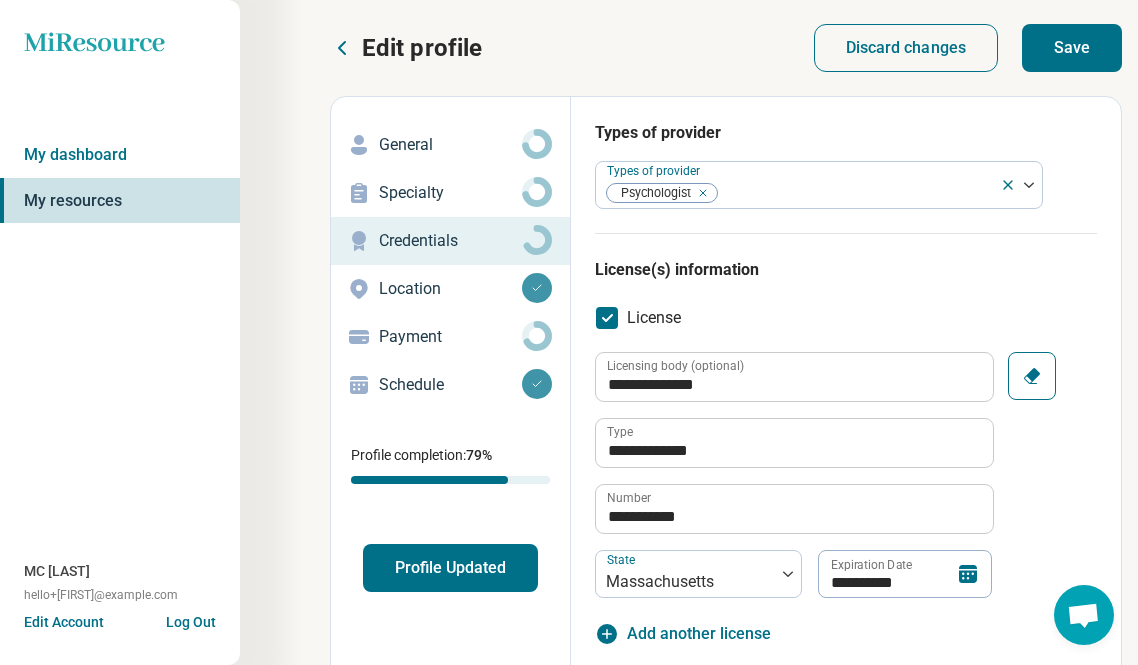 click on "Save" at bounding box center [1072, 48] 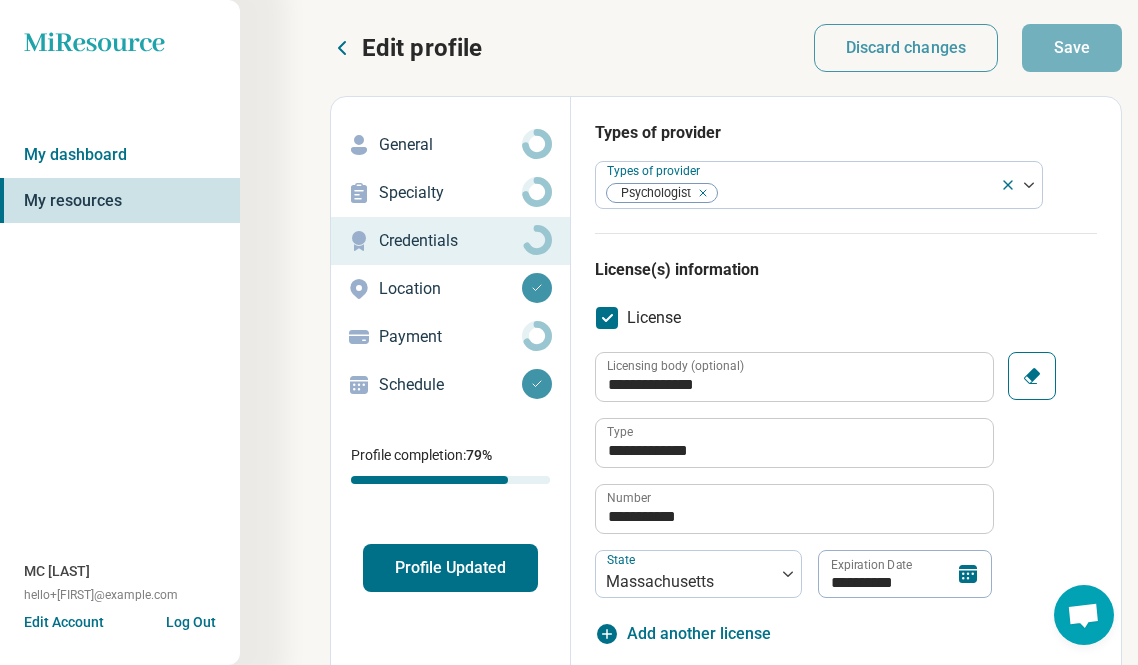 click on "General" at bounding box center [450, 145] 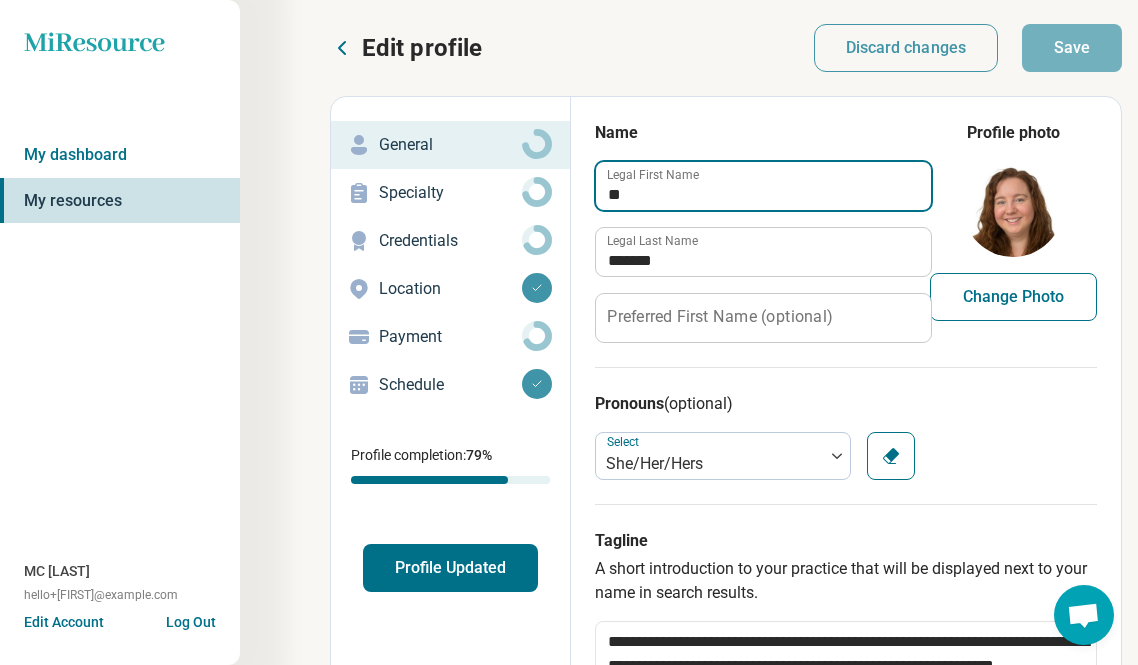 click on "**" at bounding box center [763, 186] 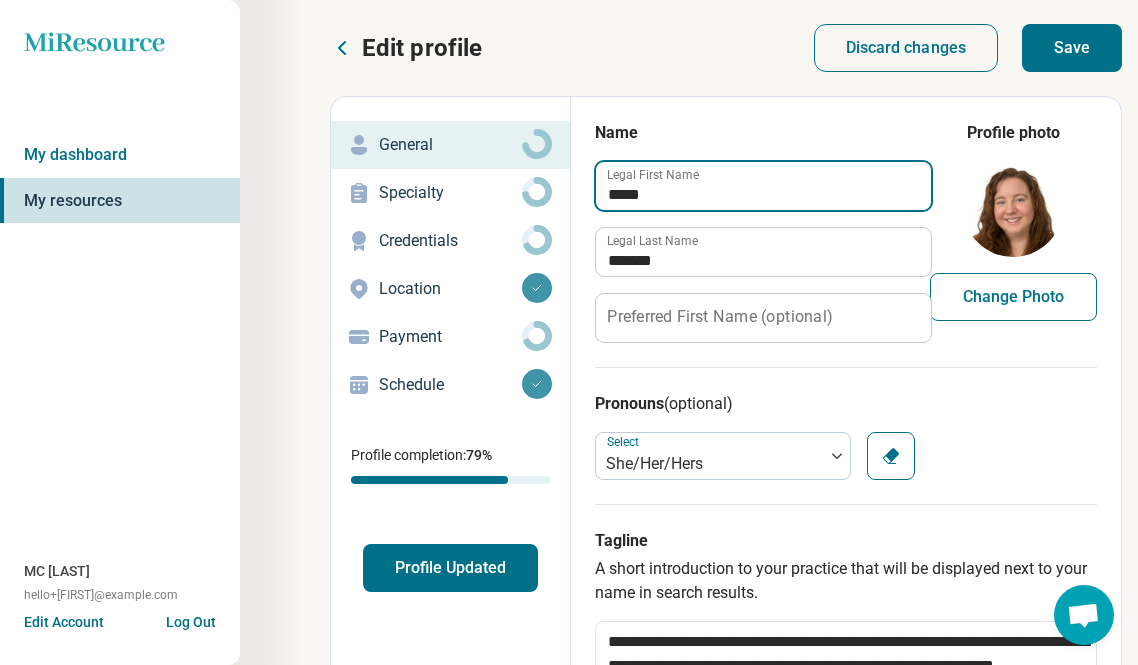 type on "*****" 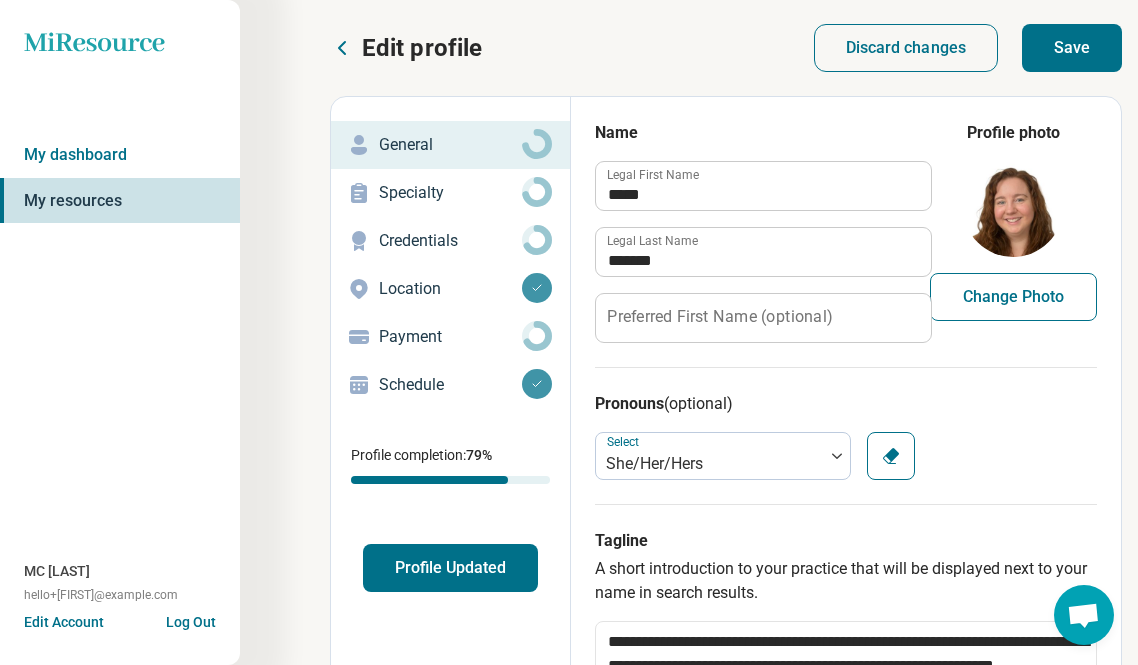 click on "Pronouns  (optional) Select She/Her/Hers Clear" at bounding box center [846, 435] 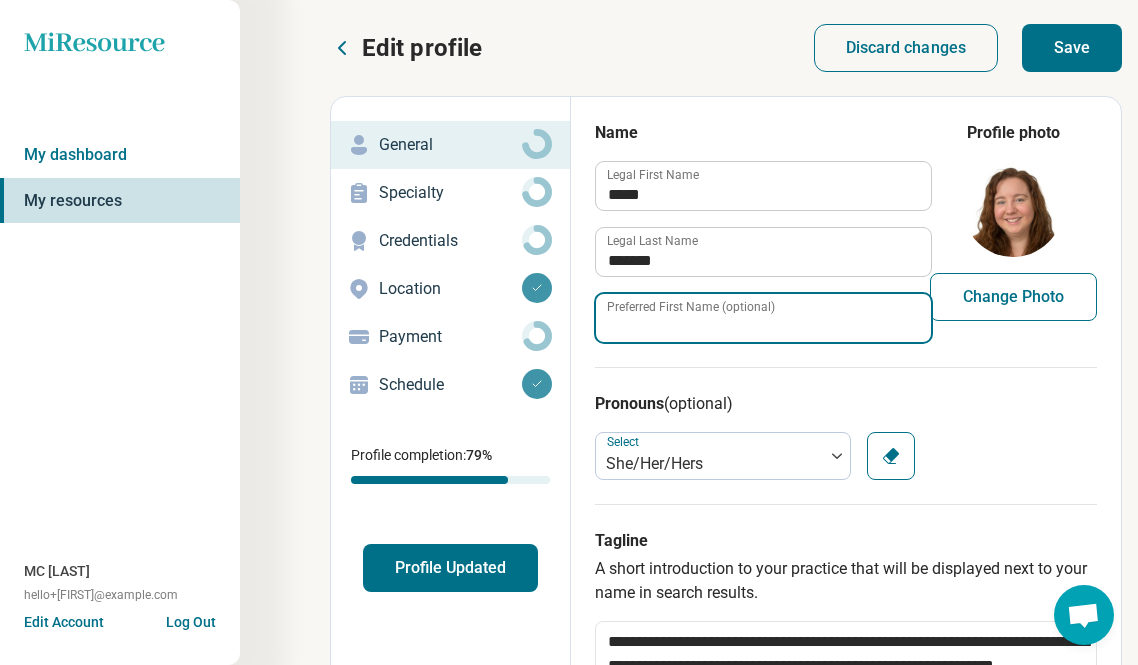click on "Preferred First Name (optional)" at bounding box center [763, 318] 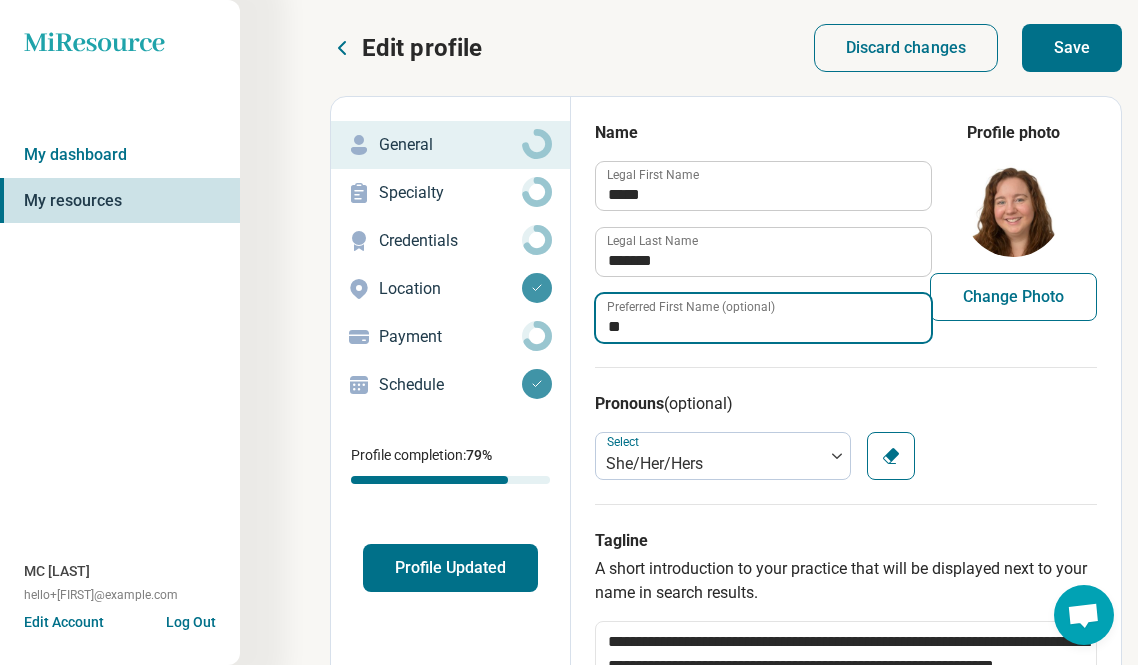 type on "**" 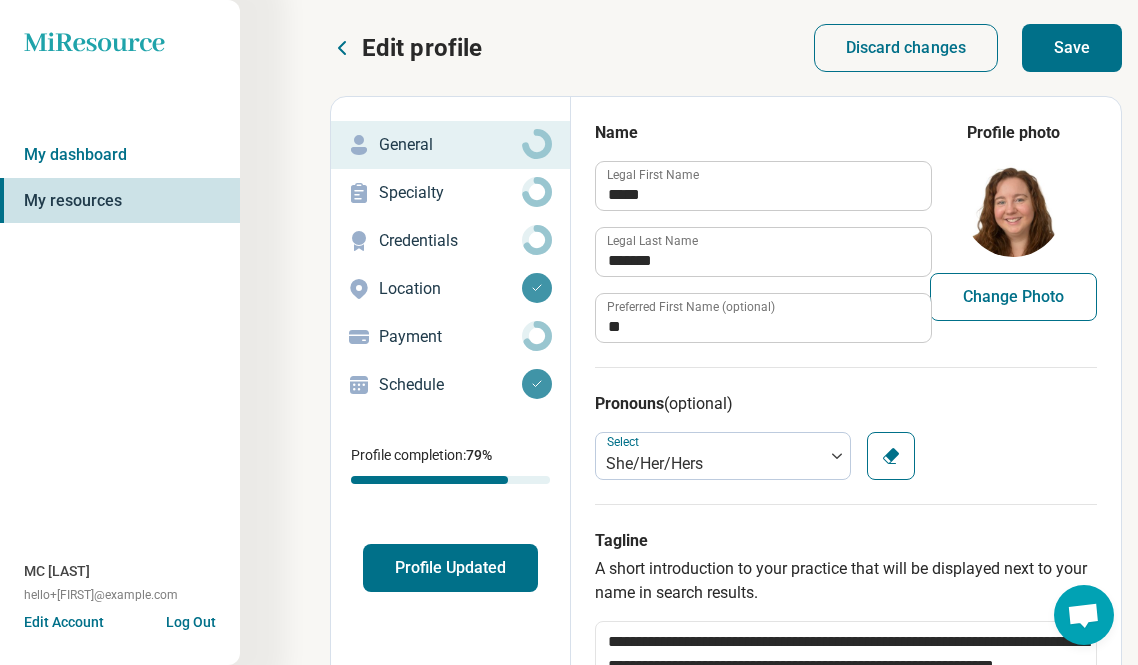 click on "Pronouns  (optional) Select She/Her/Hers Clear" at bounding box center [846, 435] 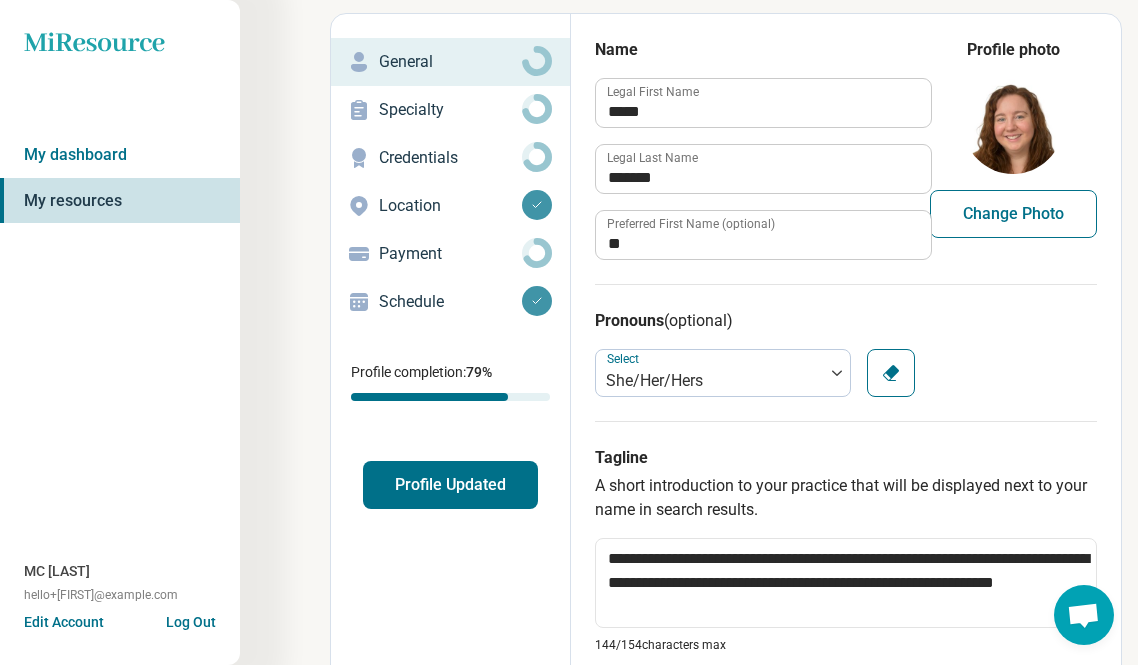 scroll, scrollTop: 0, scrollLeft: 0, axis: both 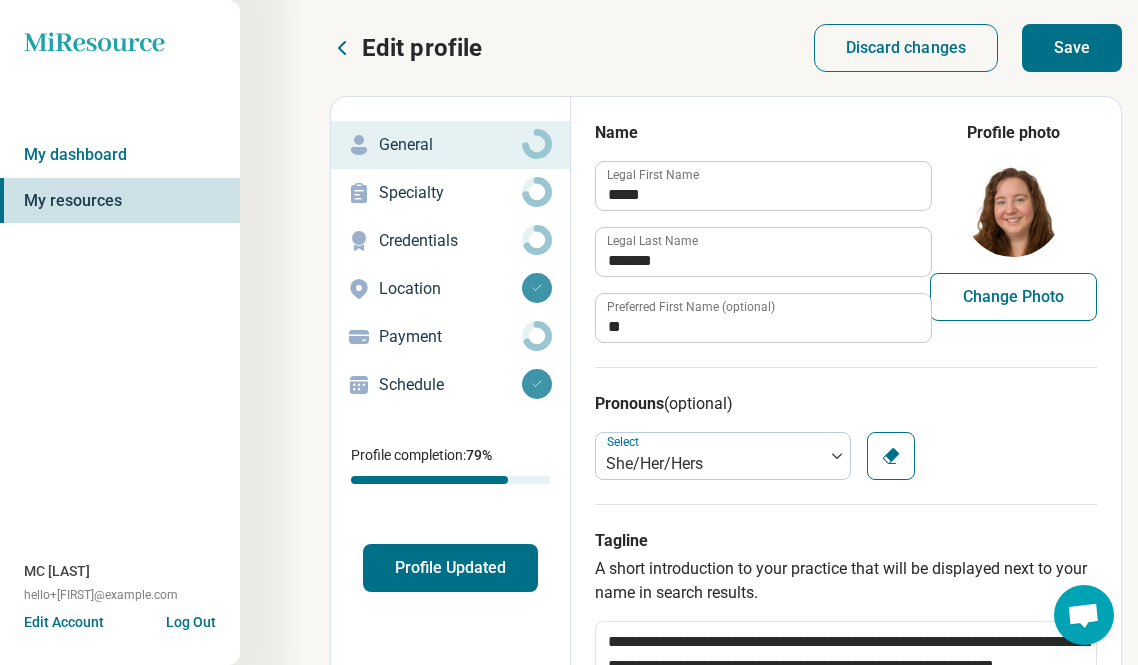click on "Save" at bounding box center (1072, 48) 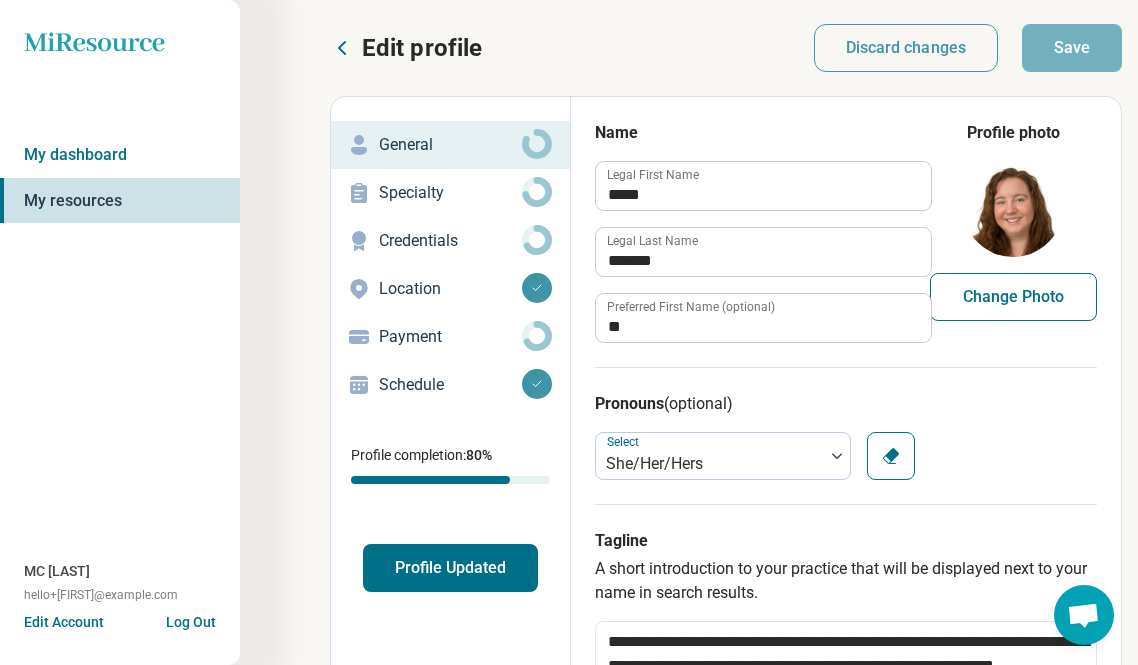 click 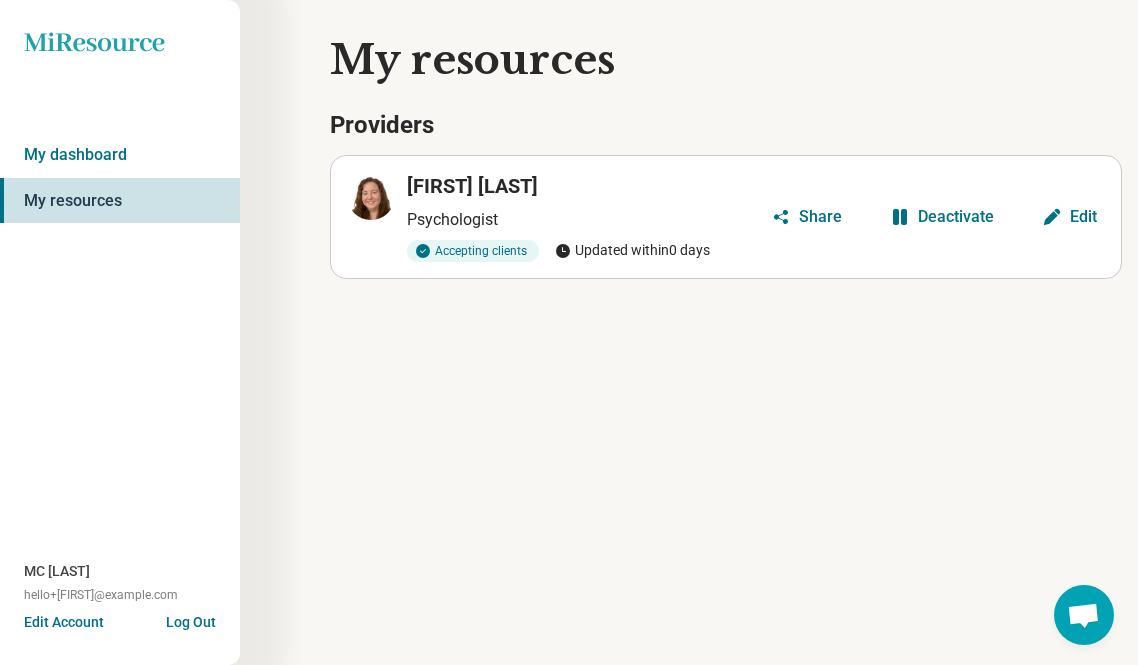 click on "Miresource logo My dashboard My resources MC [LAST] hello+[FIRST]@example.com Edit Account Log Out" at bounding box center (120, 332) 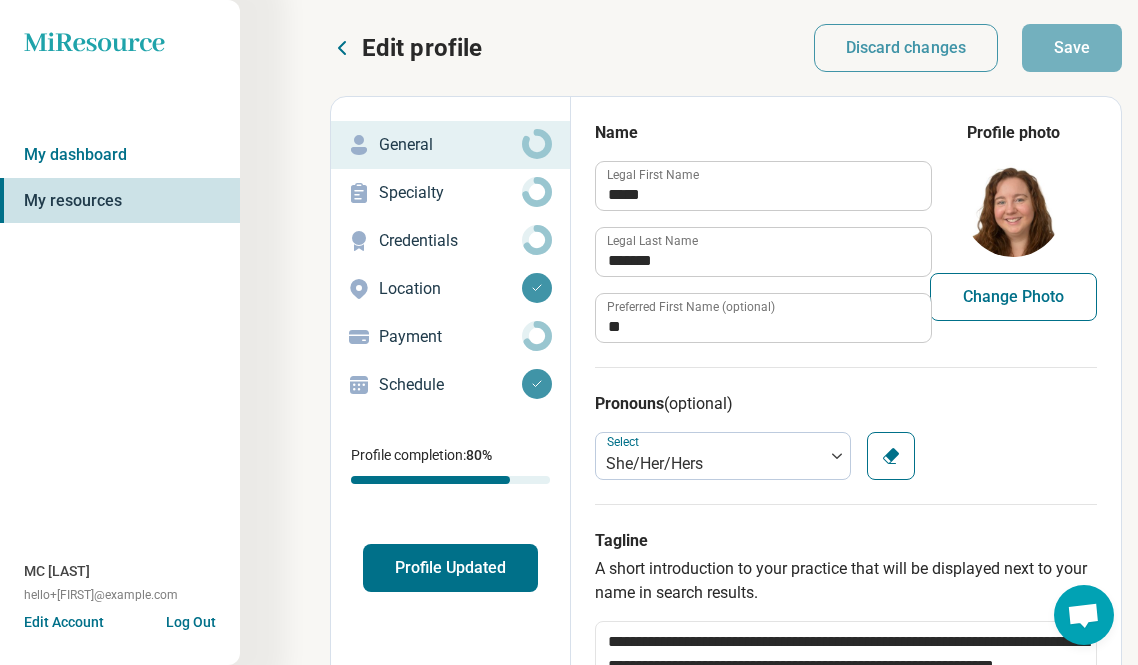 type on "*" 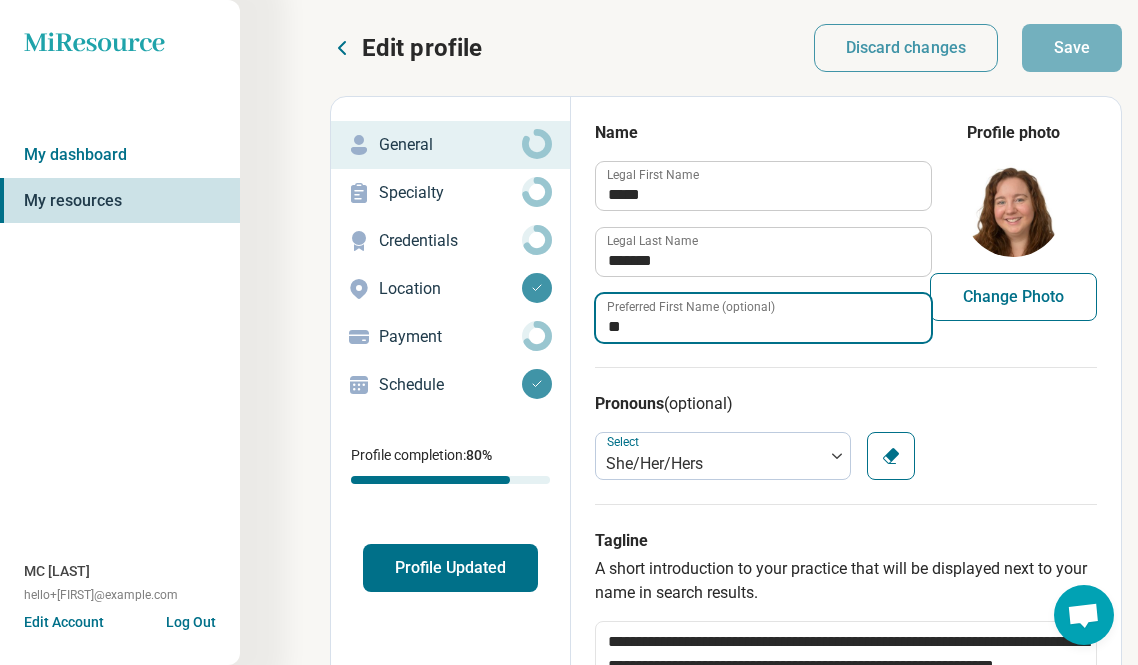 click on "**" at bounding box center [763, 318] 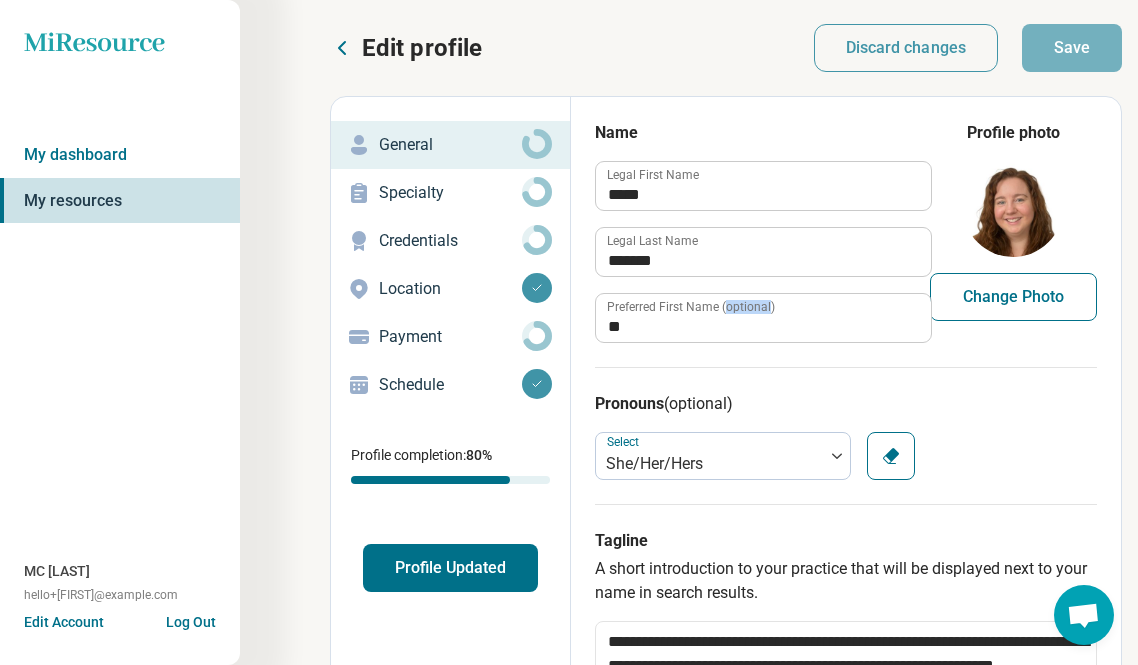 click on "Preferred First Name (optional)" at bounding box center (691, 307) 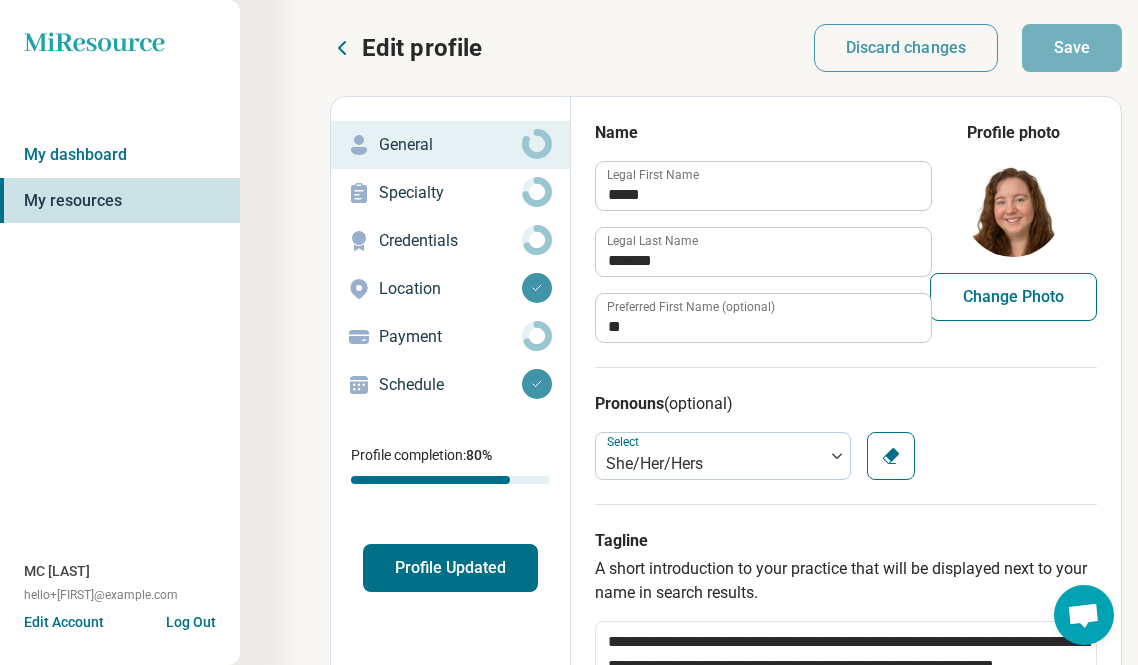 click on "Profile photo Change Photo" at bounding box center (1013, 232) 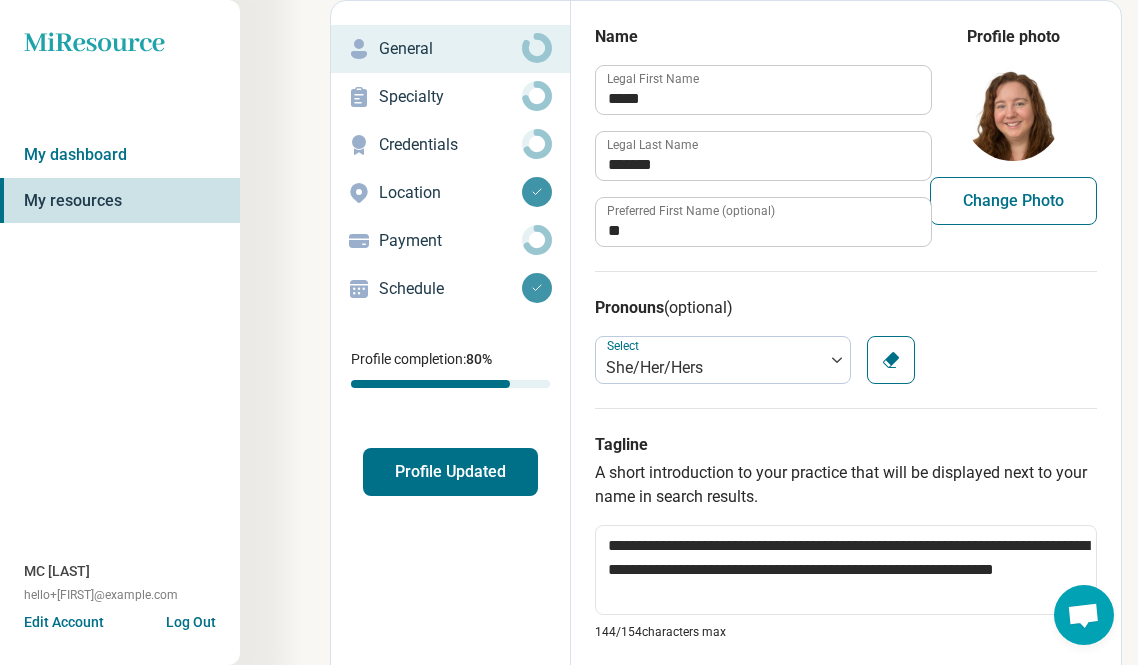 scroll, scrollTop: 0, scrollLeft: 0, axis: both 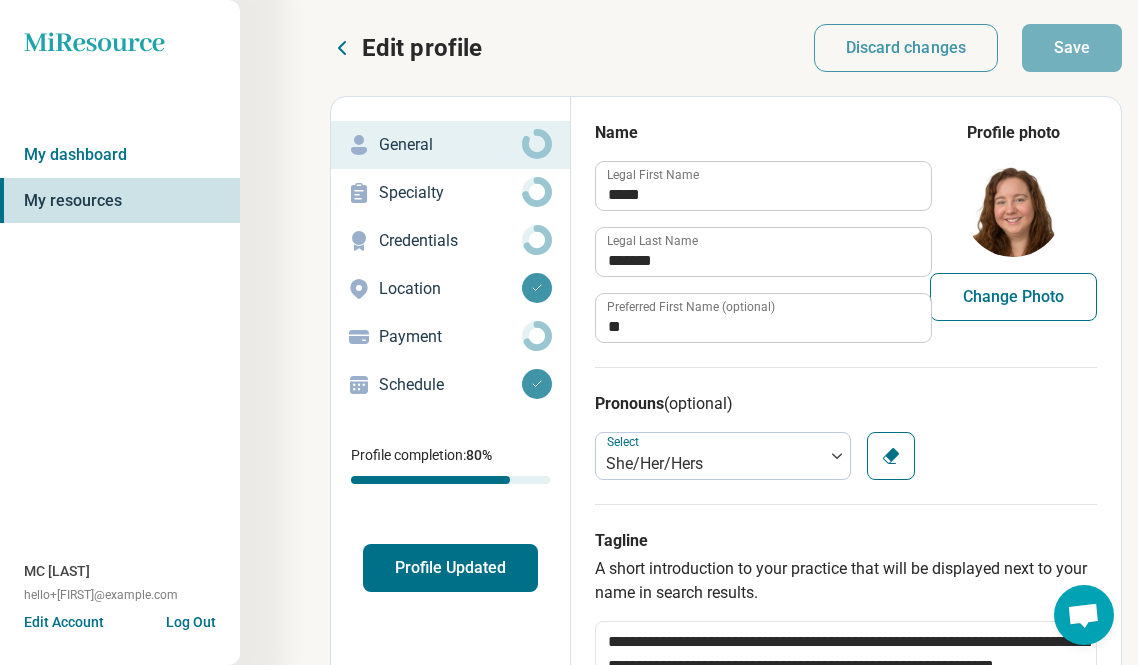 click 